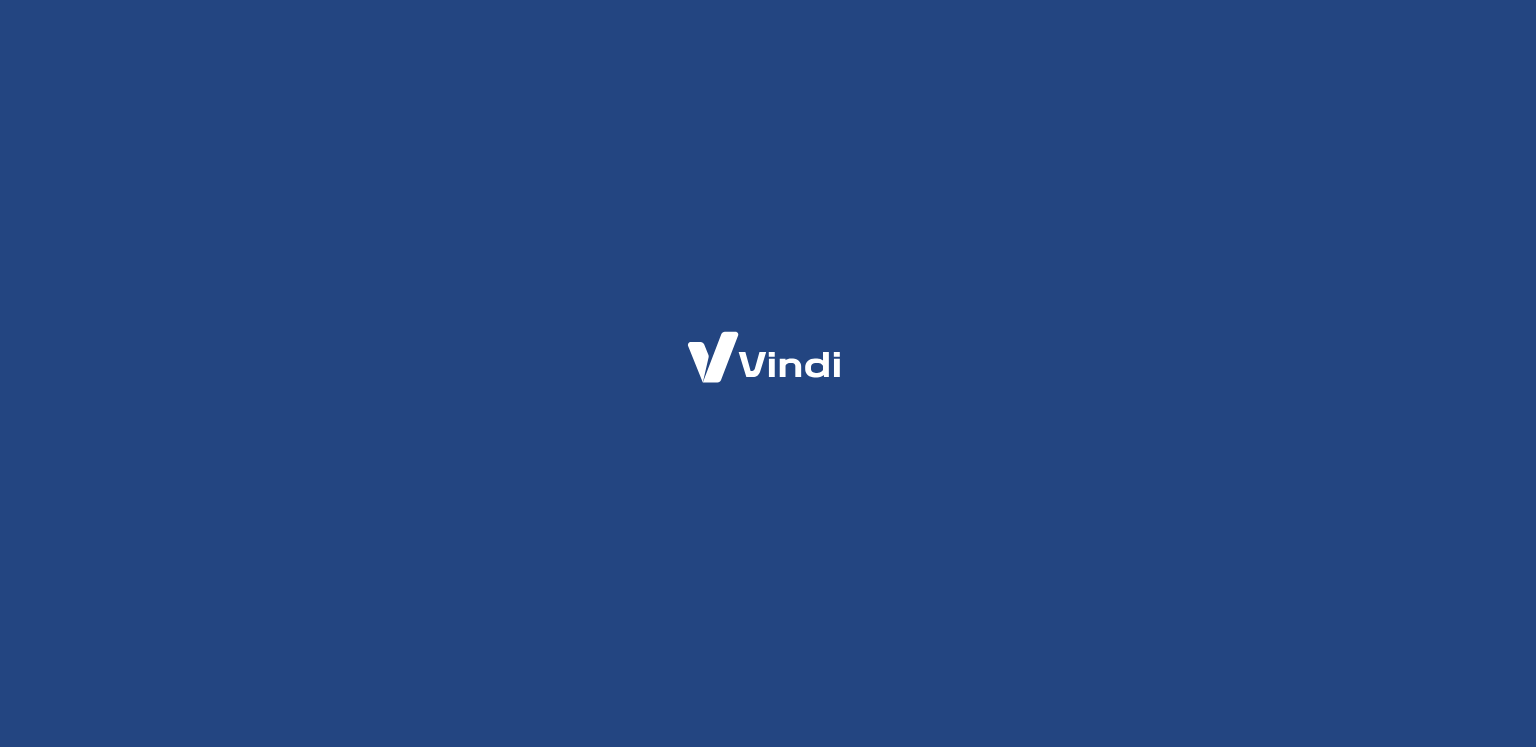 scroll, scrollTop: 0, scrollLeft: 0, axis: both 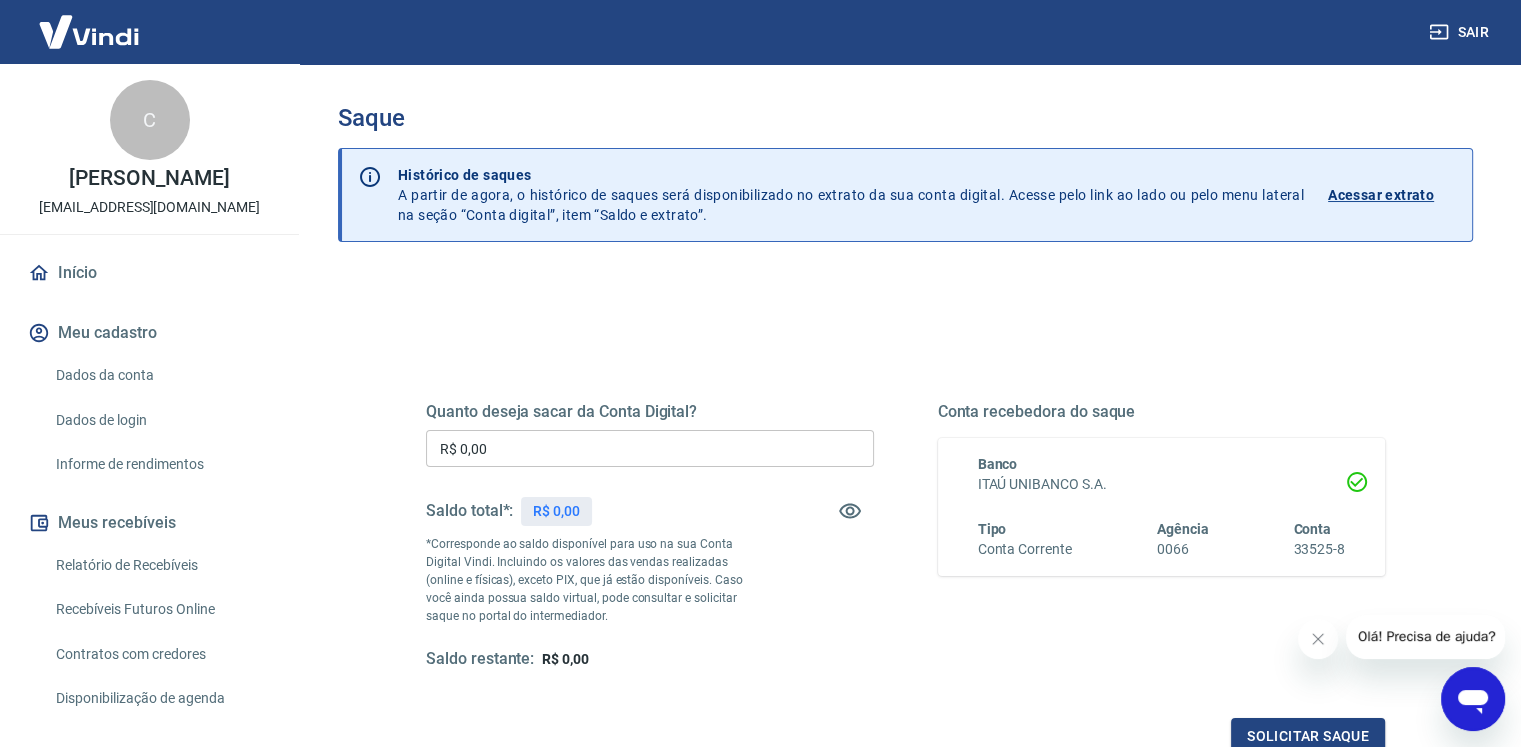 click on "Recebíveis Futuros Online" at bounding box center (161, 609) 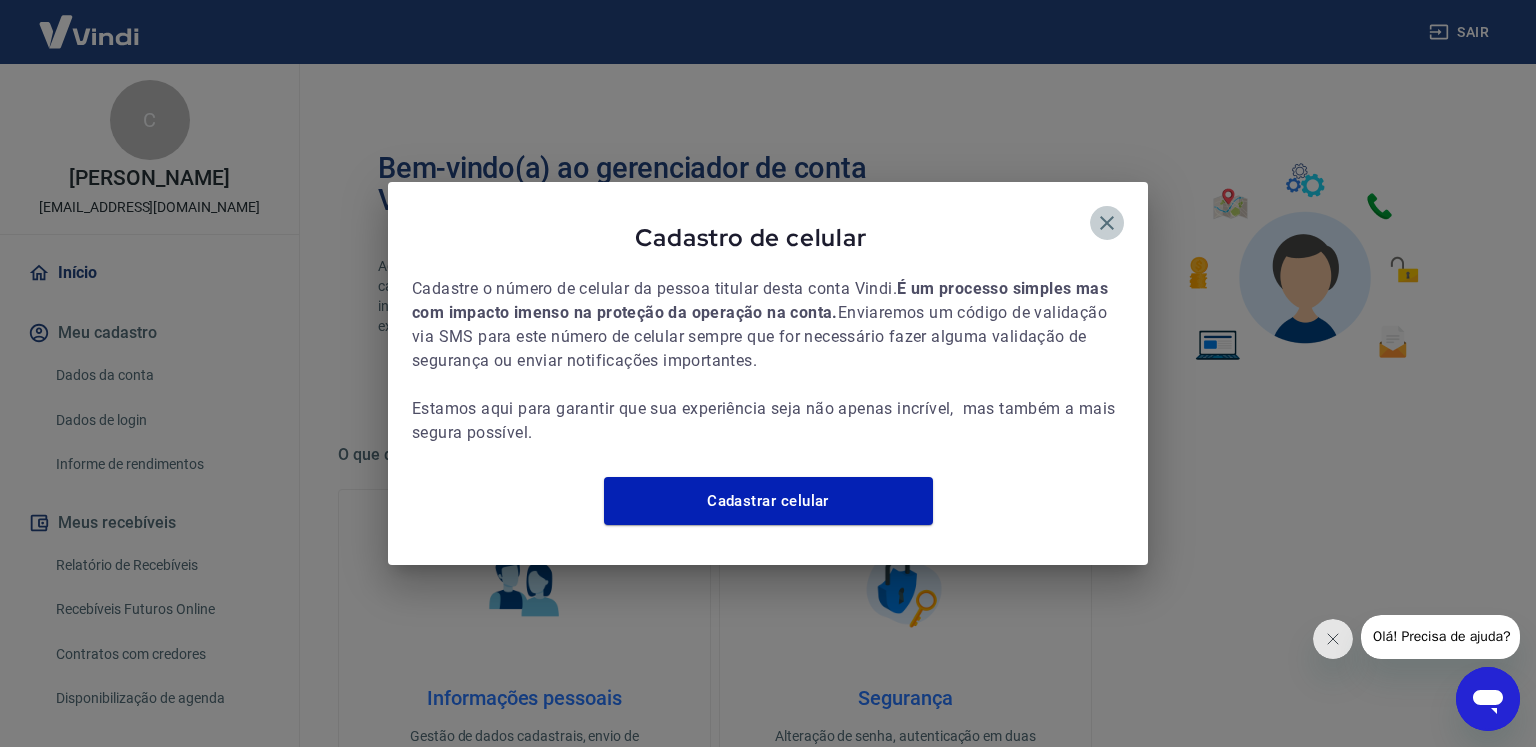 click 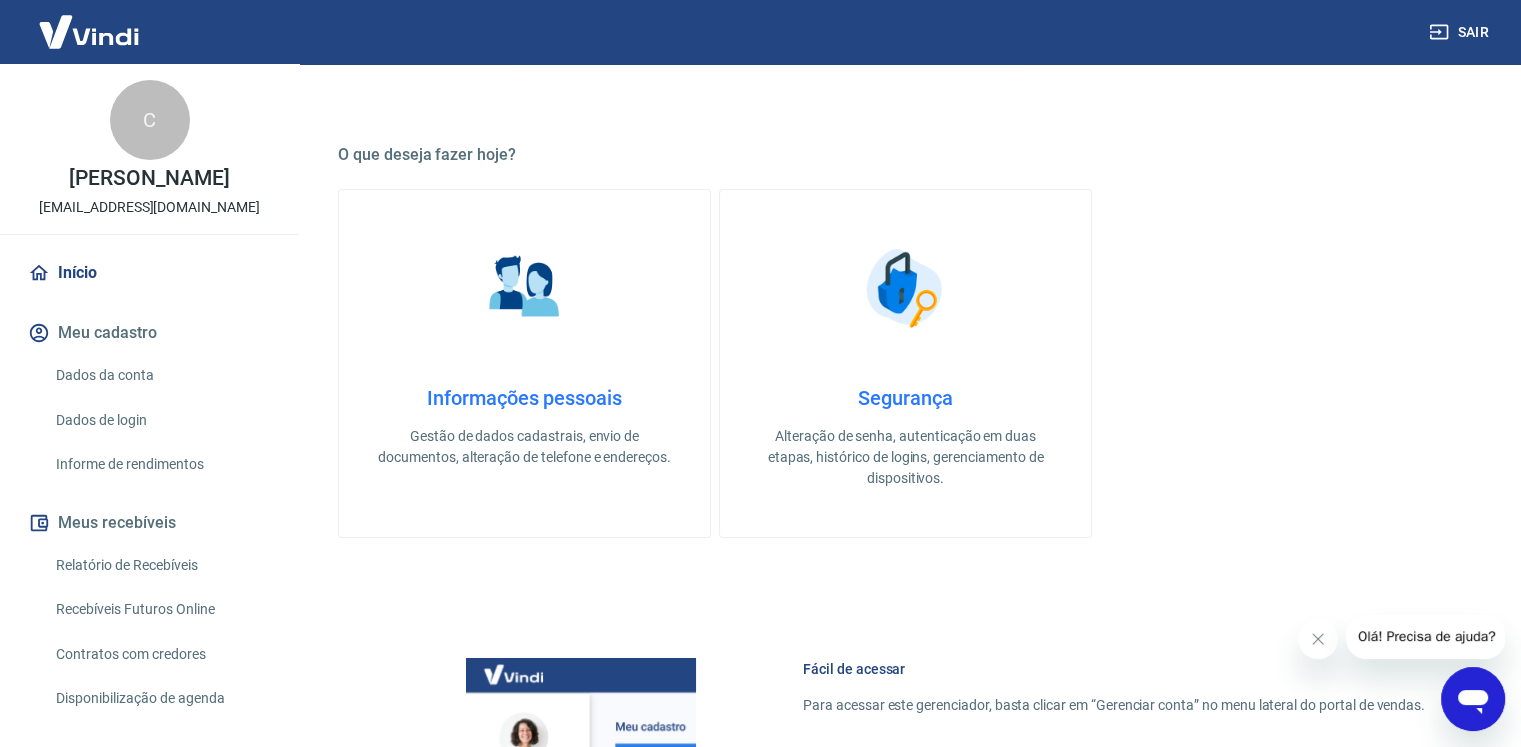 scroll, scrollTop: 600, scrollLeft: 0, axis: vertical 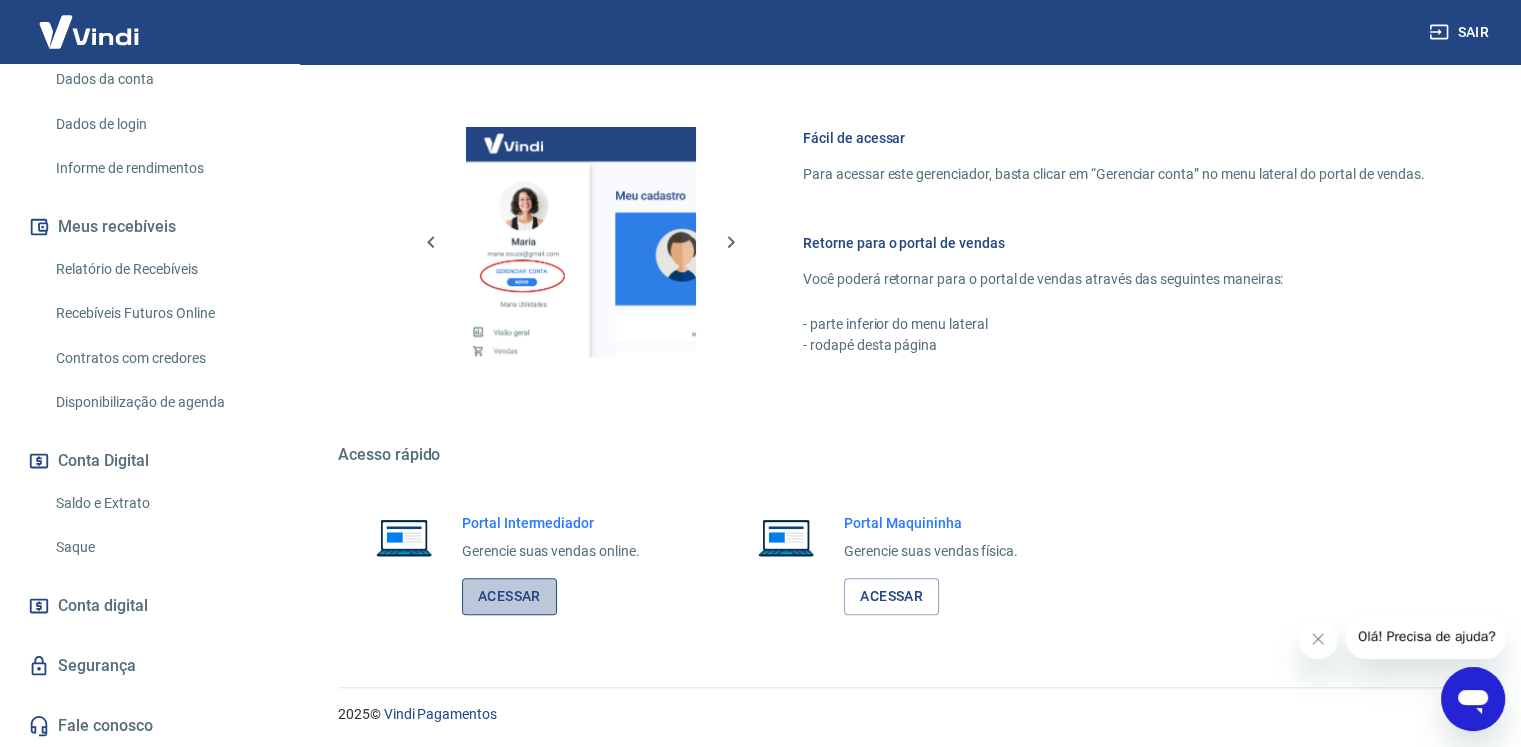 click on "Acessar" at bounding box center (509, 596) 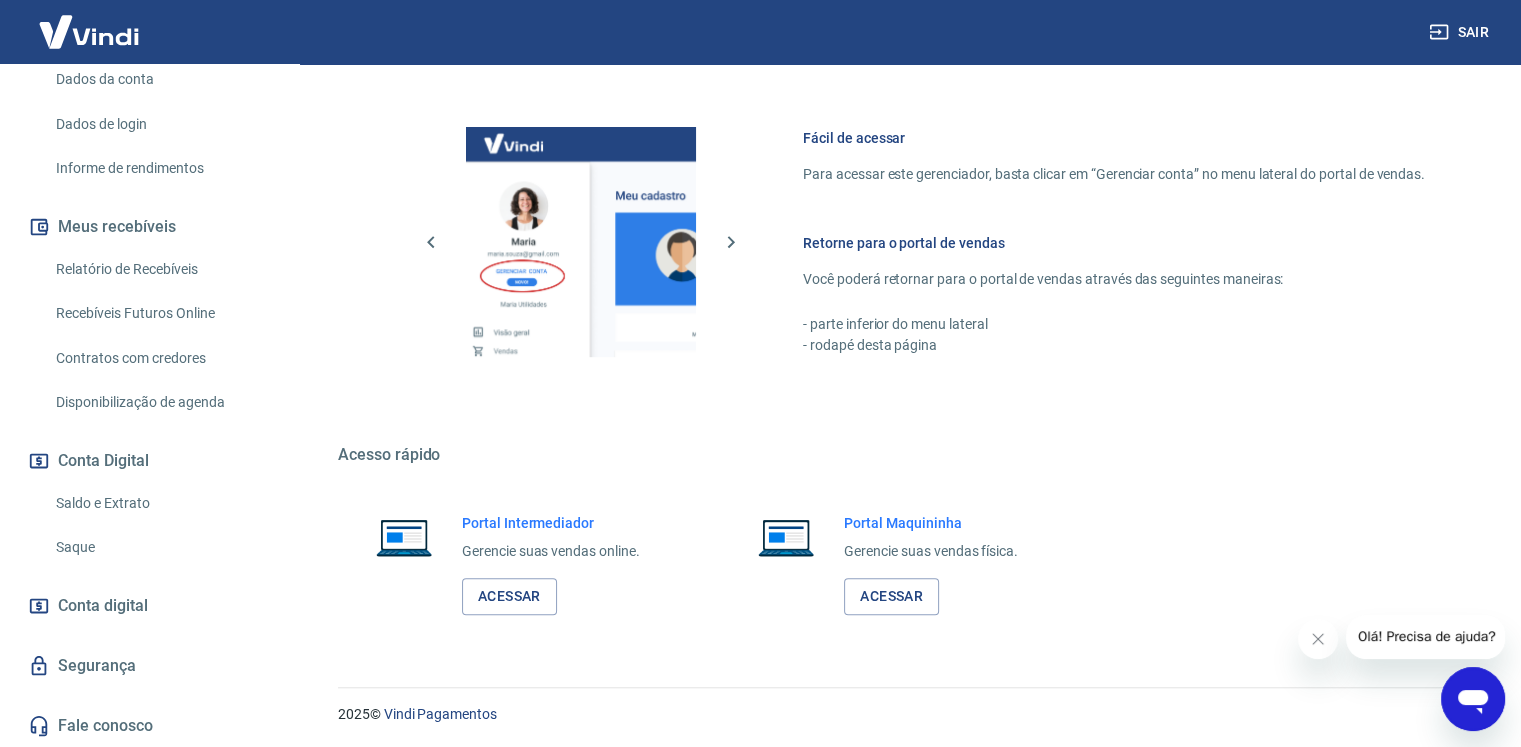 click 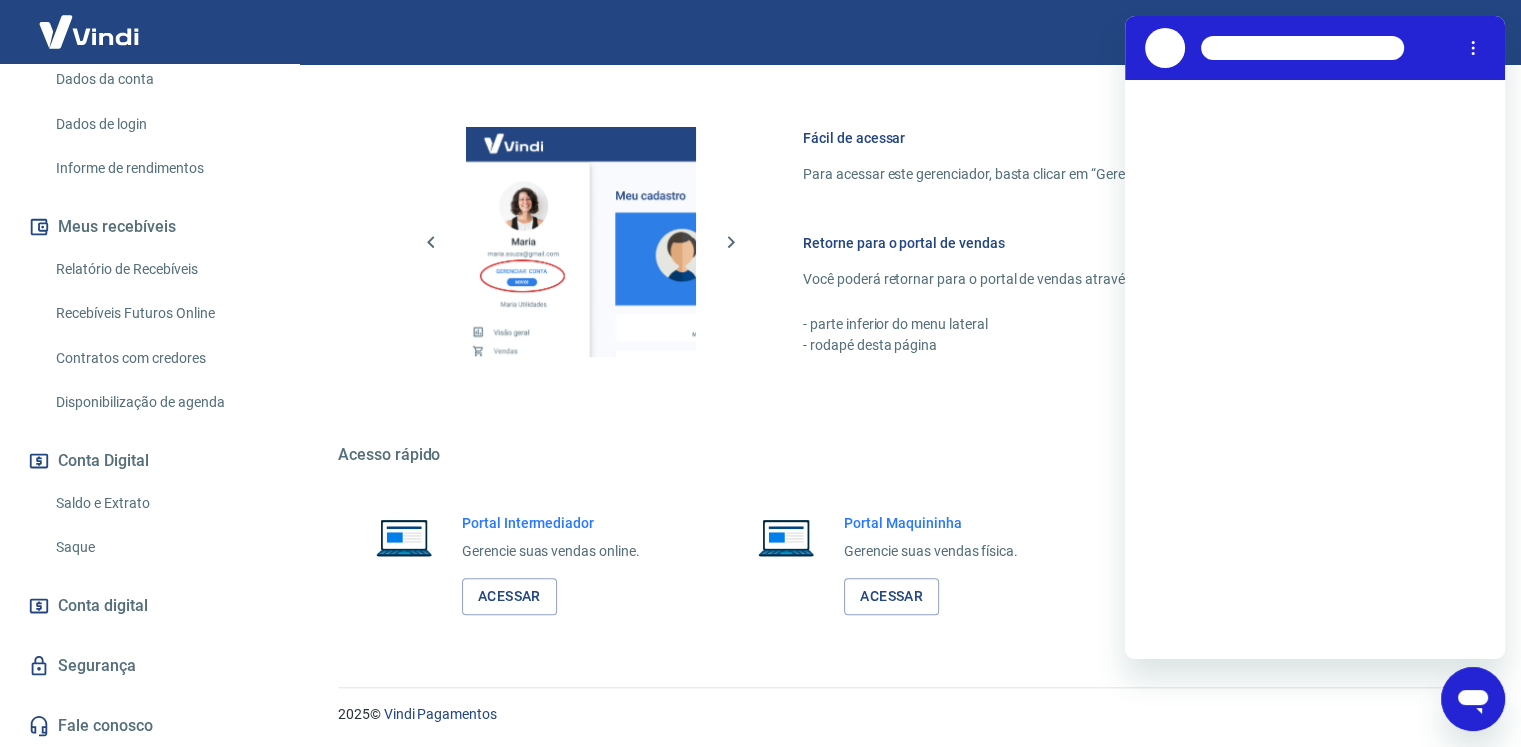 scroll, scrollTop: 0, scrollLeft: 0, axis: both 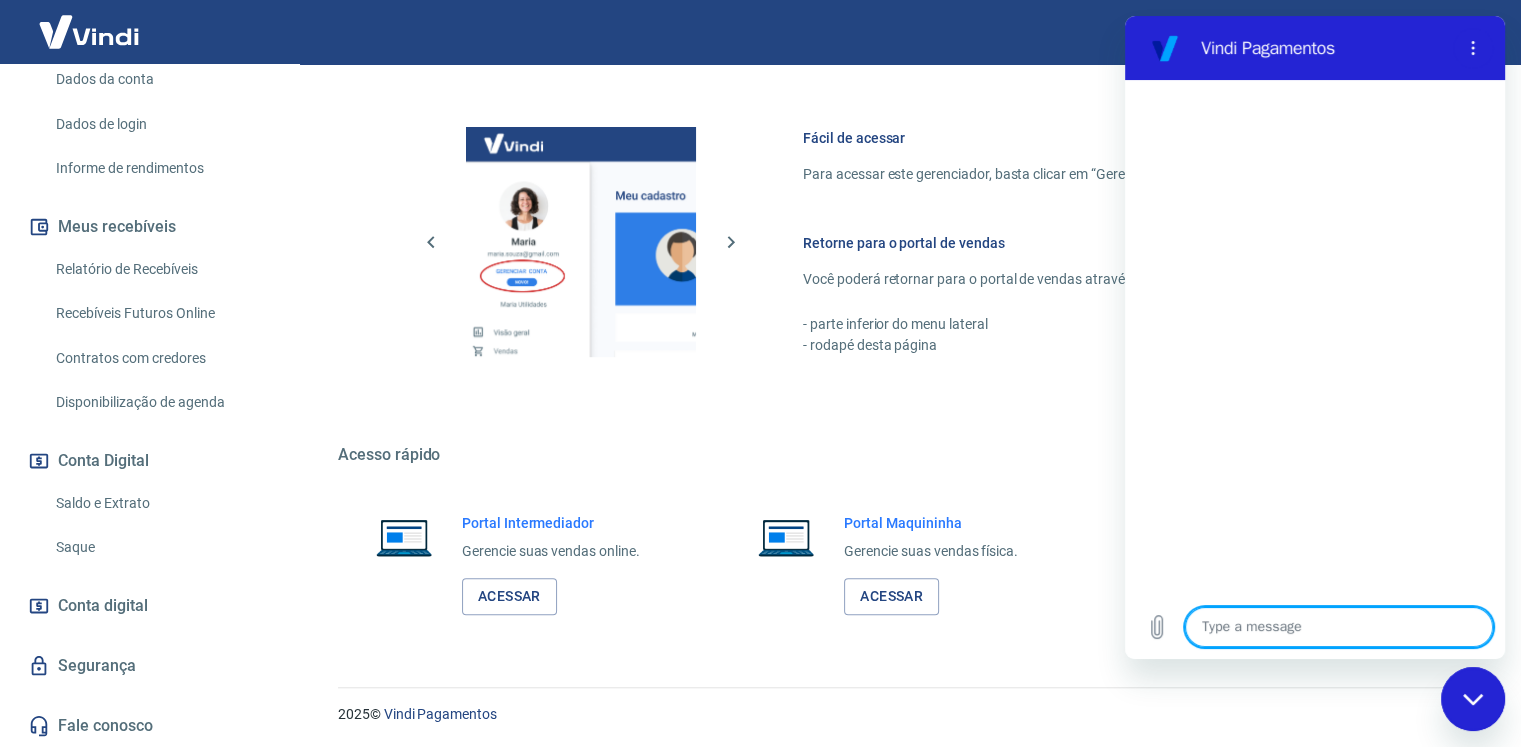 click at bounding box center (1339, 627) 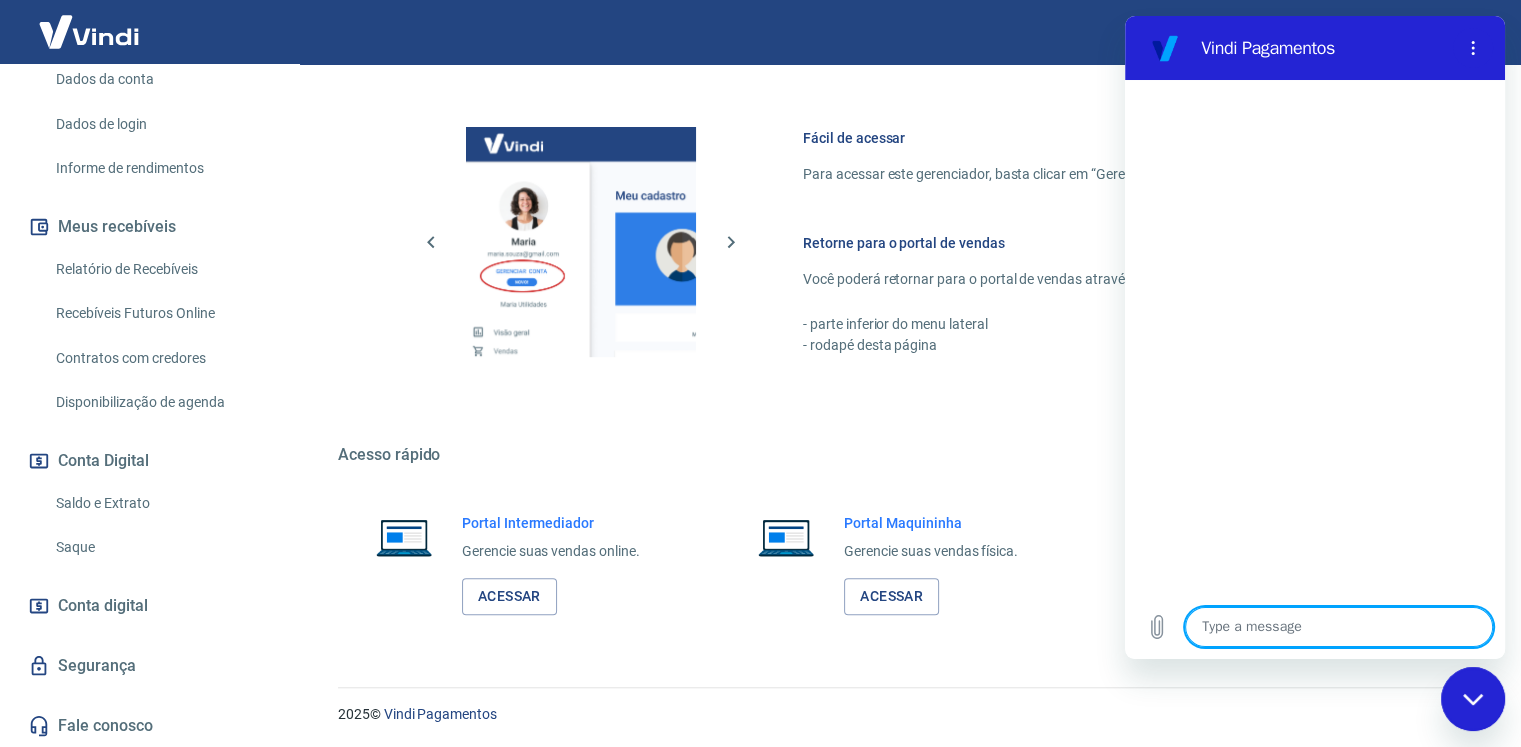 type on "O" 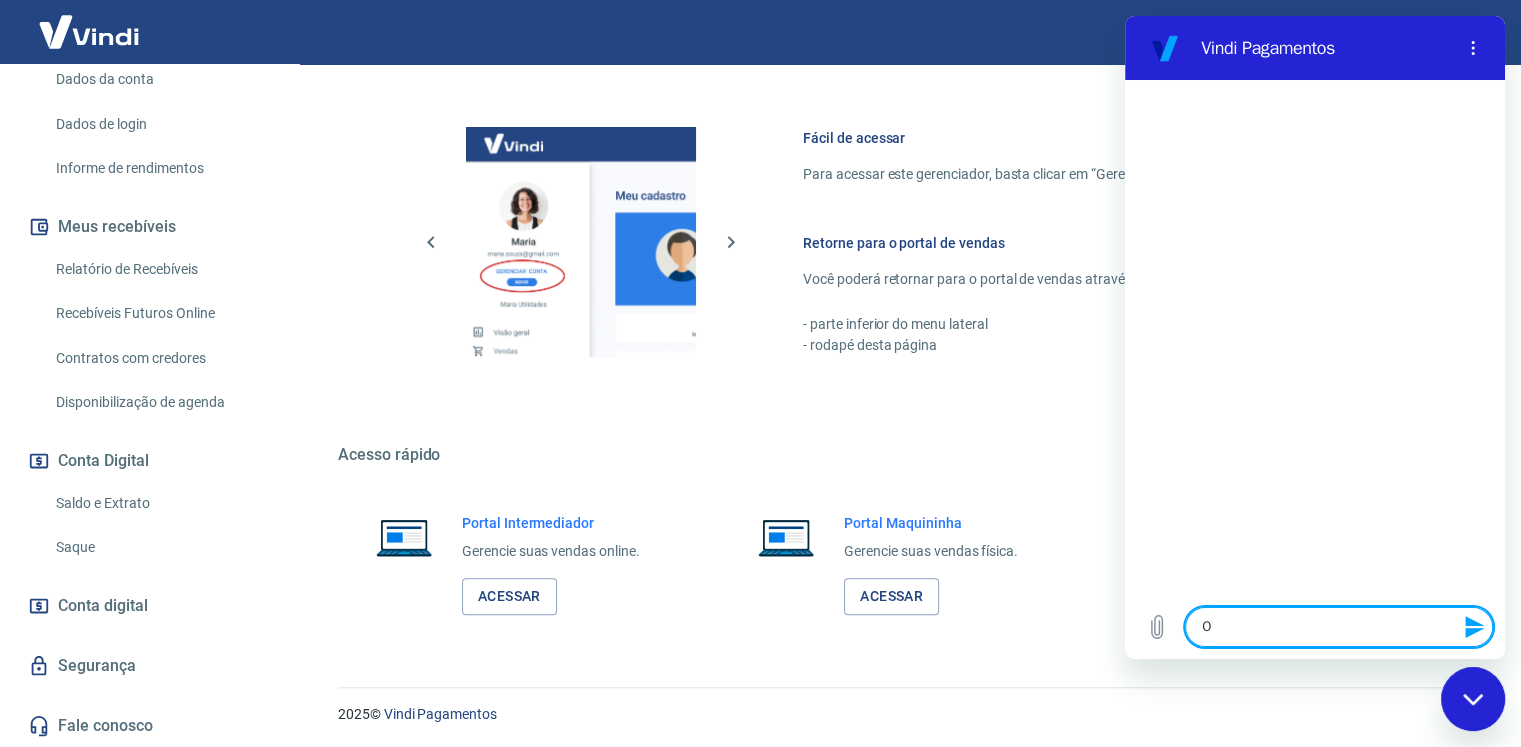 type on "Ol" 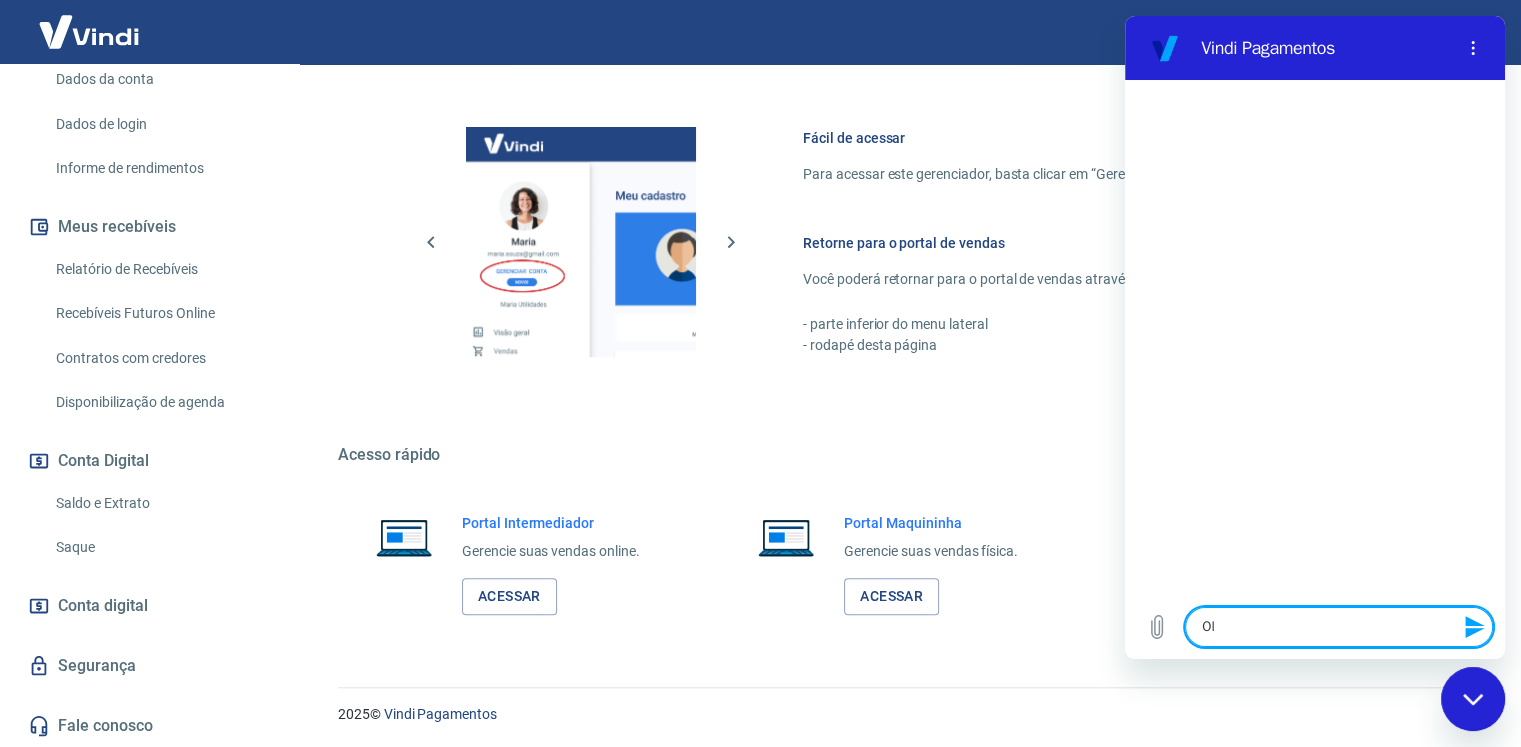 type on "Olá" 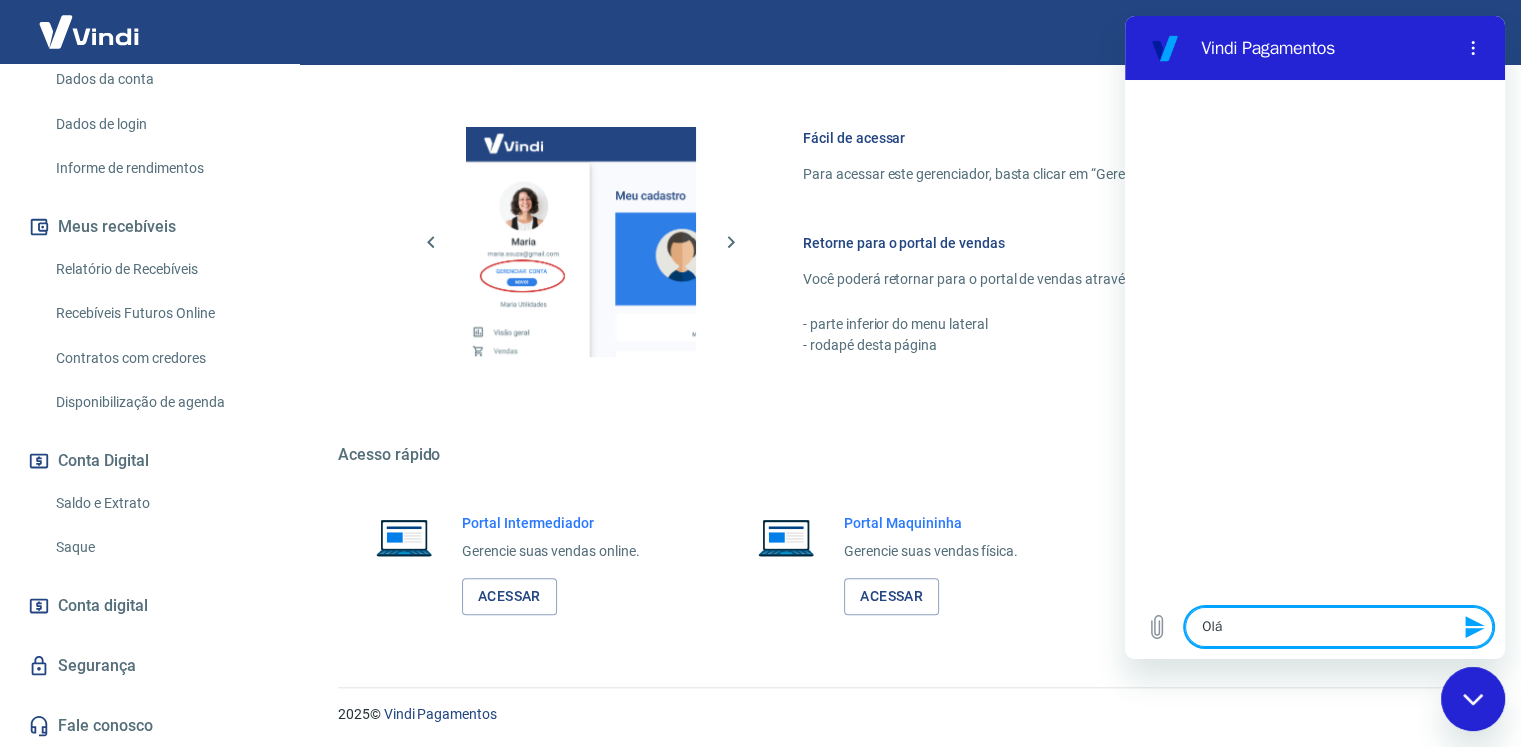 type 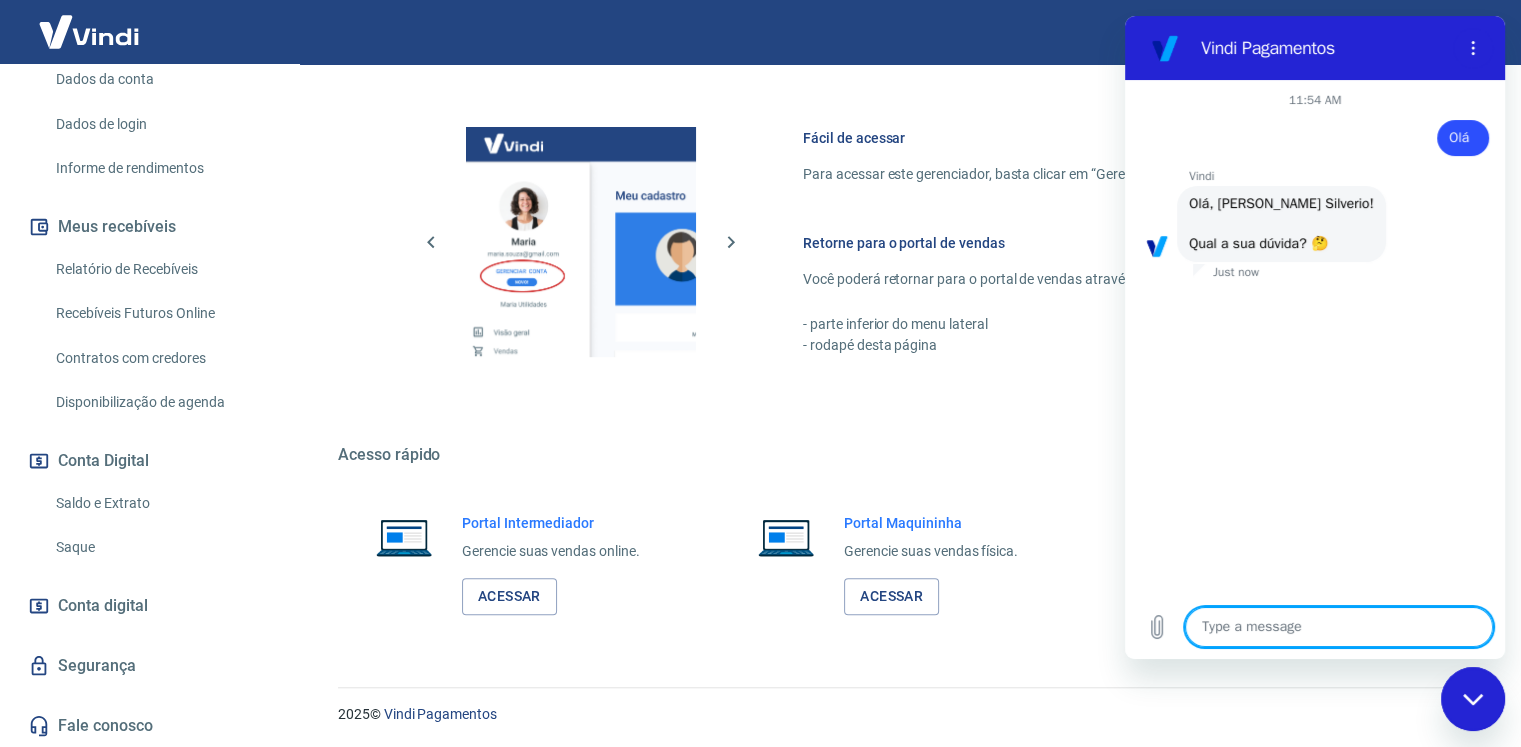 scroll, scrollTop: 54, scrollLeft: 0, axis: vertical 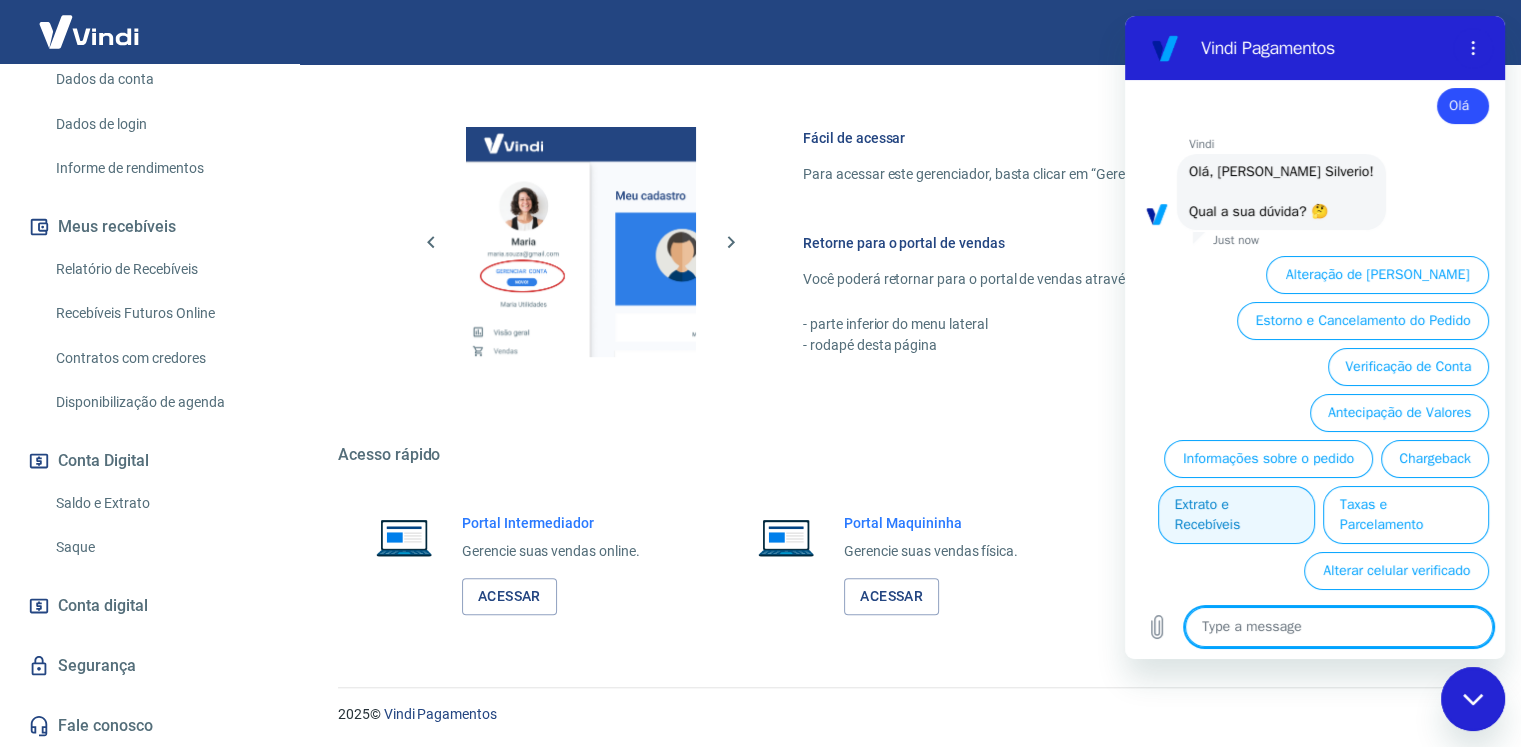 click on "Extrato e Recebíveis" at bounding box center [1236, 515] 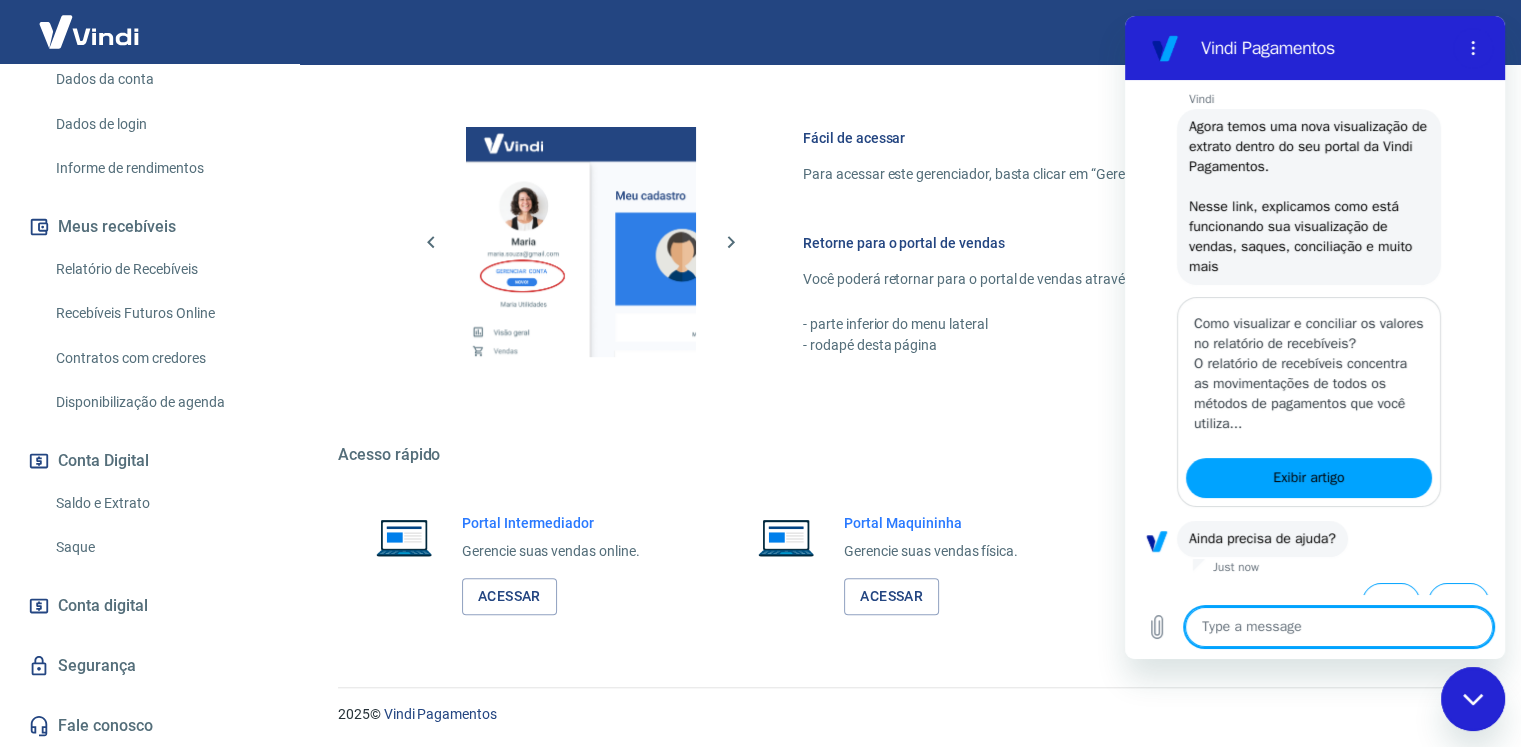 scroll, scrollTop: 280, scrollLeft: 0, axis: vertical 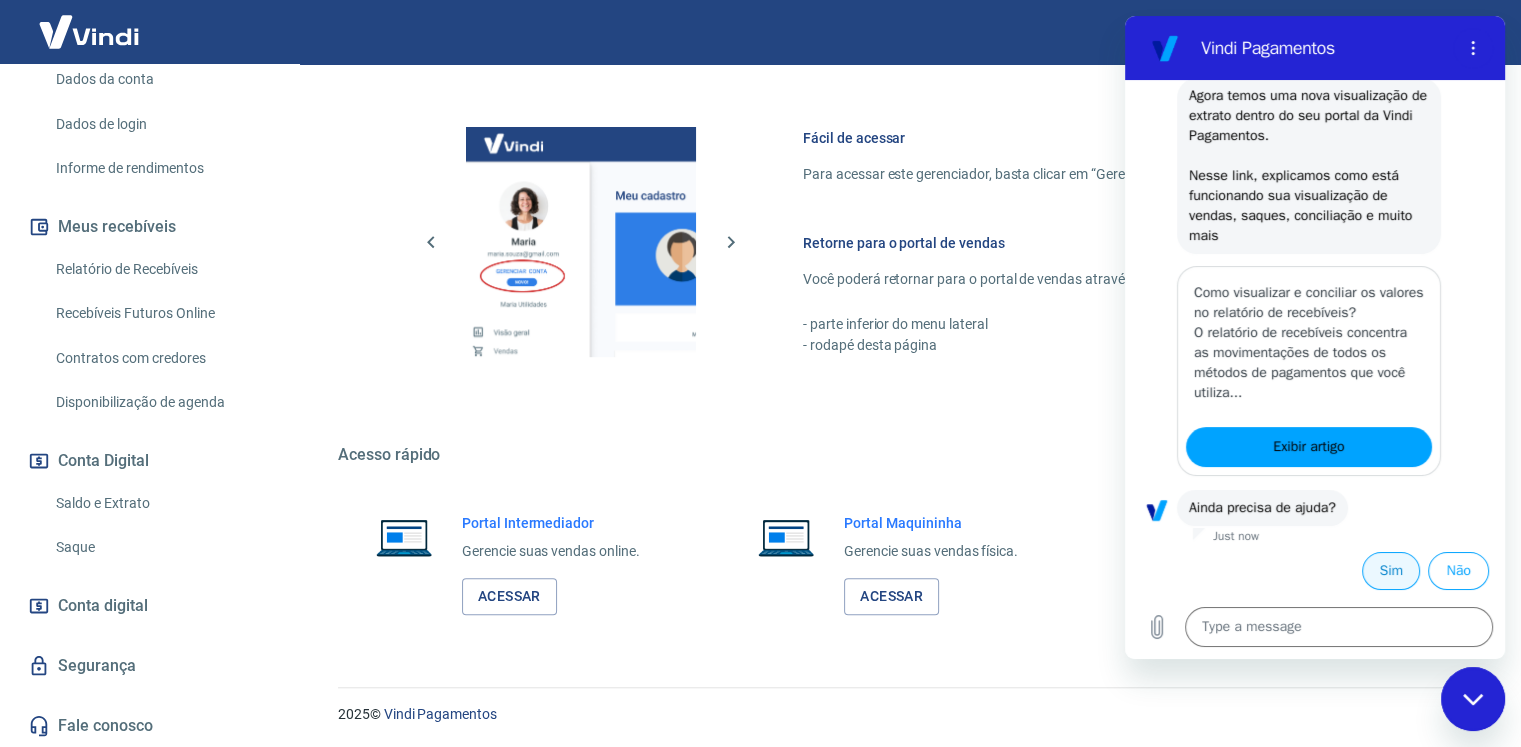 click on "Sim" at bounding box center (1391, 571) 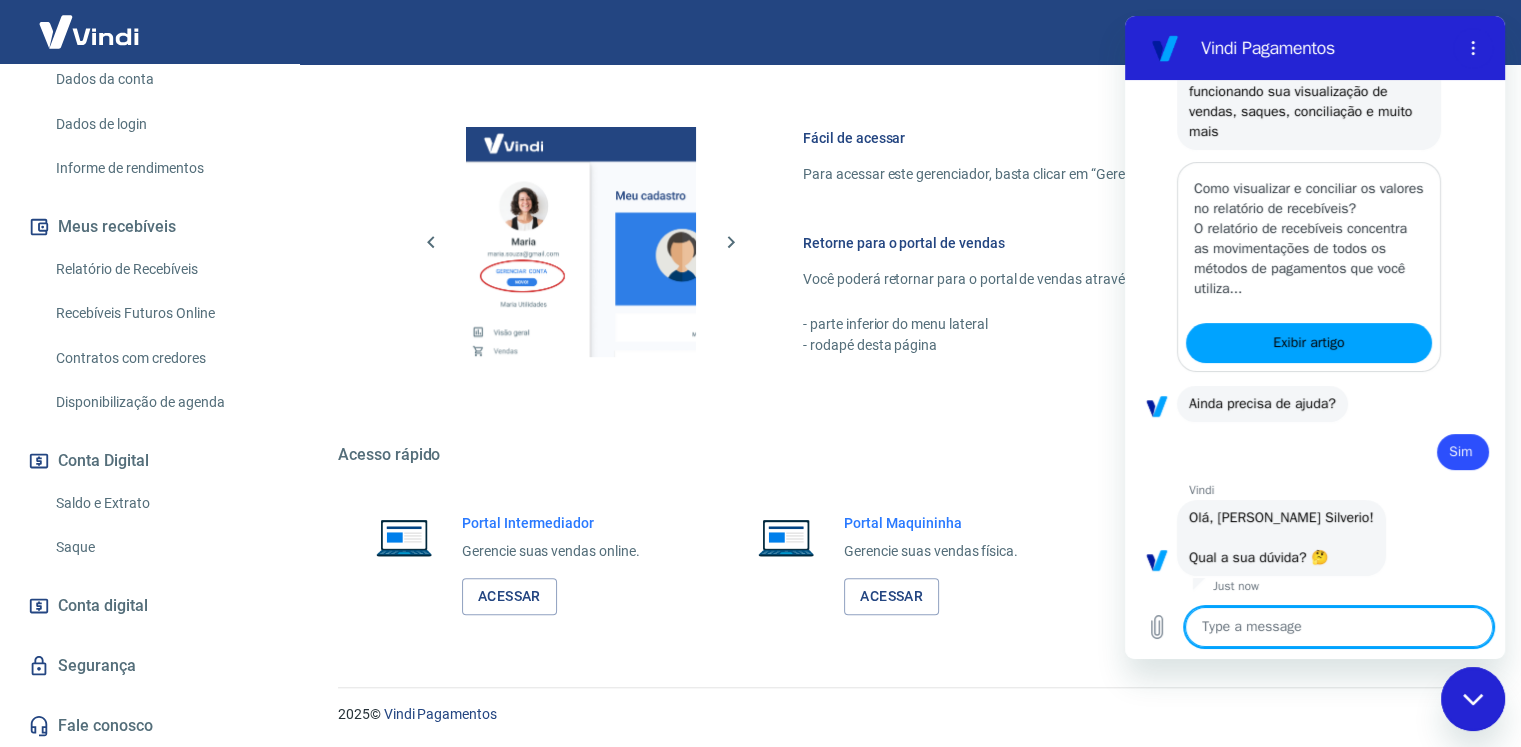 scroll, scrollTop: 754, scrollLeft: 0, axis: vertical 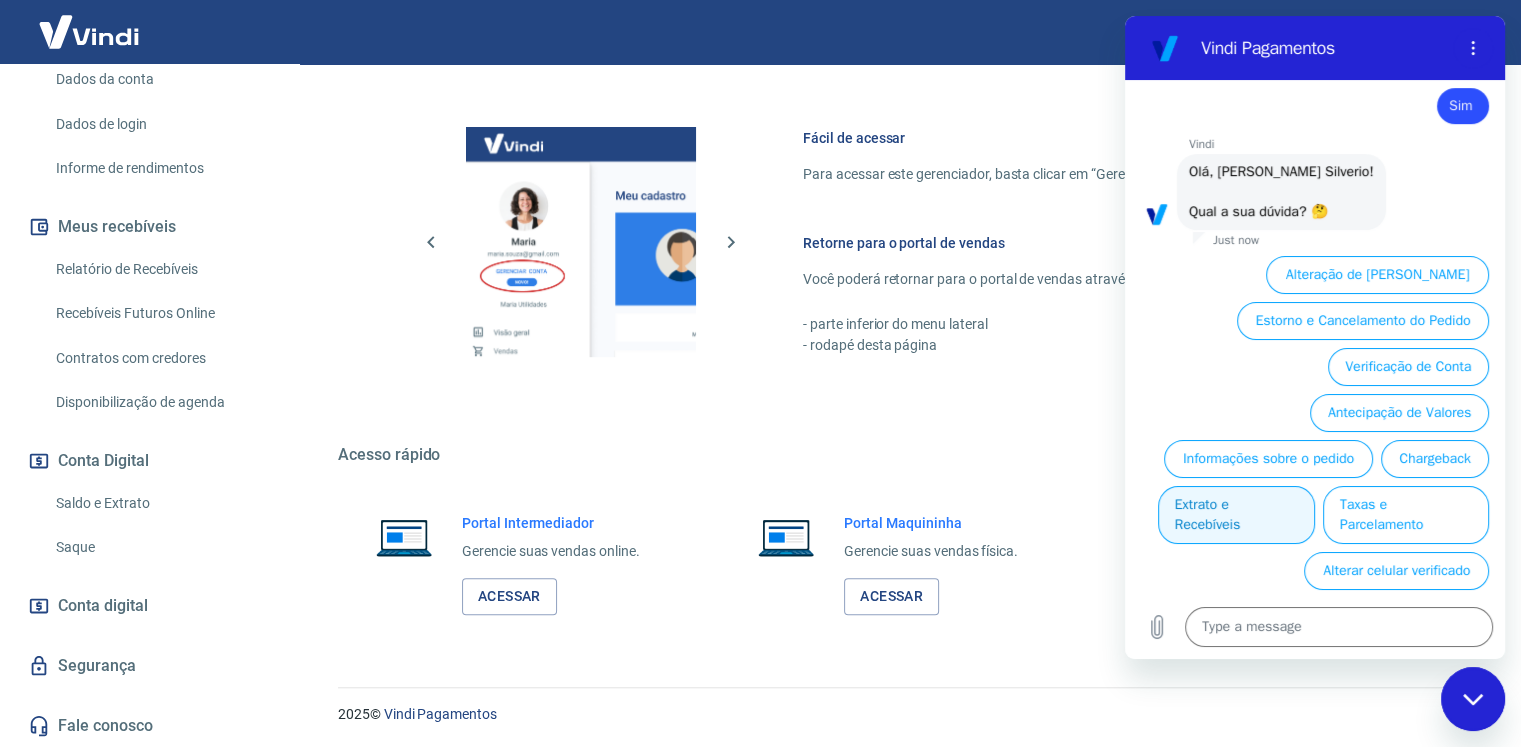 click on "Extrato e Recebíveis" at bounding box center (1236, 515) 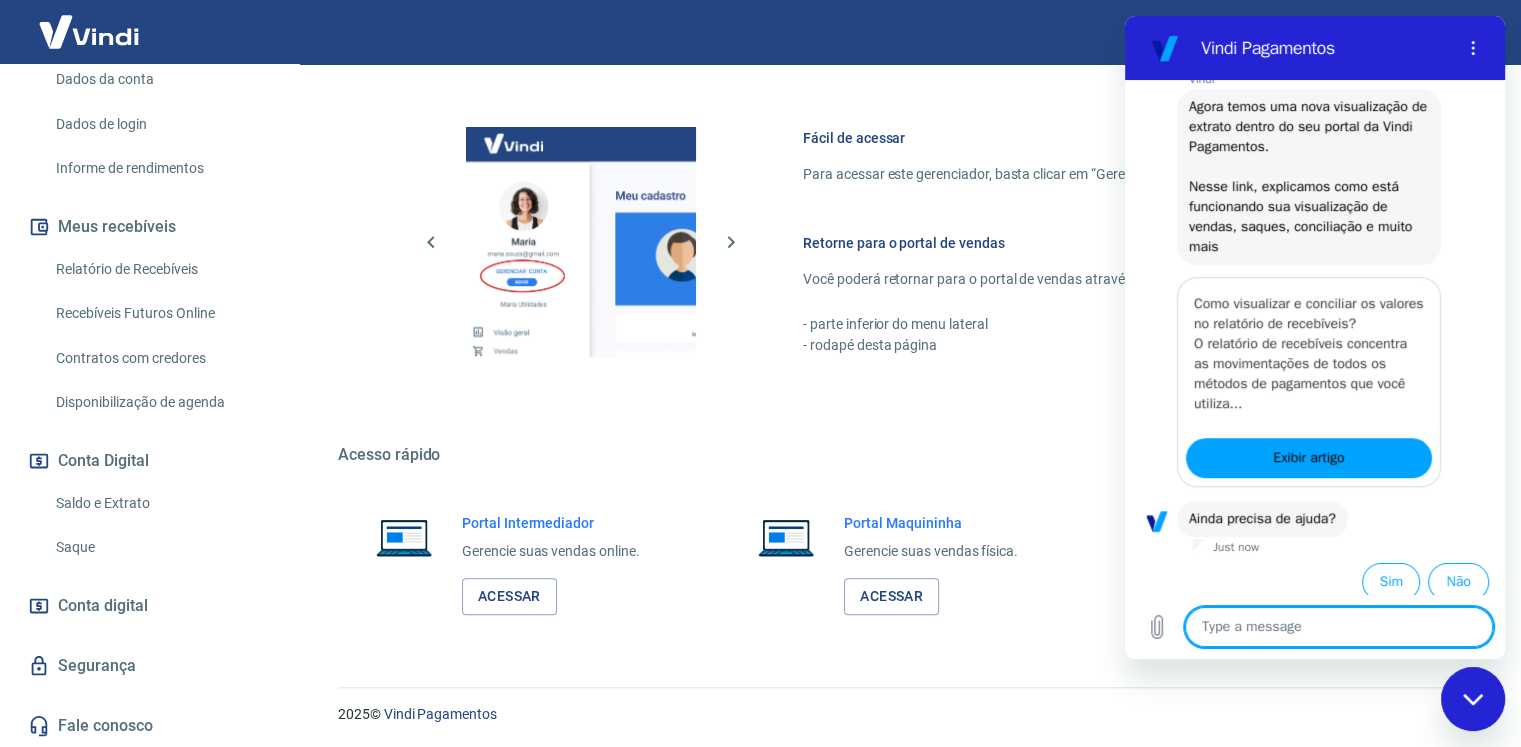 scroll, scrollTop: 980, scrollLeft: 0, axis: vertical 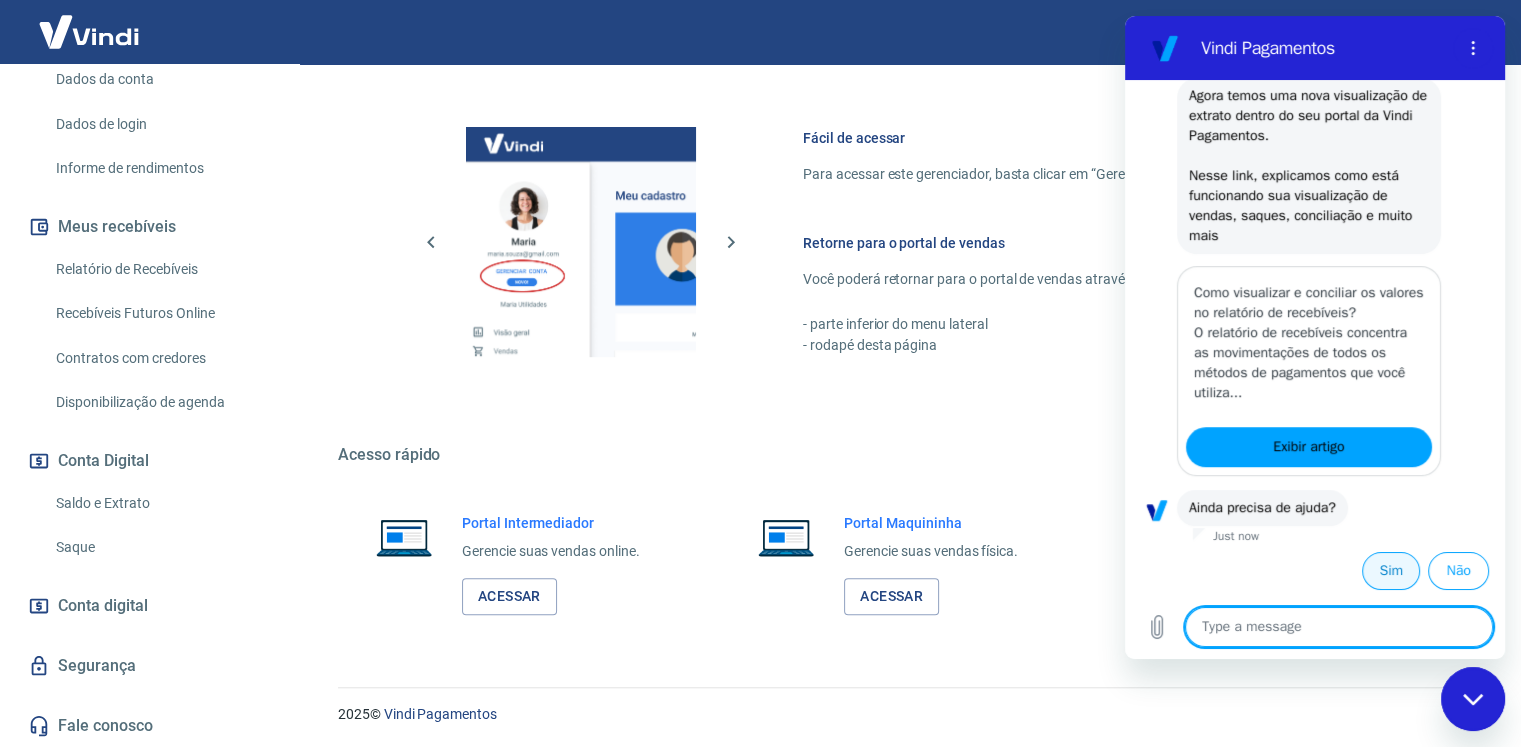 click on "Sim" at bounding box center (1391, 571) 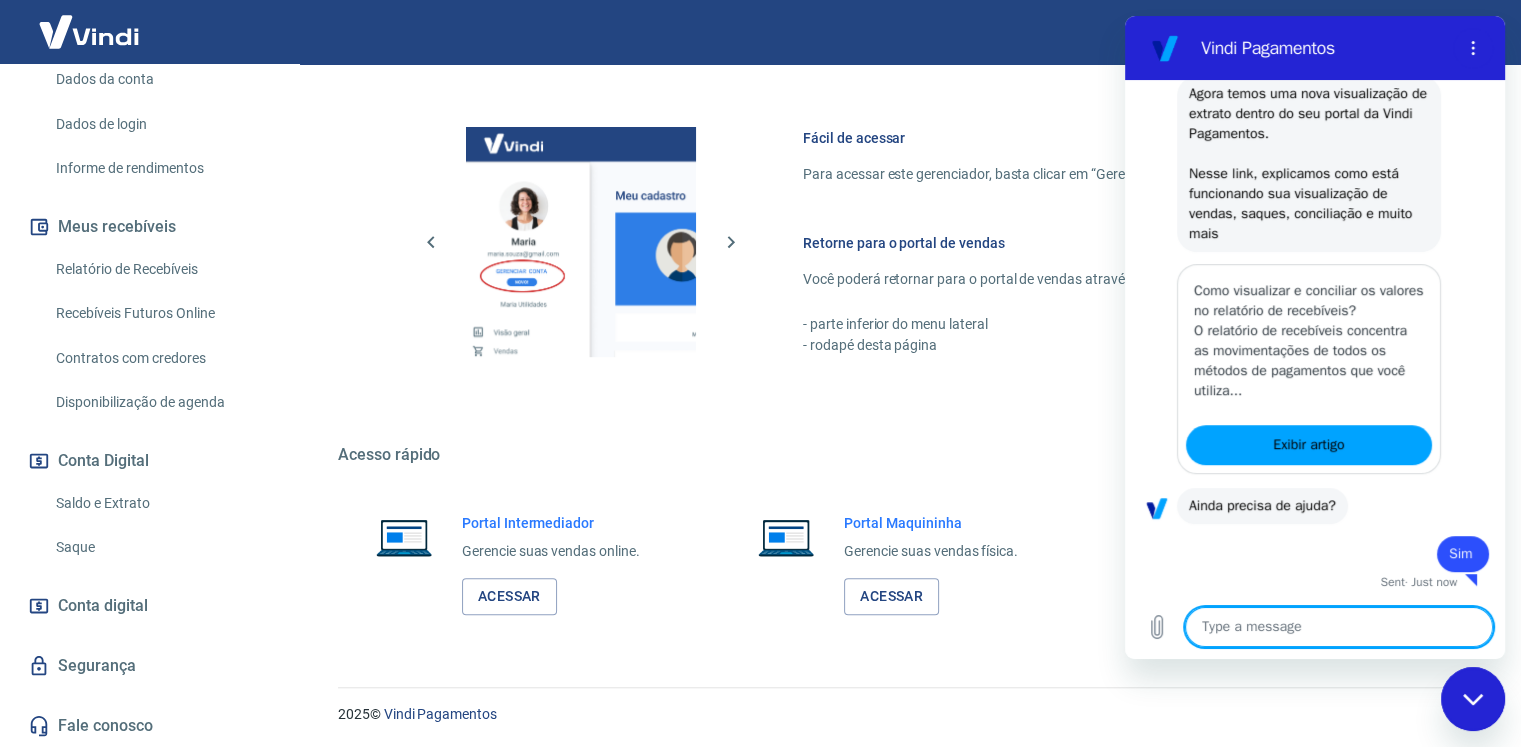 type on "x" 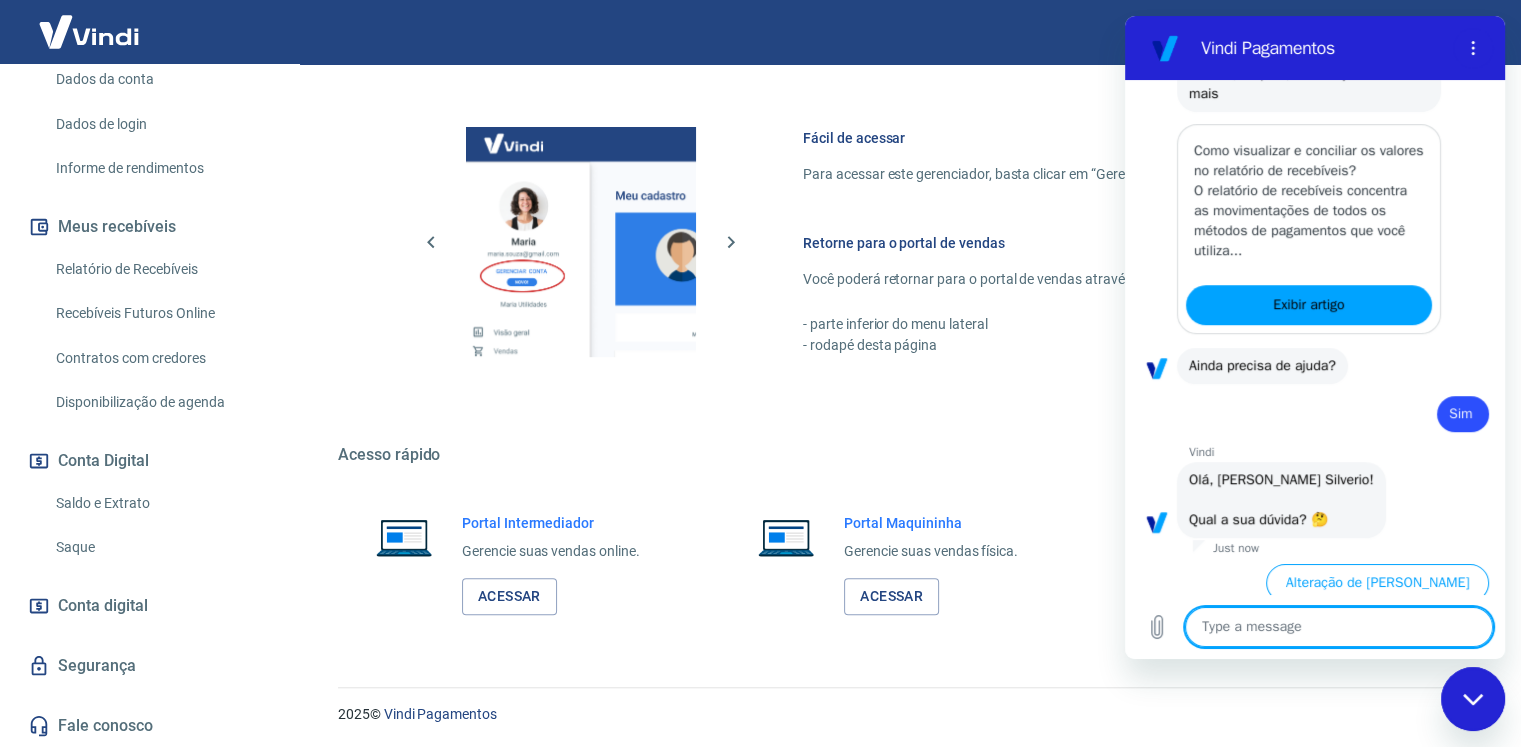 scroll, scrollTop: 1453, scrollLeft: 0, axis: vertical 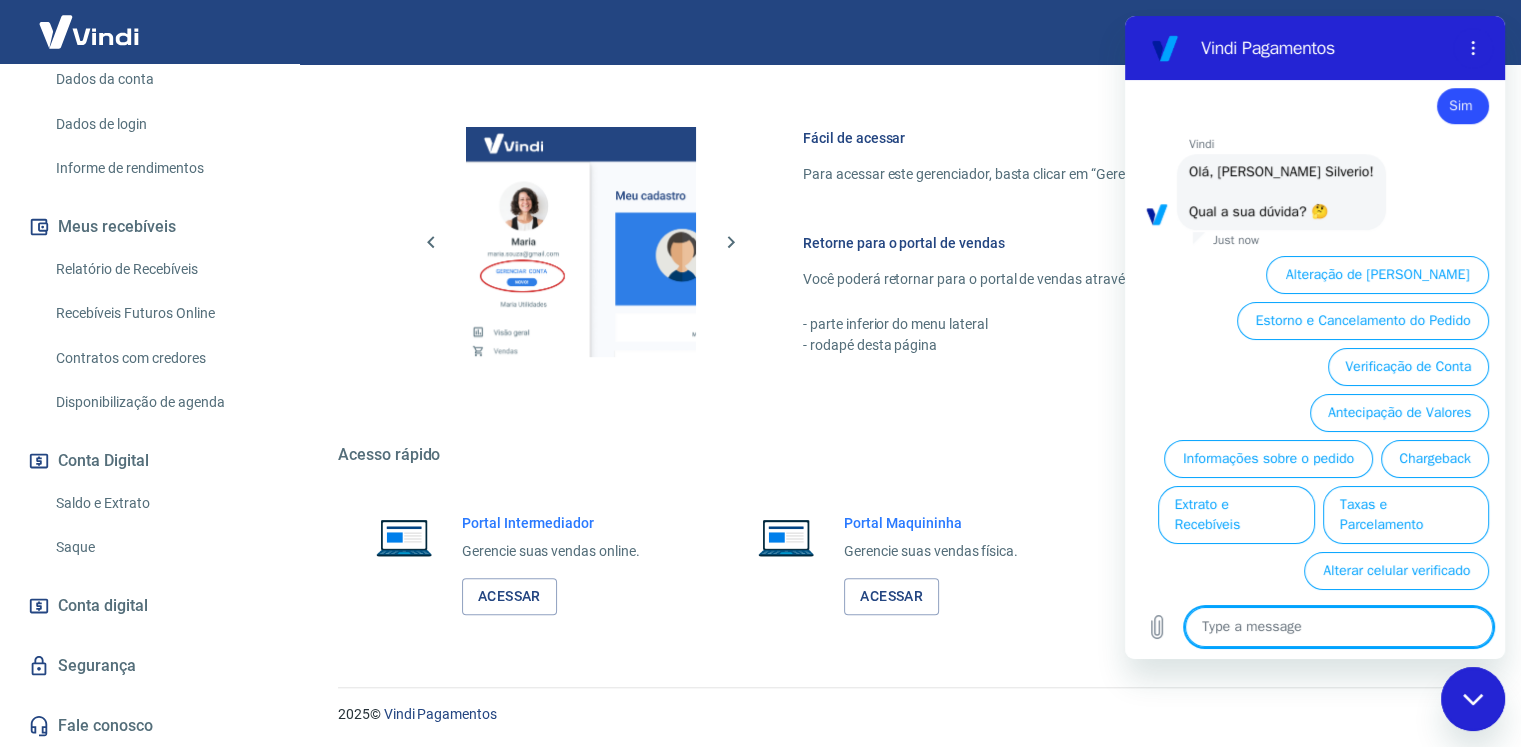 type on "f" 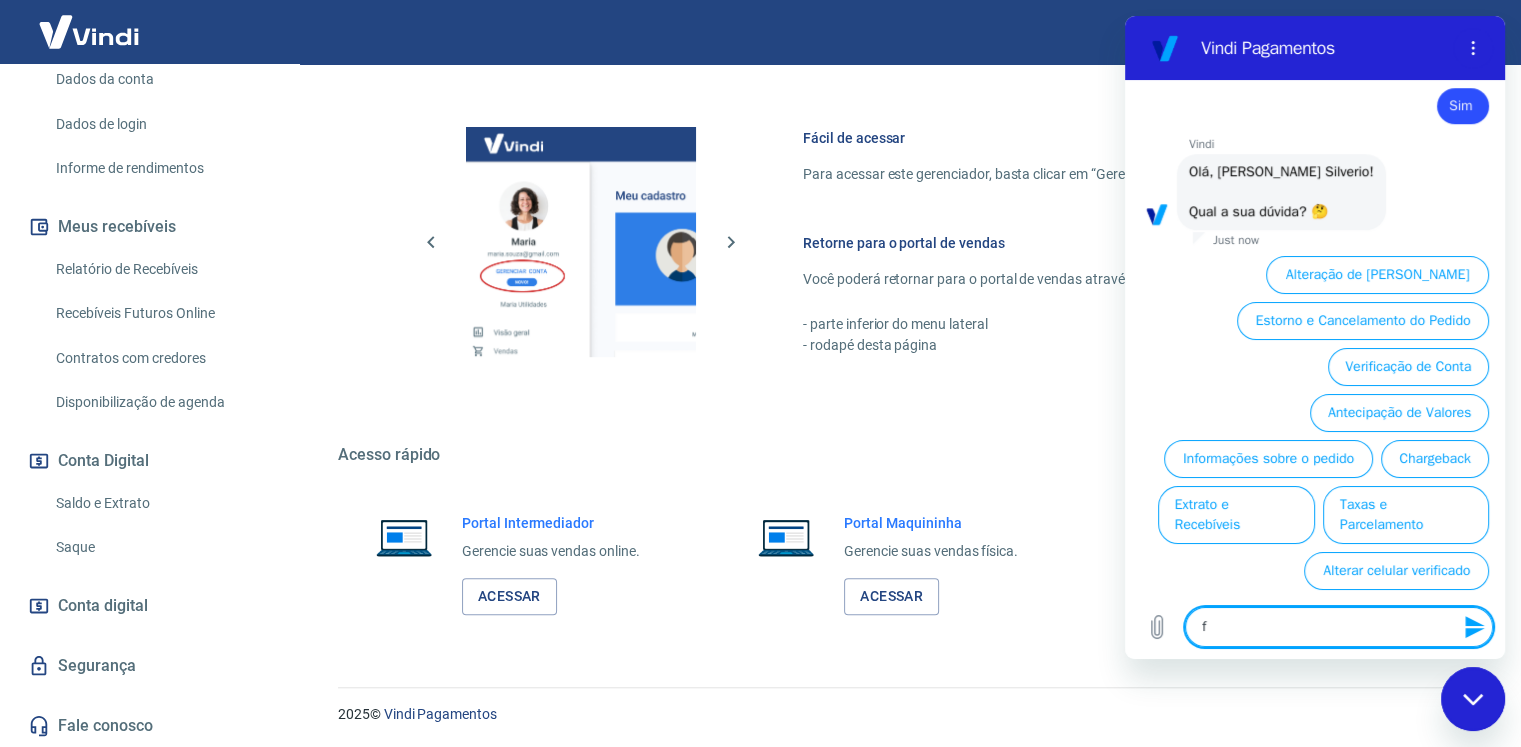 type on "fa" 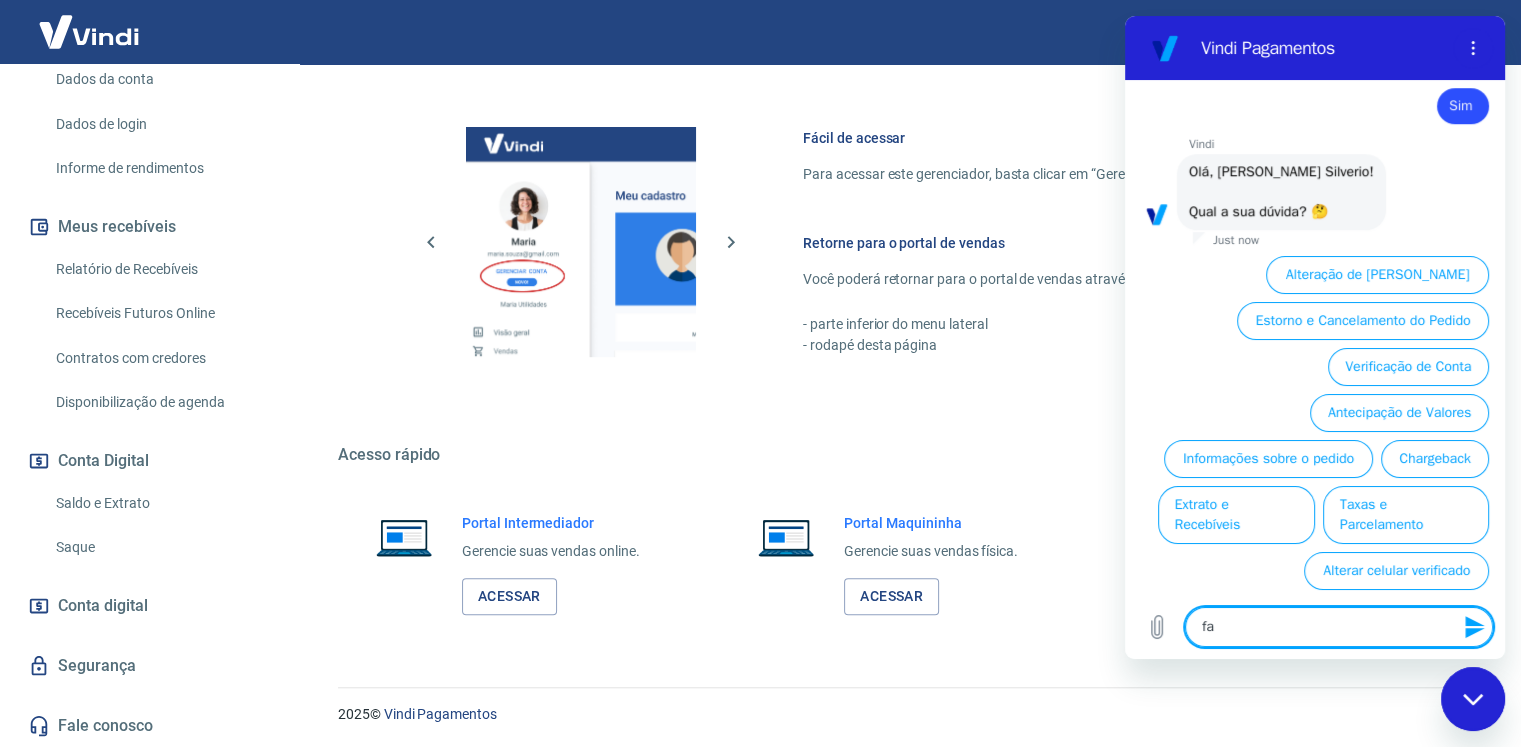 type on "fal" 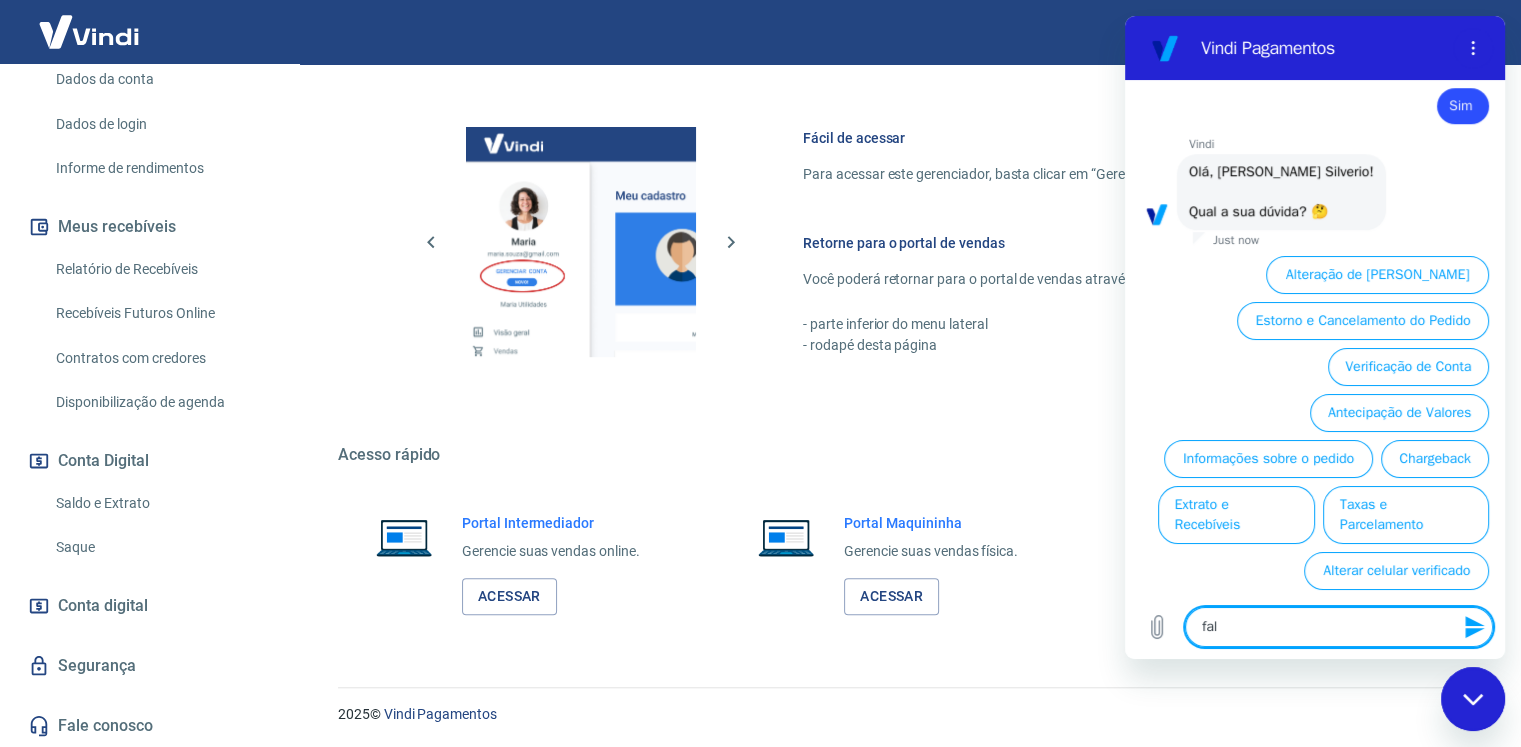 type on "fala" 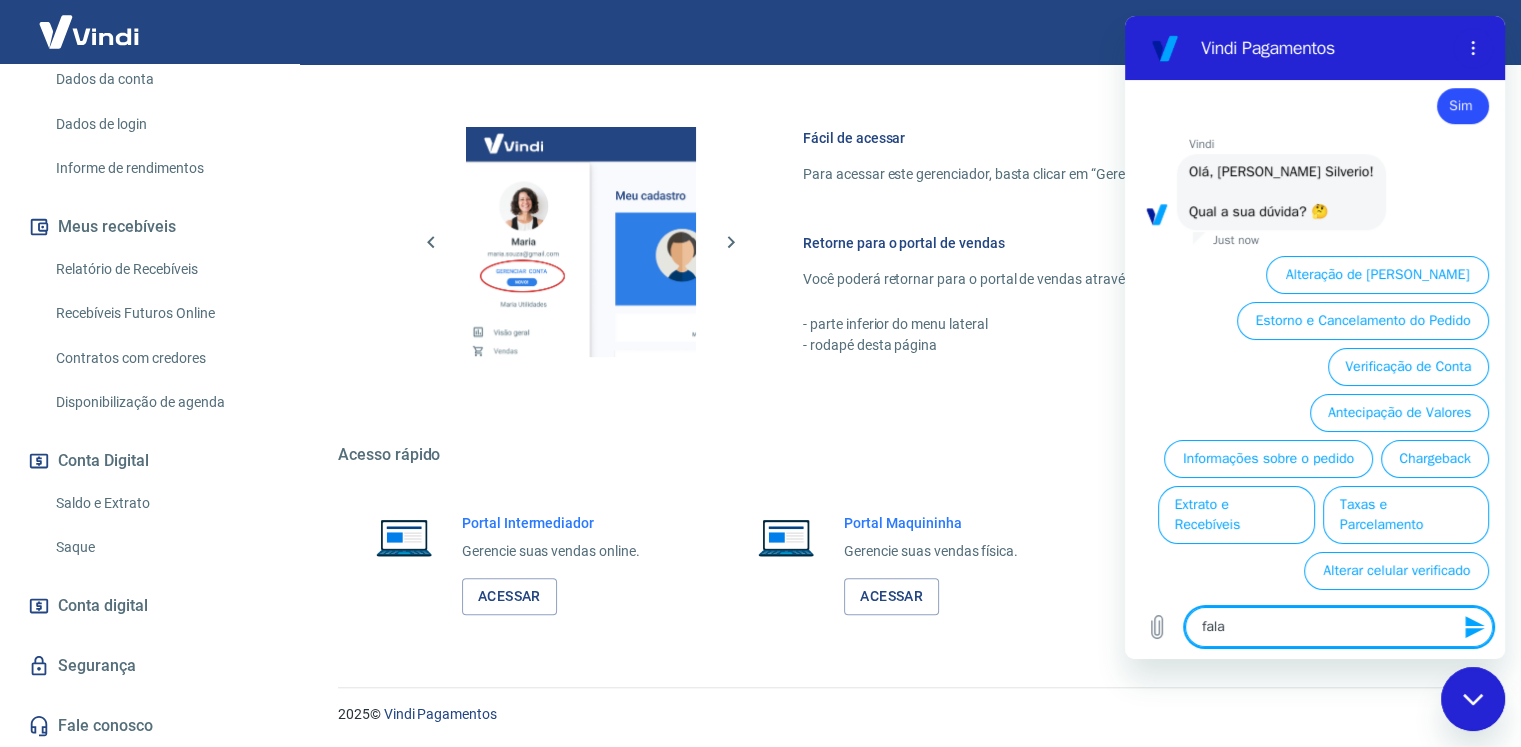 type on "falar" 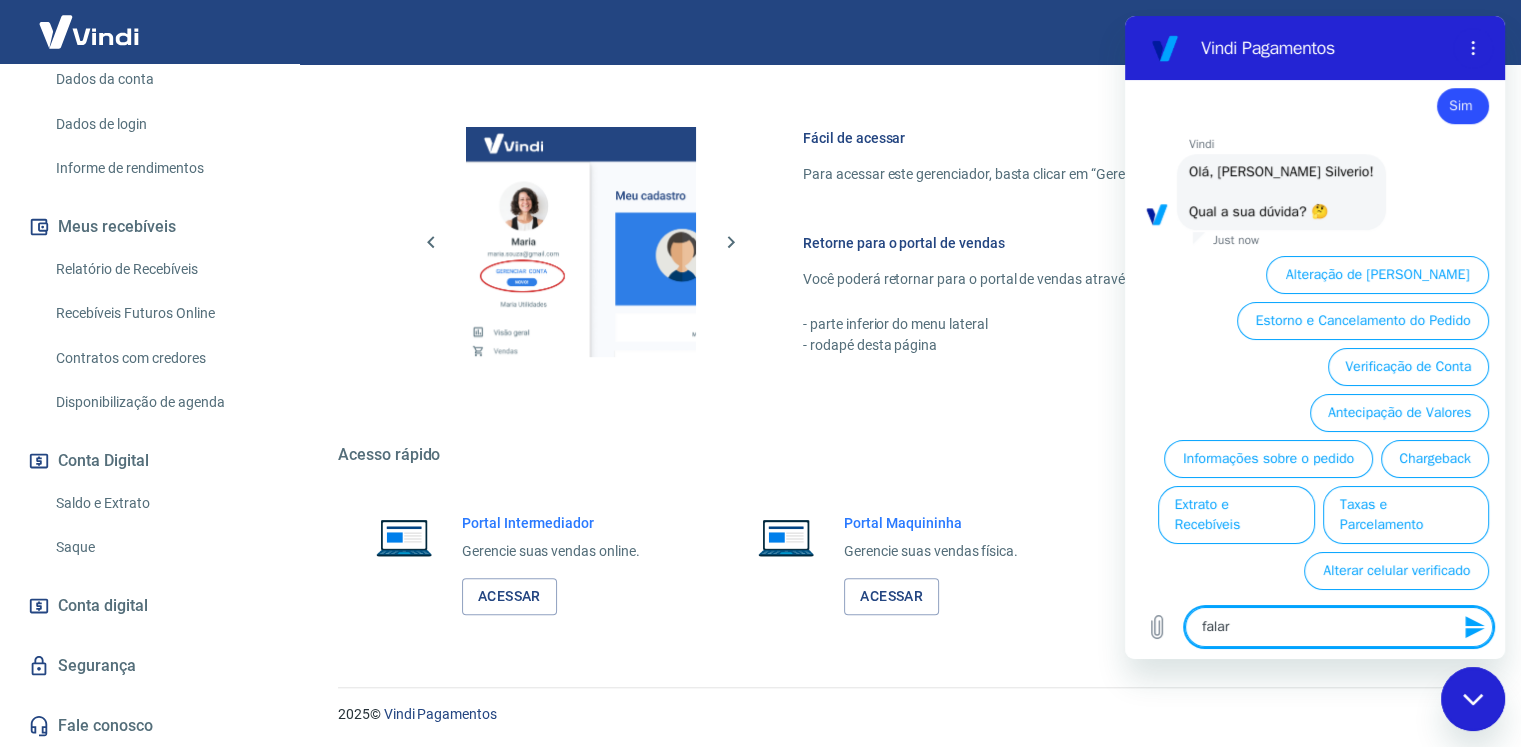 type on "falar" 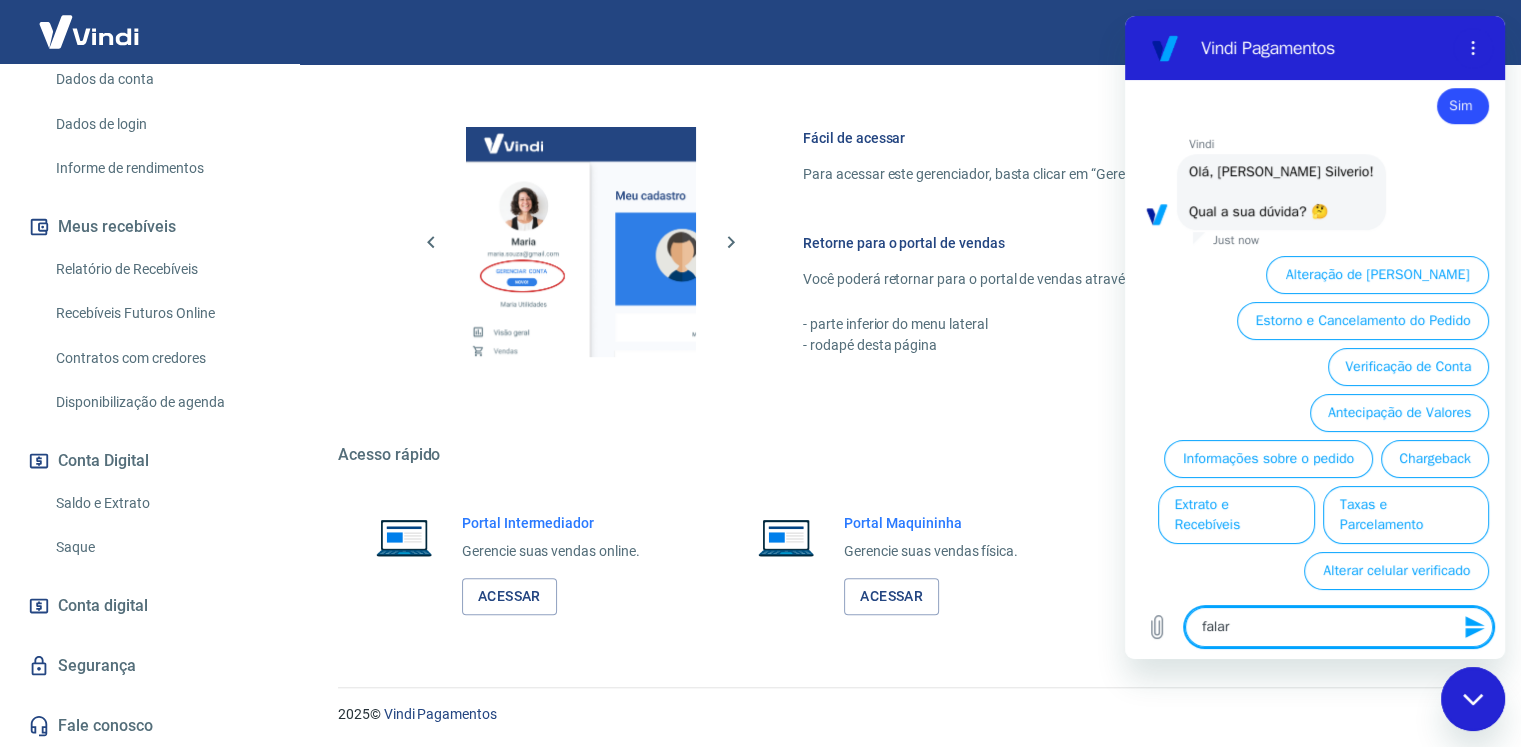 click on "Fale conosco" at bounding box center (149, 726) 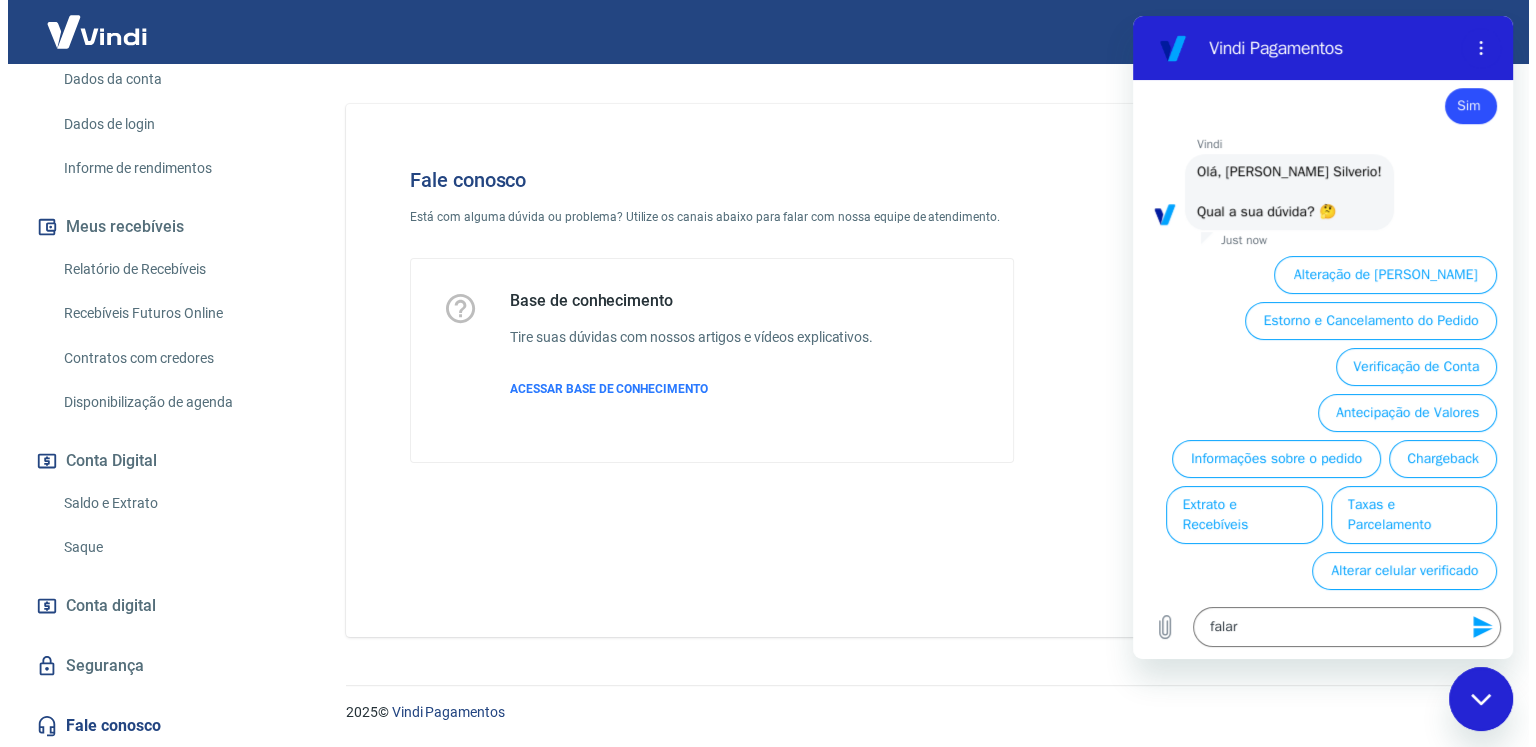 scroll, scrollTop: 0, scrollLeft: 0, axis: both 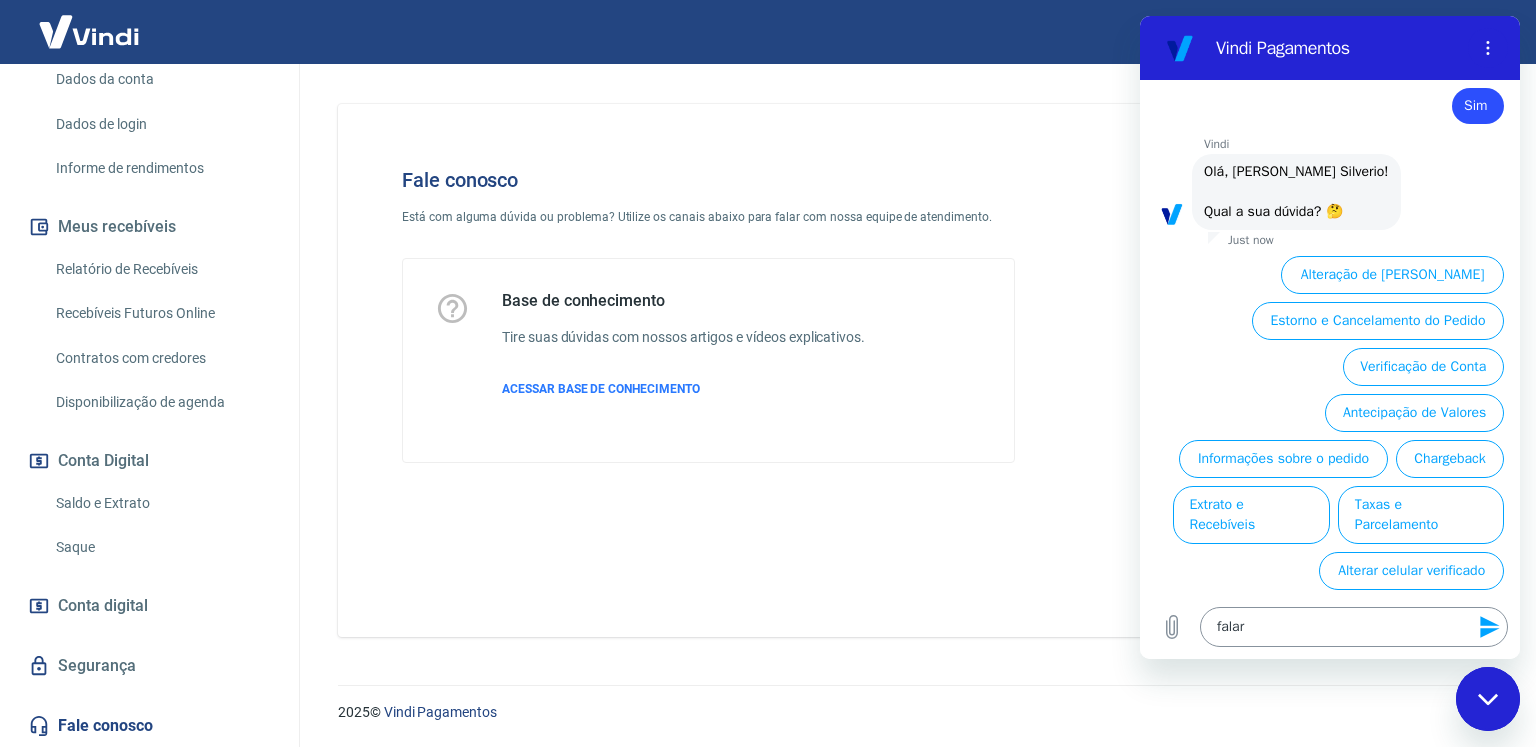 click on "falar" at bounding box center (1354, 627) 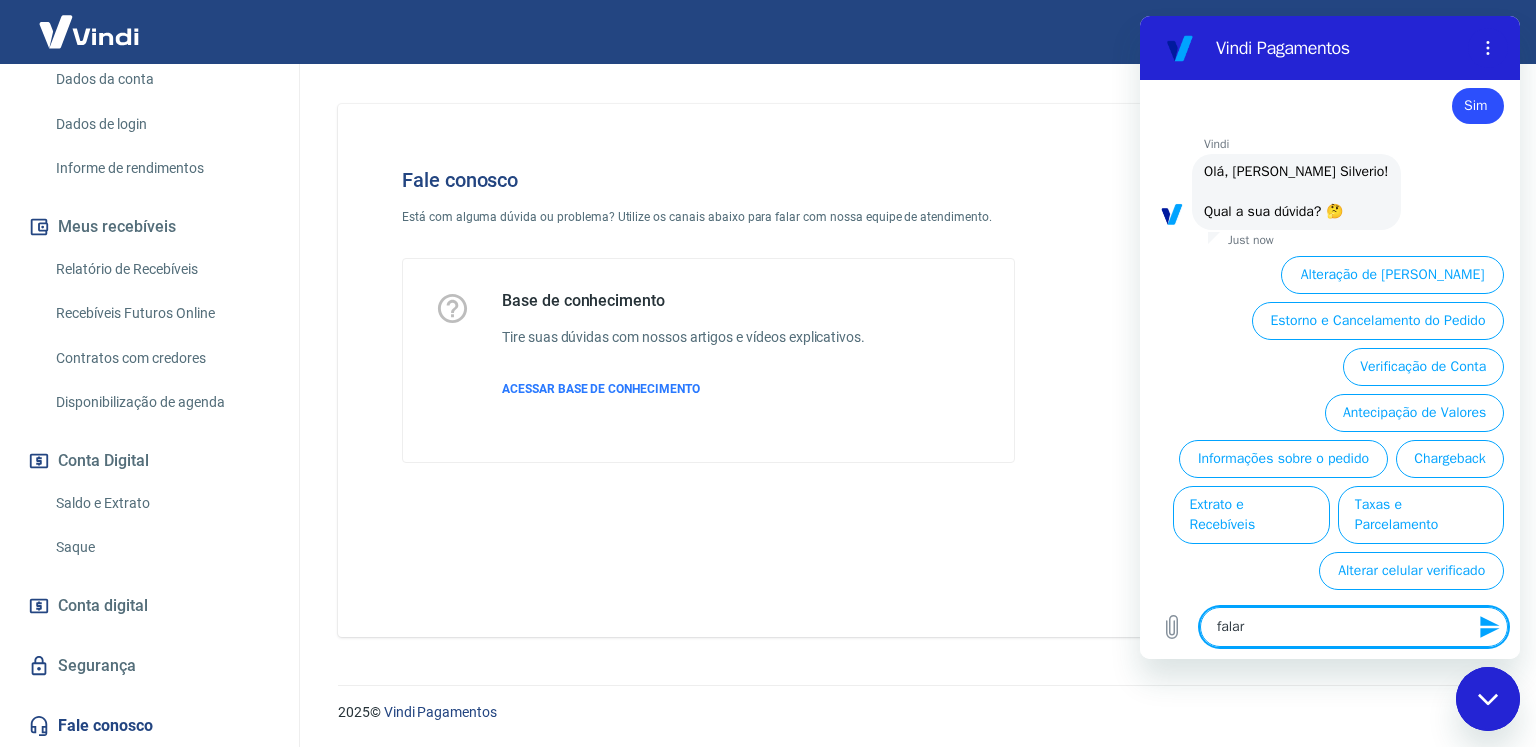 type on "falar c" 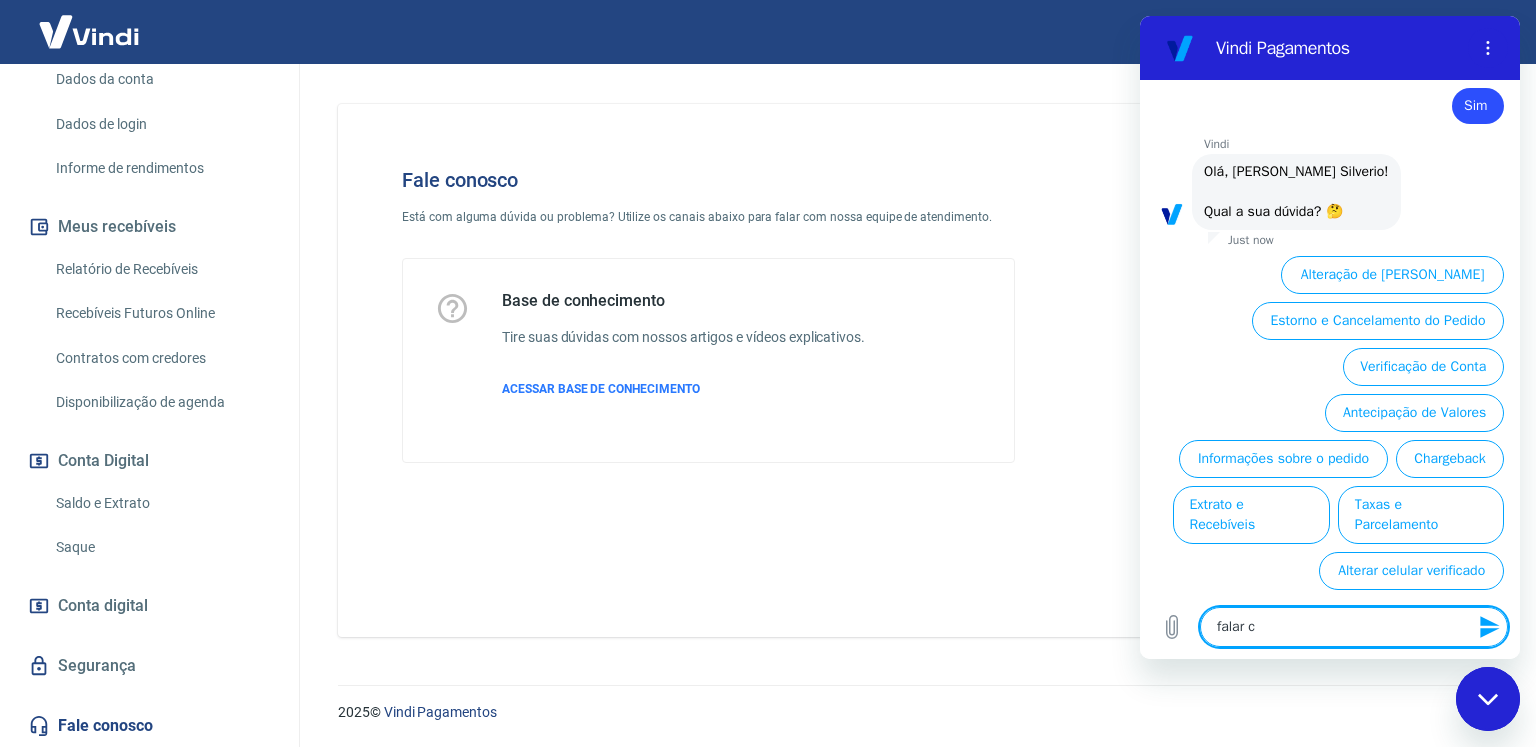 type on "x" 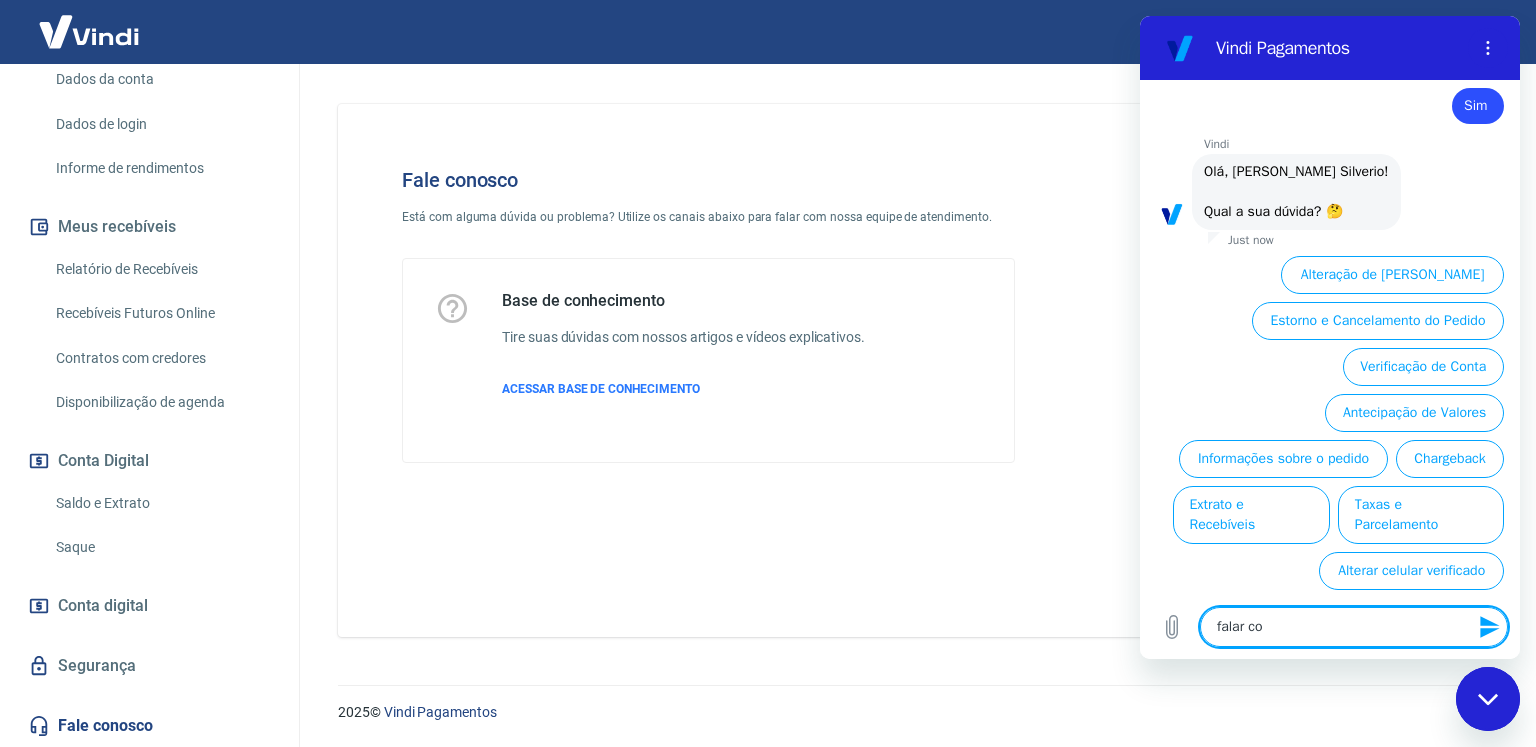 type on "falar com" 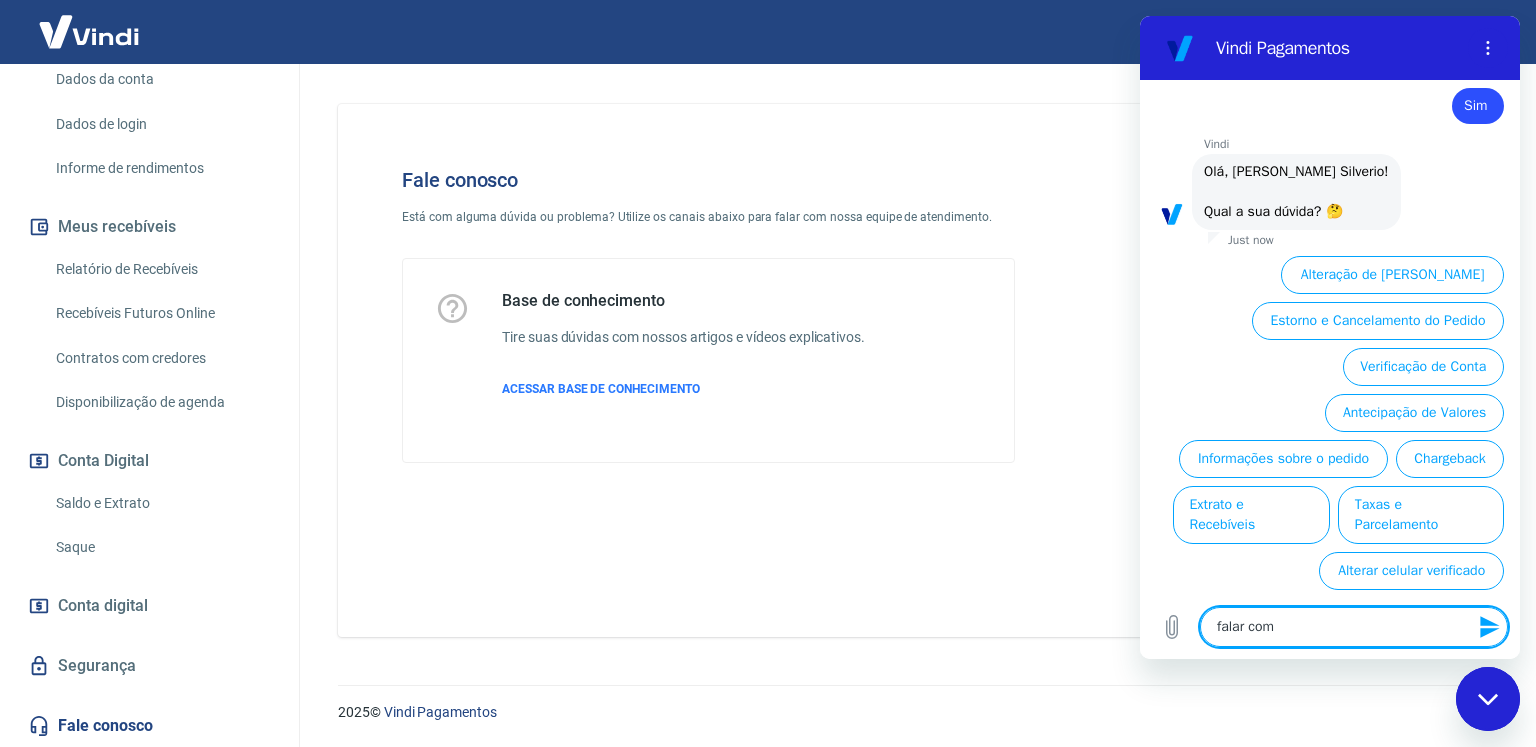 type on "falar com" 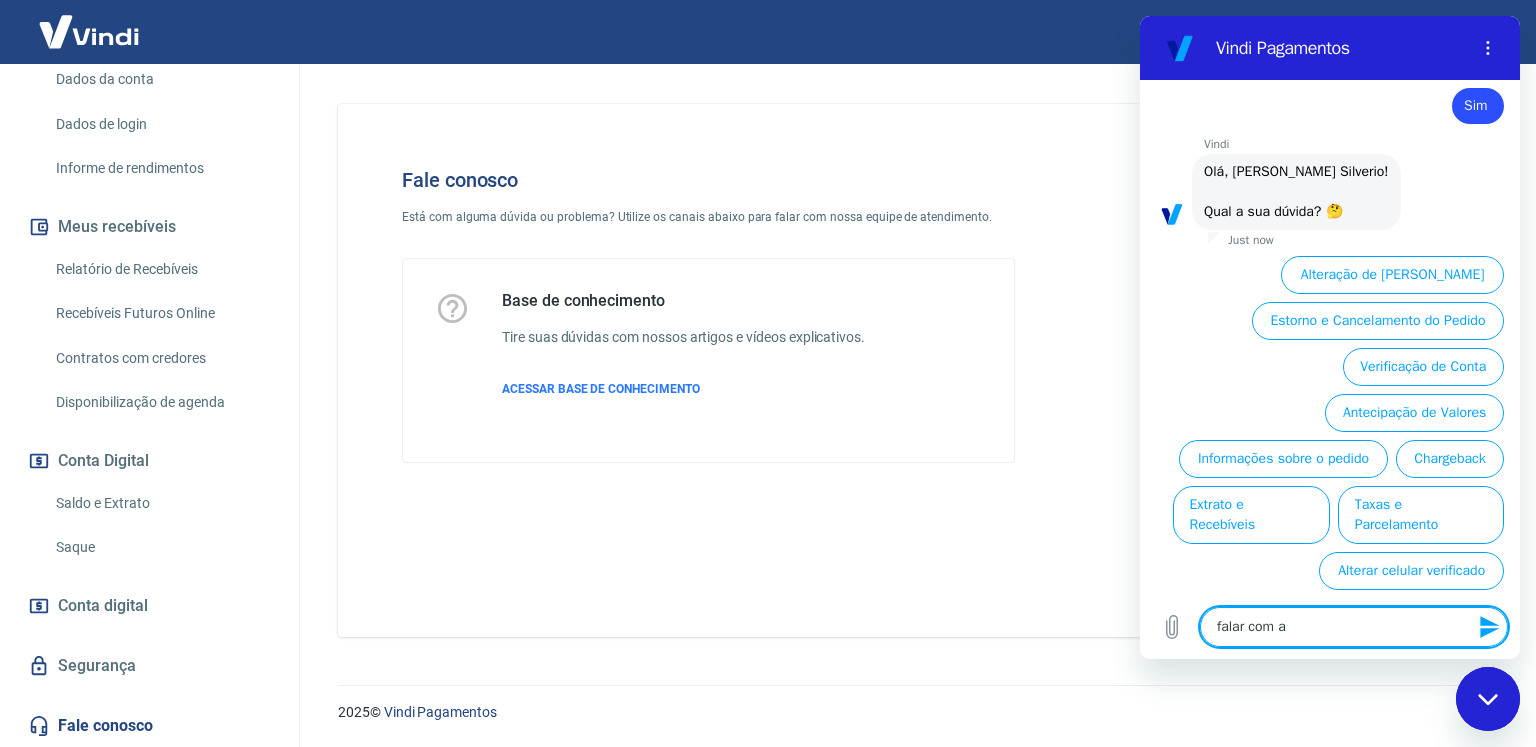 type on "falar com at" 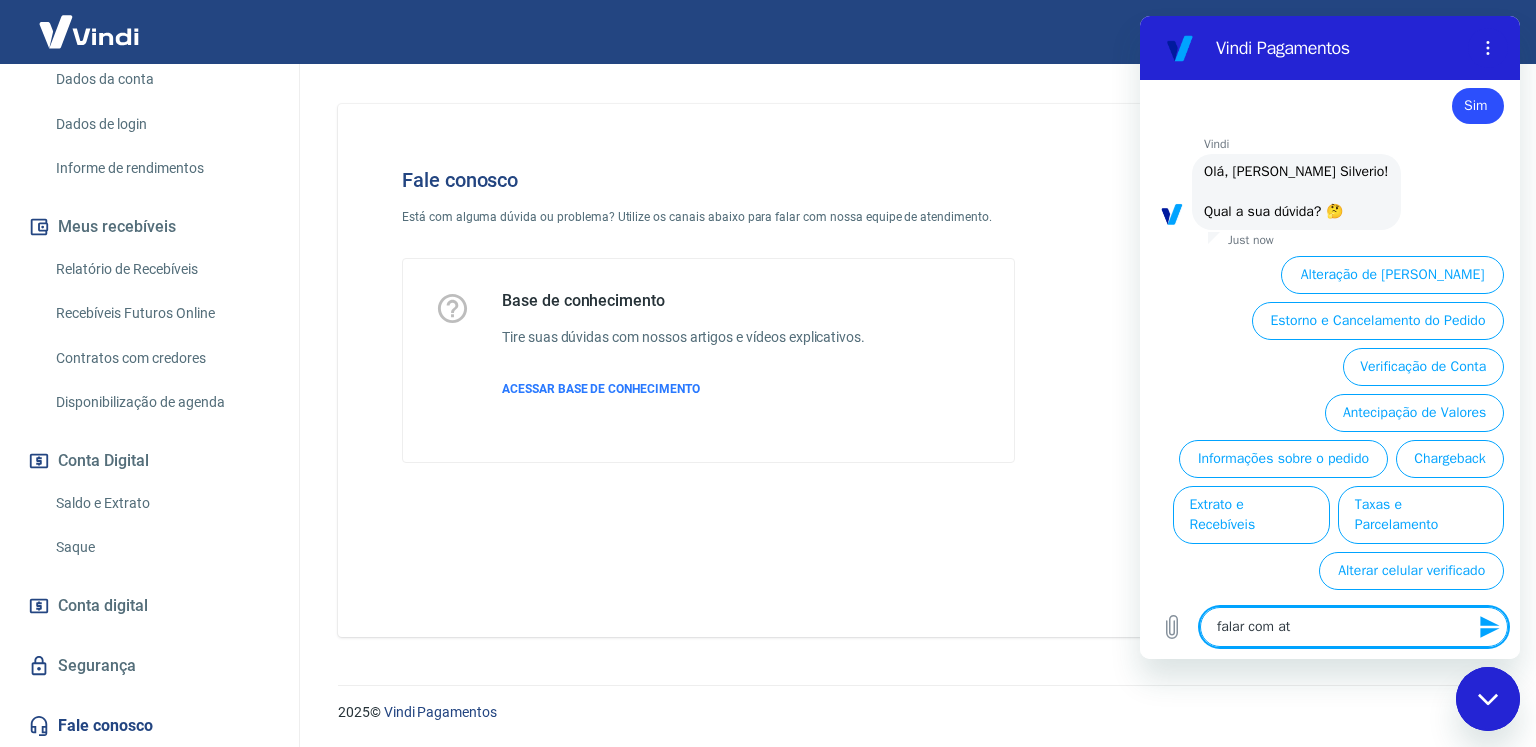 type on "falar com ate" 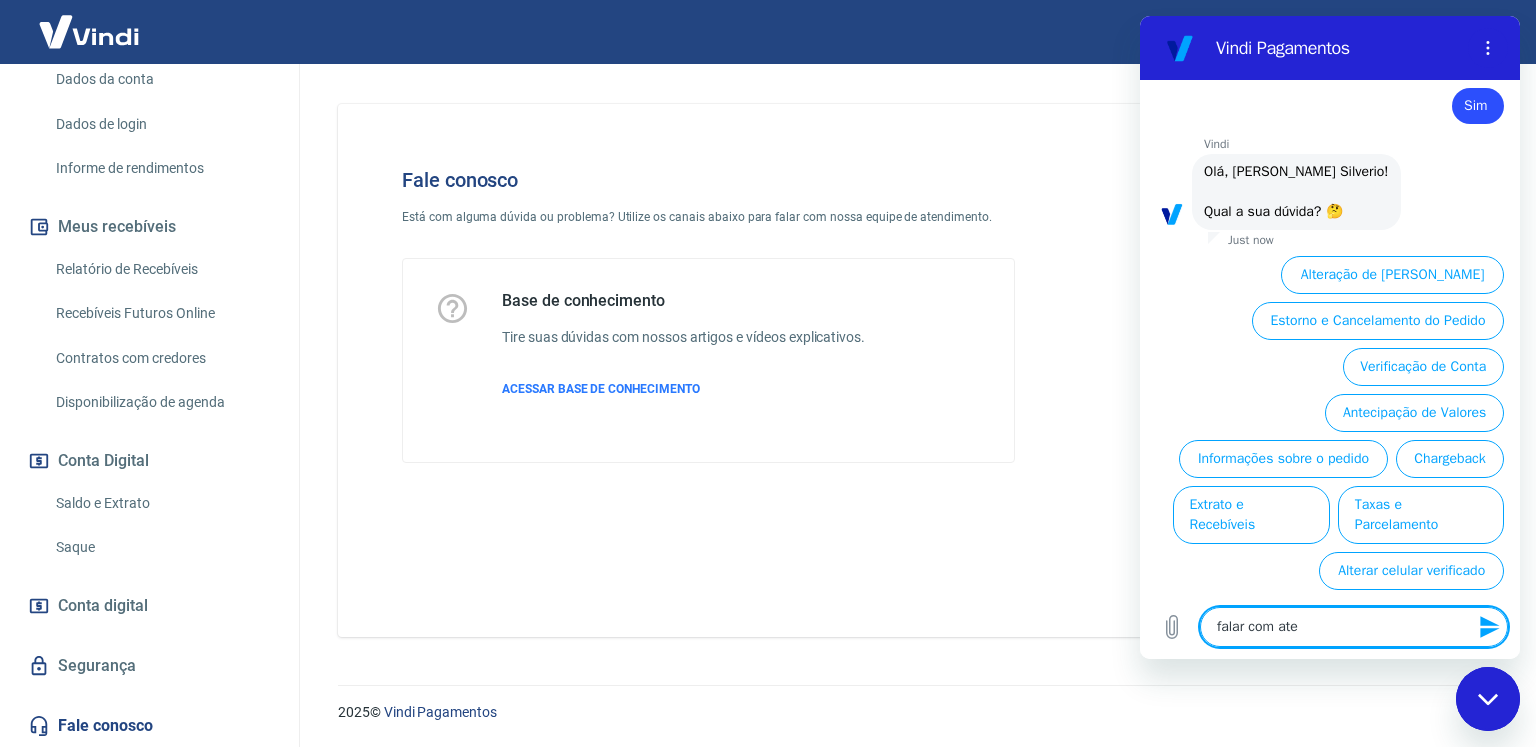 type on "falar com [GEOGRAPHIC_DATA]" 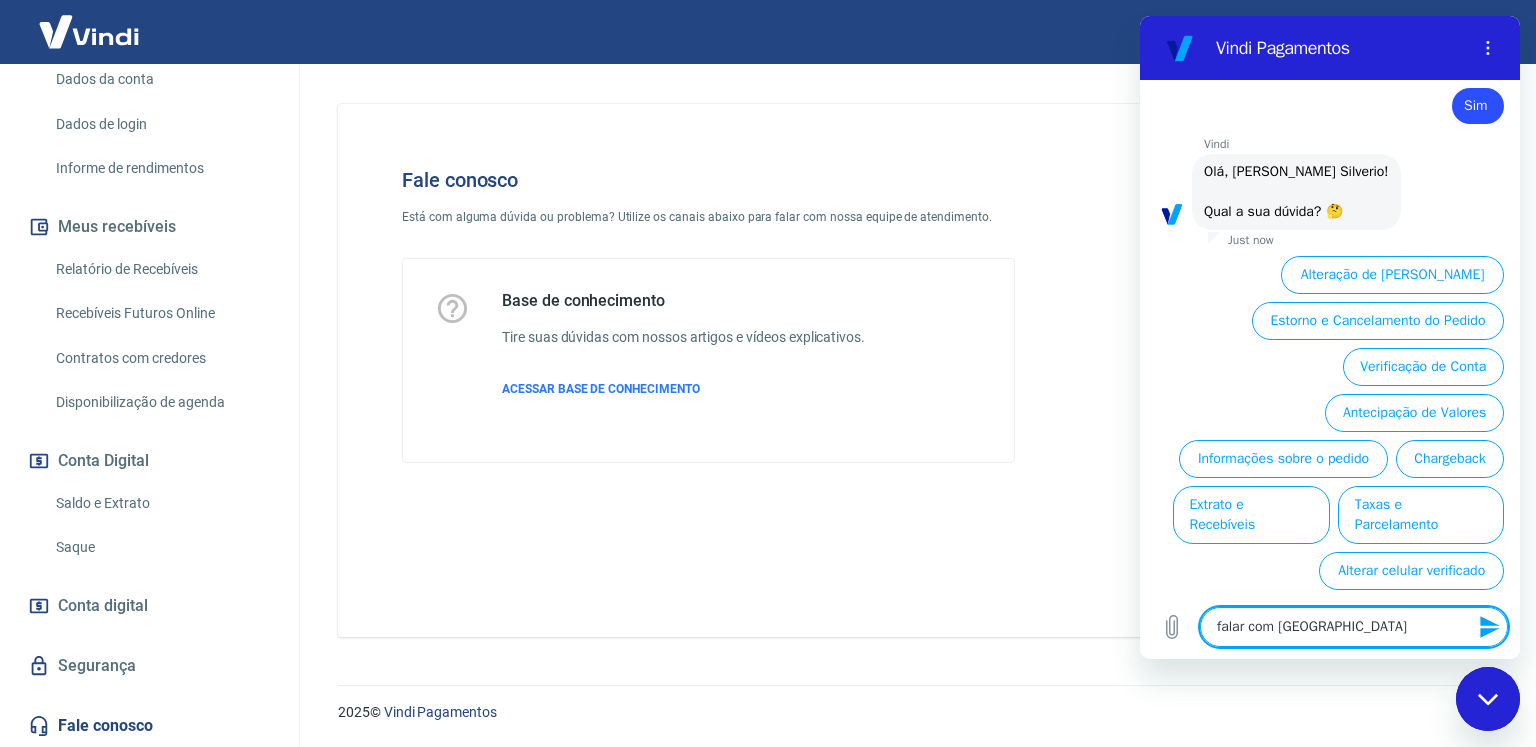 type on "falar com atend" 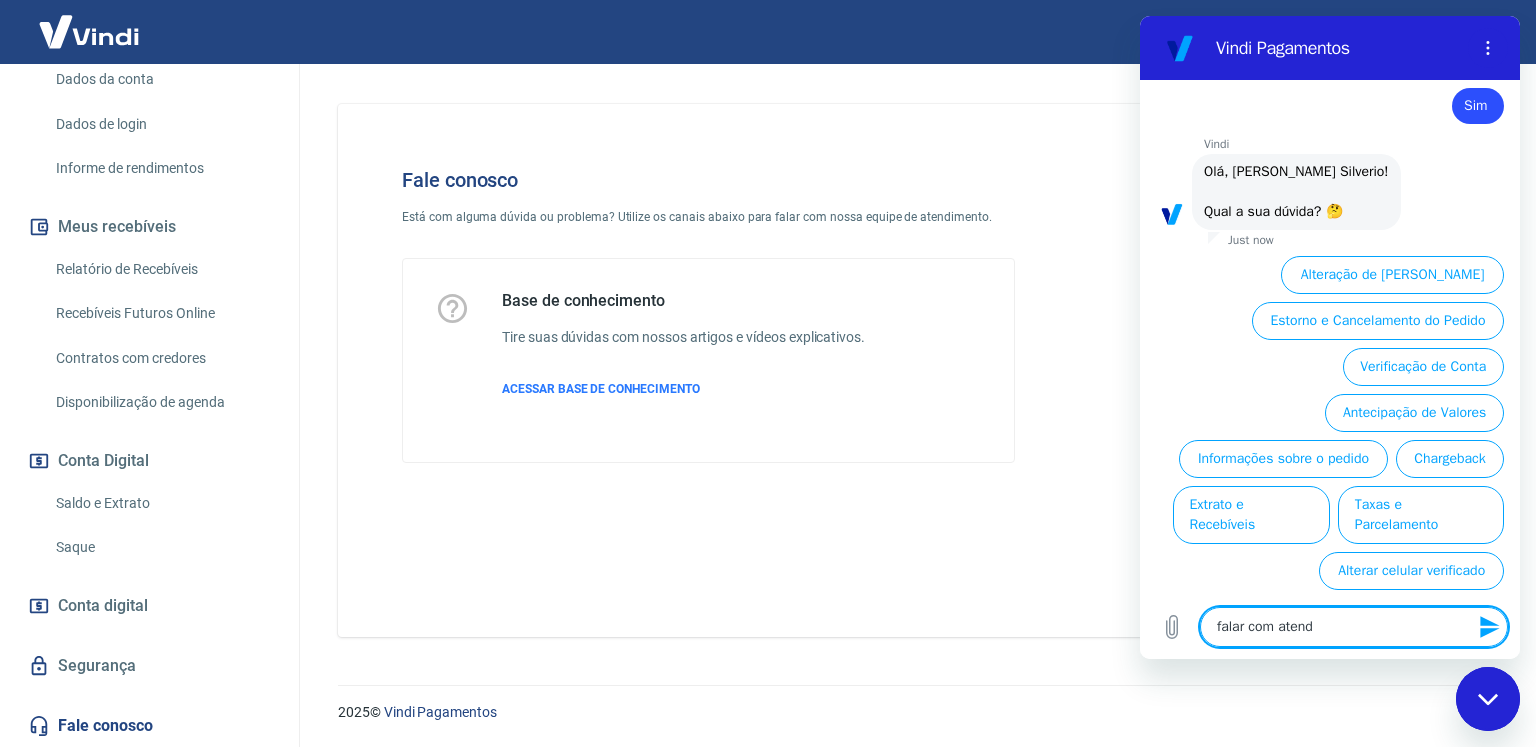 type on "falar com atende" 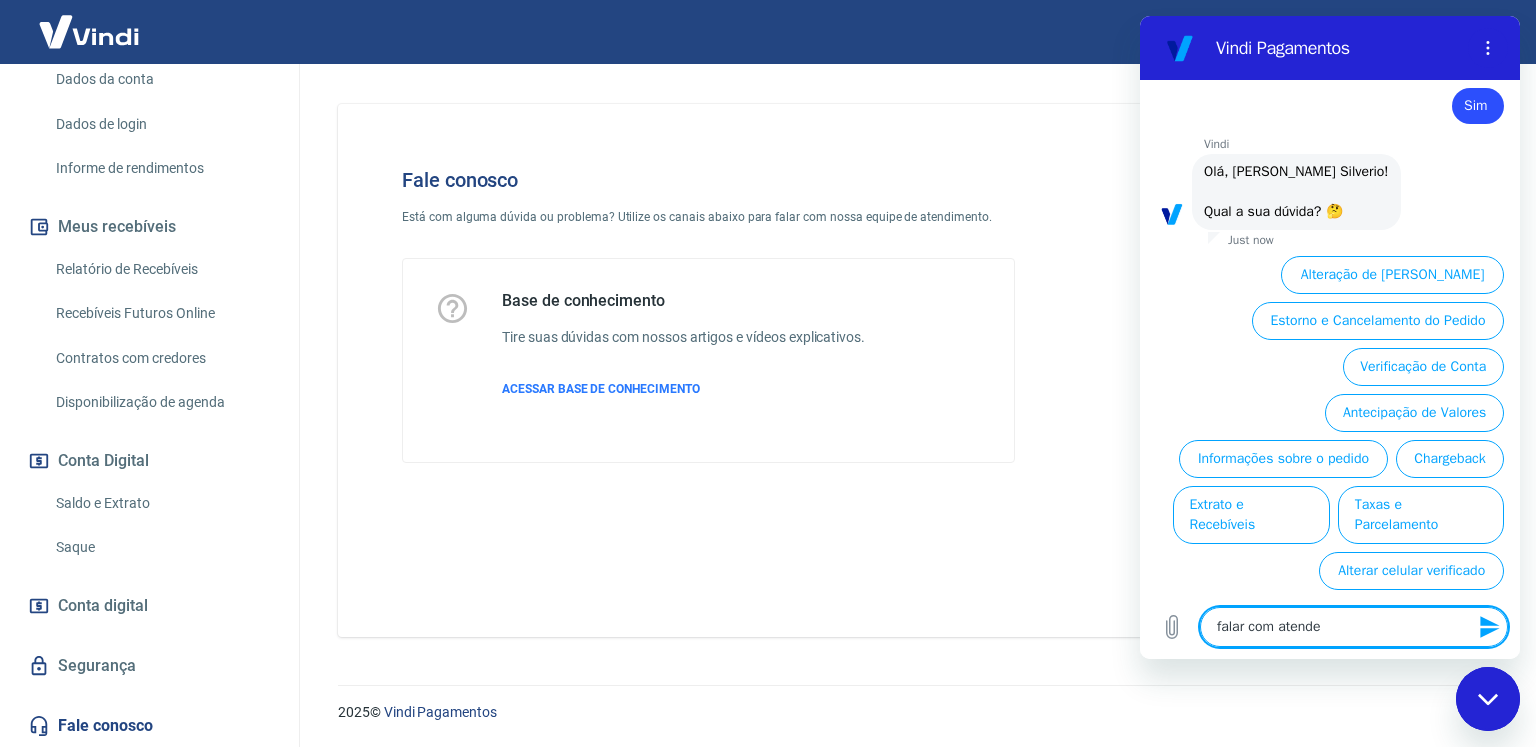 type on "x" 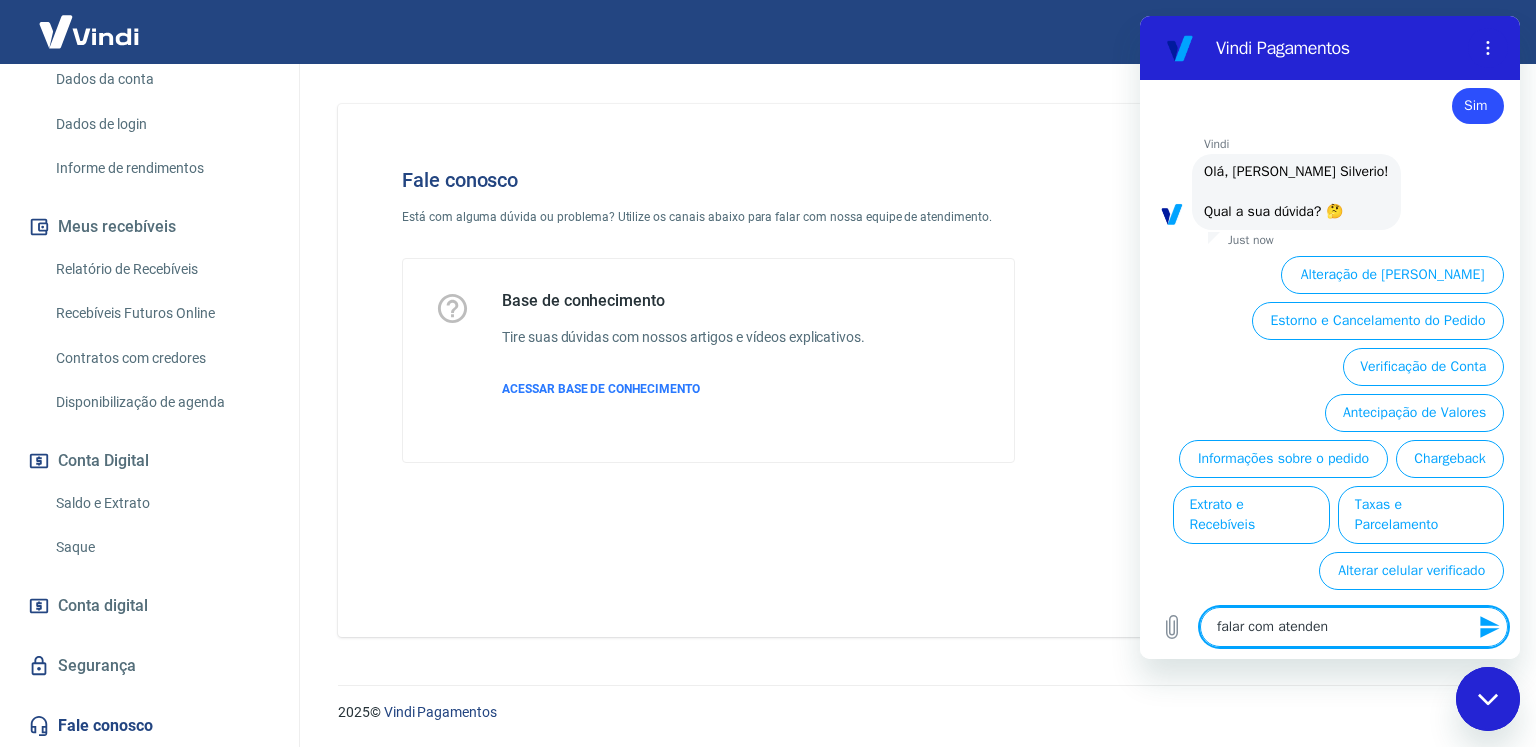 type on "falar com atendent" 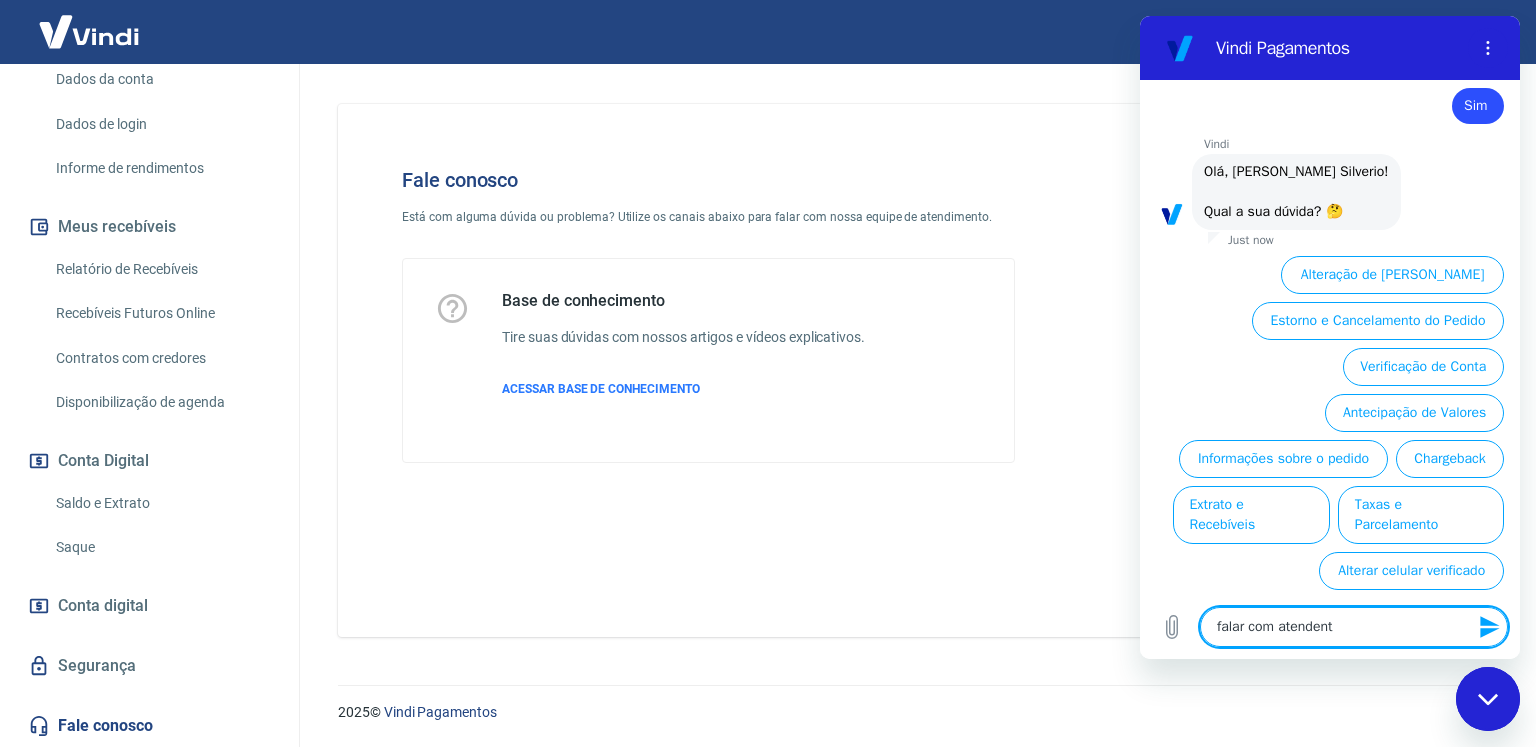type on "falar com atendente" 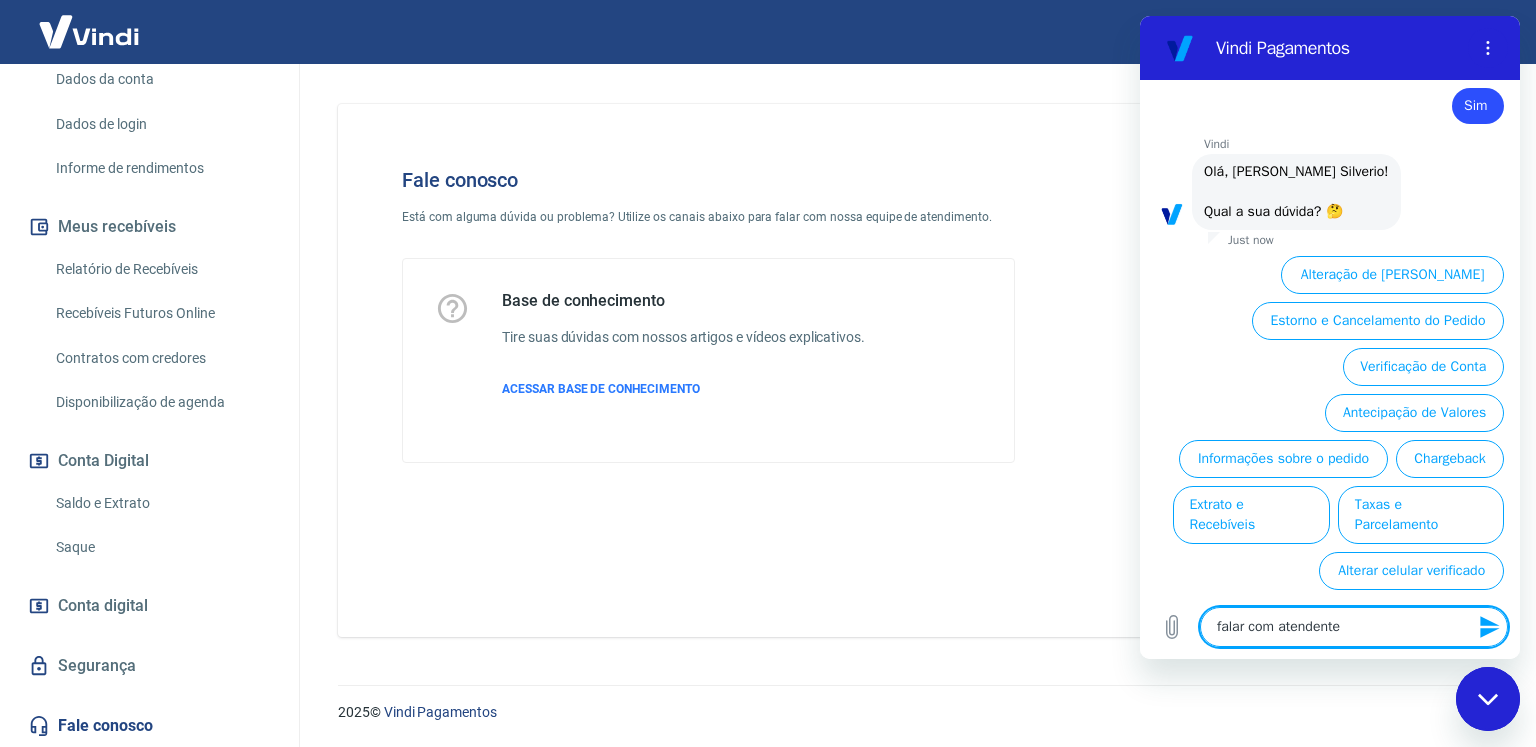 type on "falar com atendente" 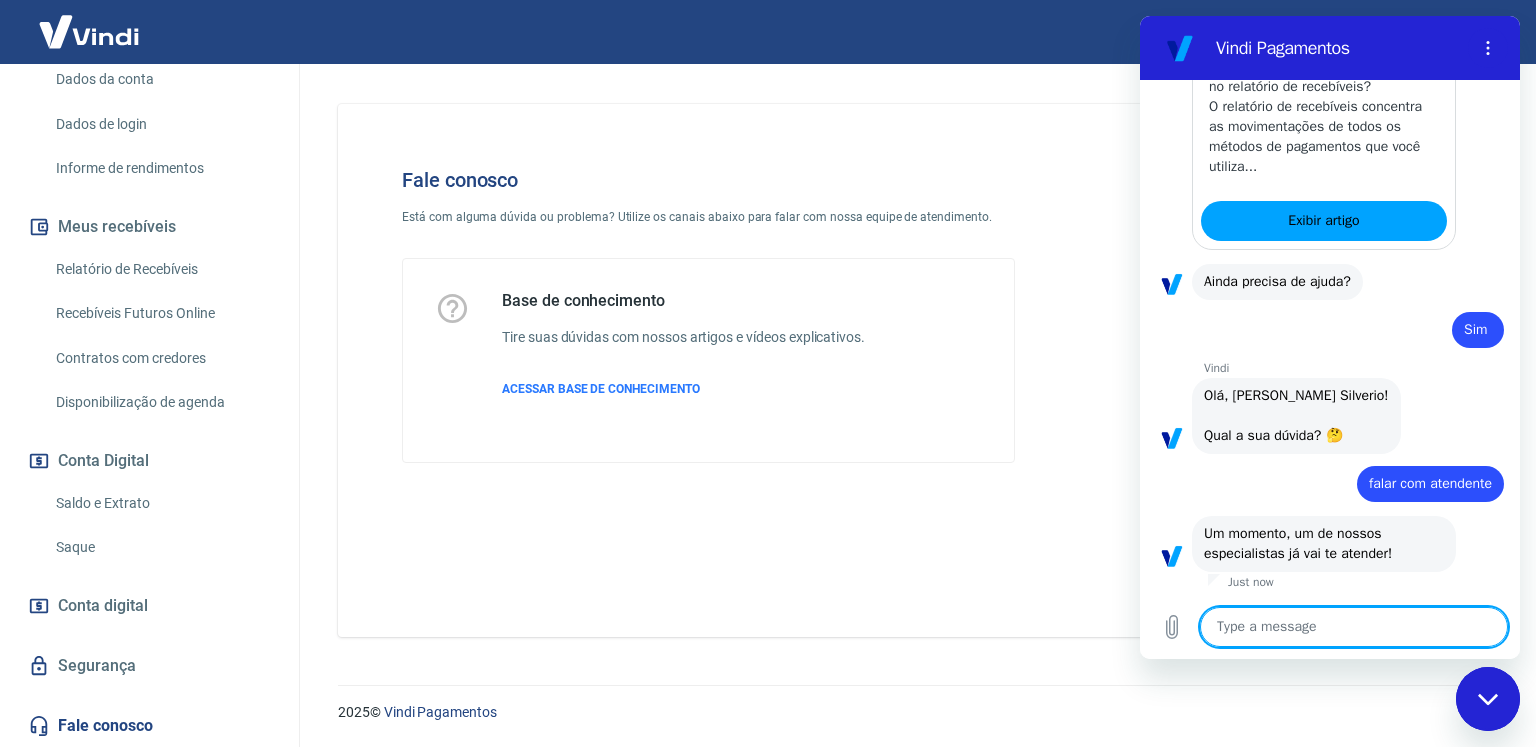 scroll, scrollTop: 1276, scrollLeft: 0, axis: vertical 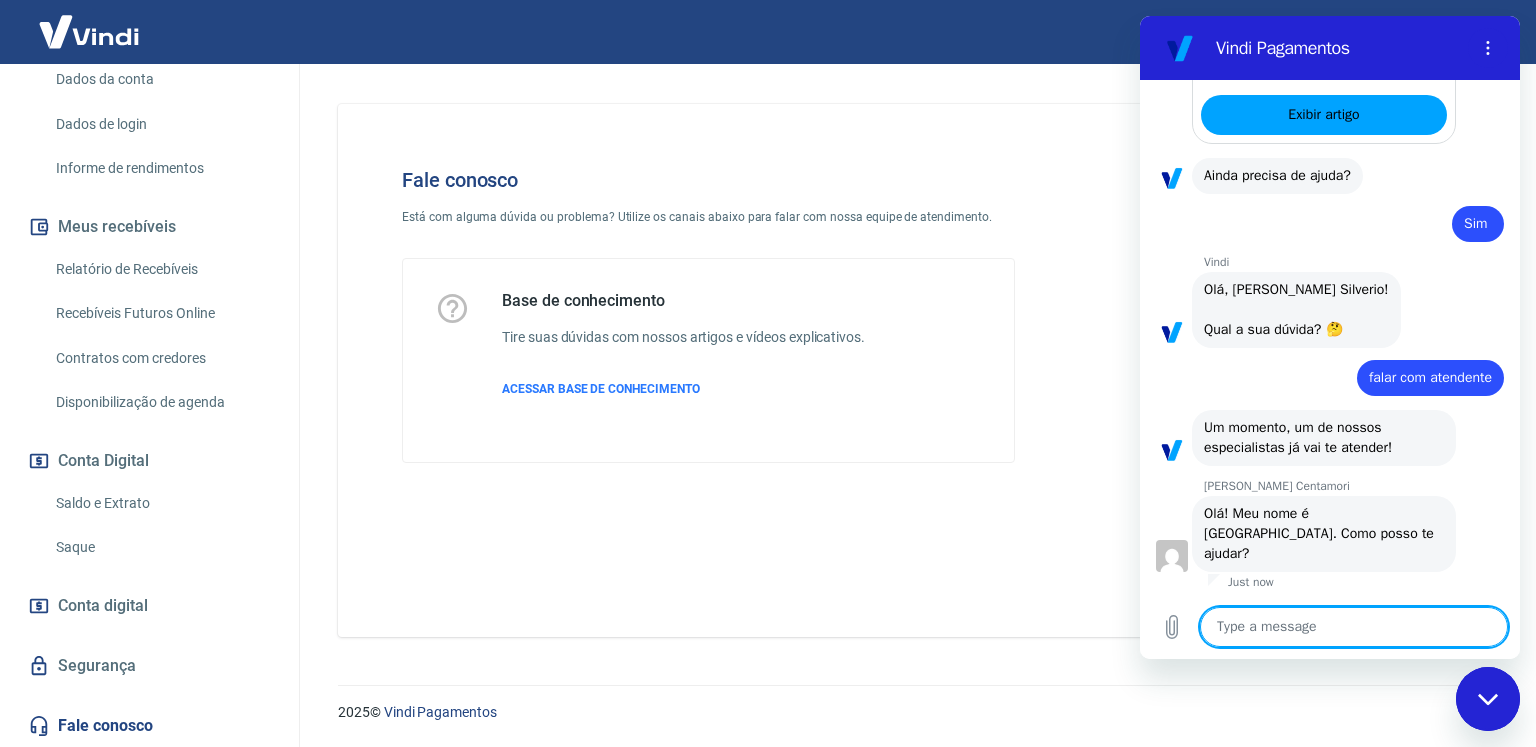 type on "x" 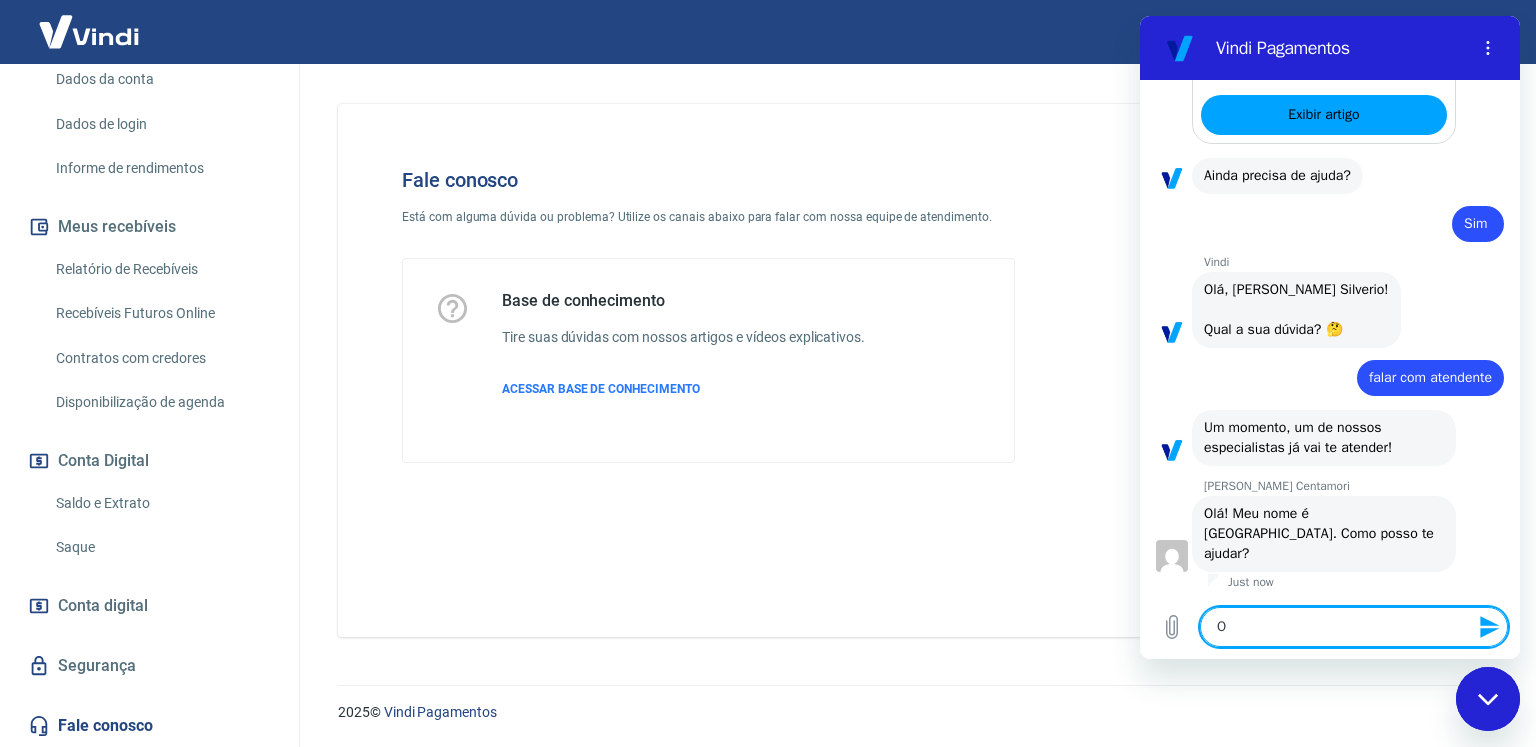 type on "Ol" 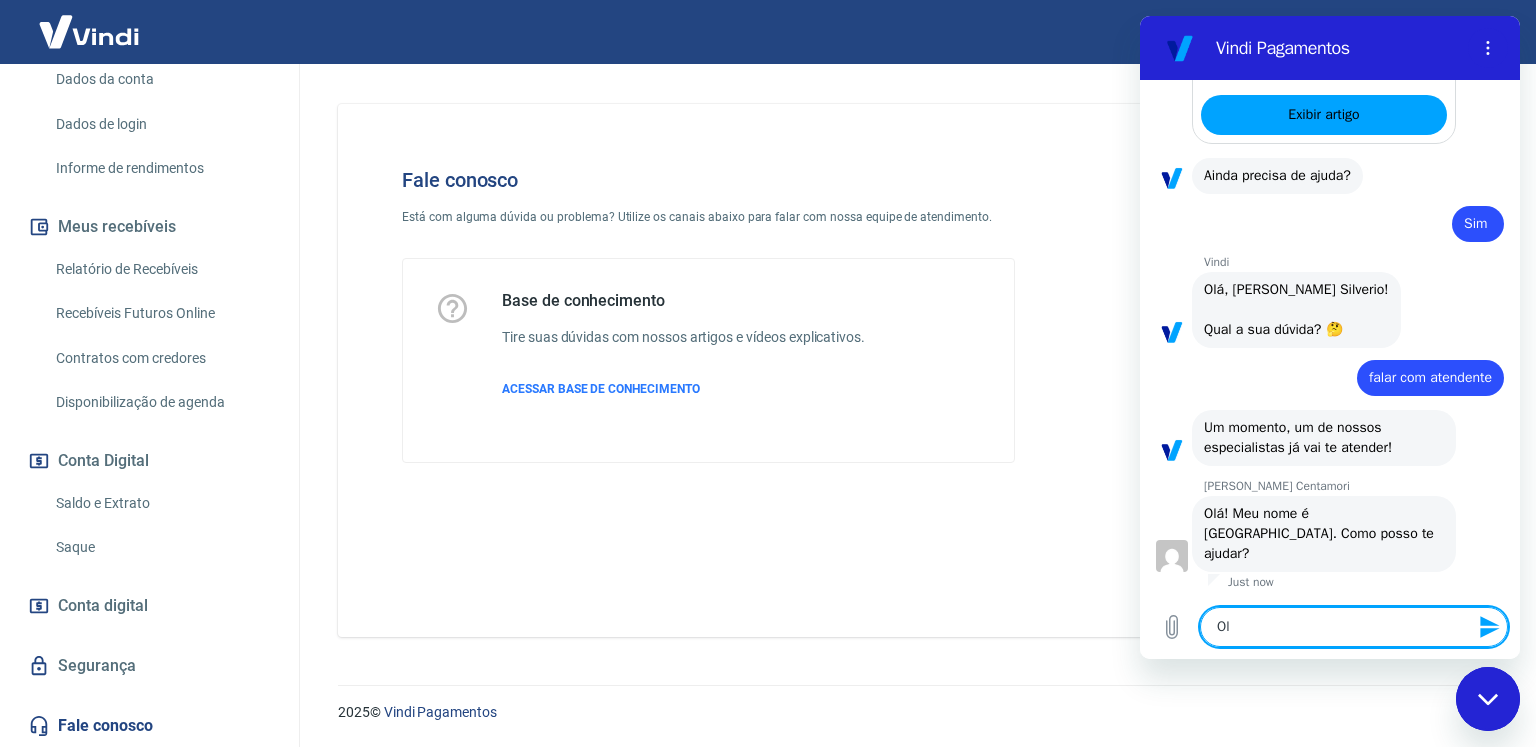type on "Olá" 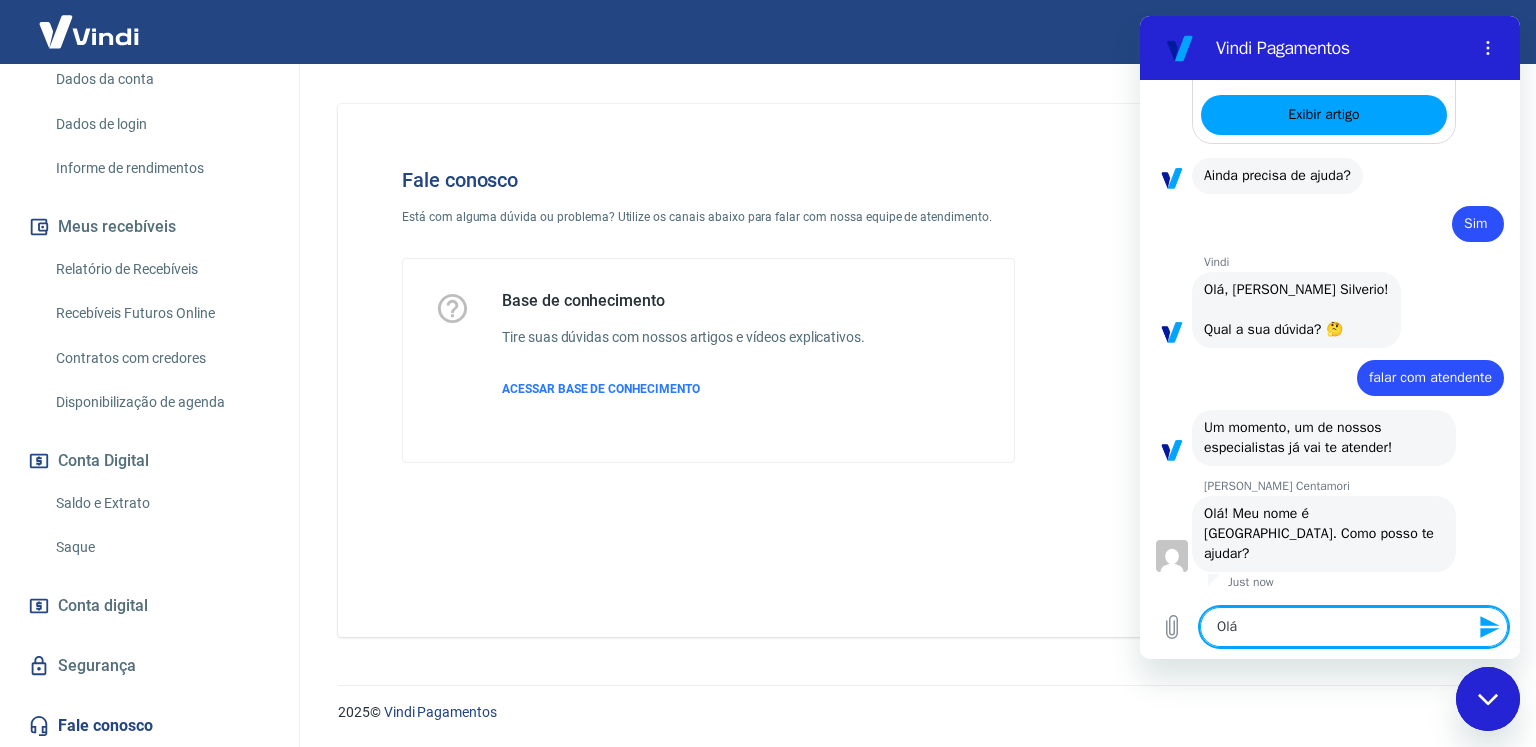 type on "Olá" 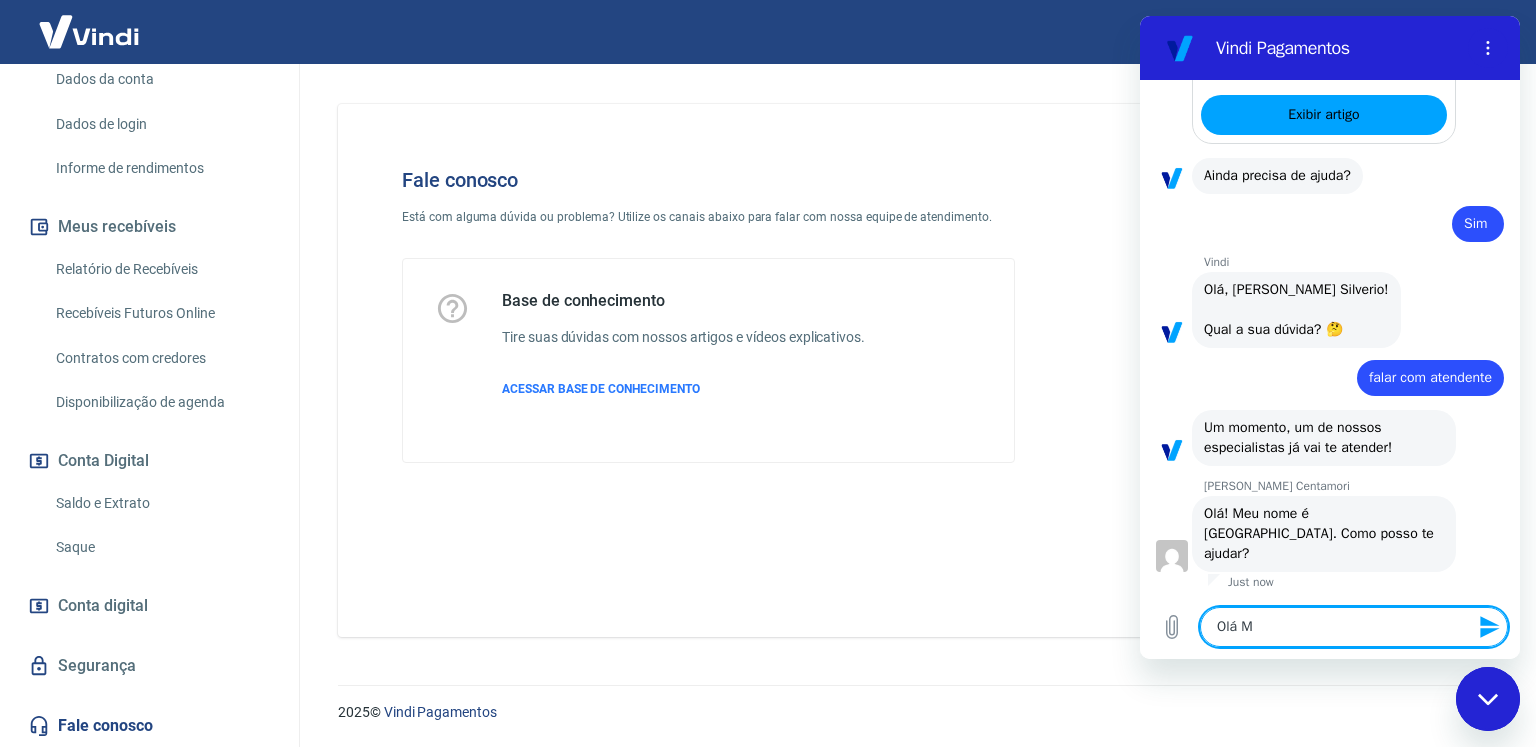 type on "Olá Ma" 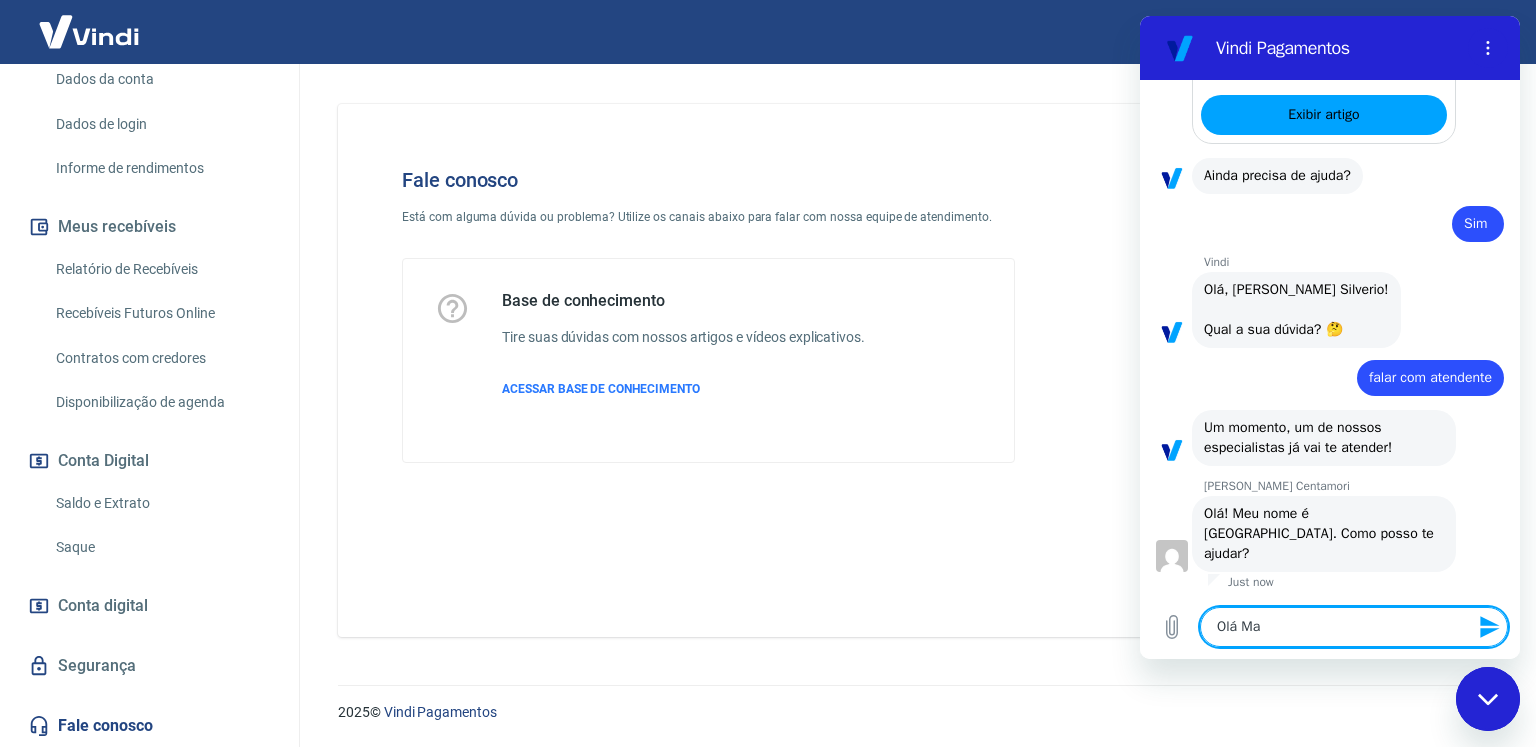 type on "Olá Mar" 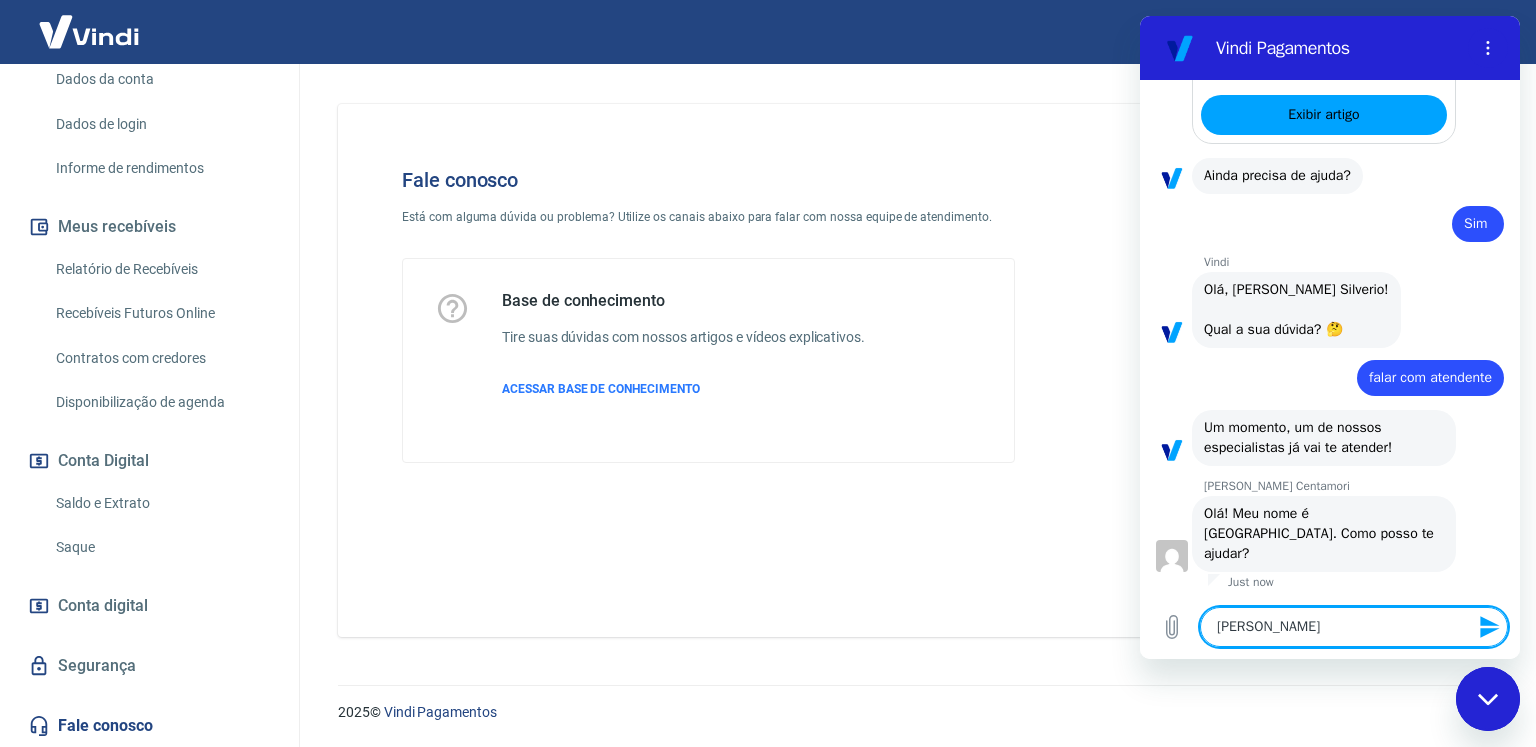 type on "[PERSON_NAME]" 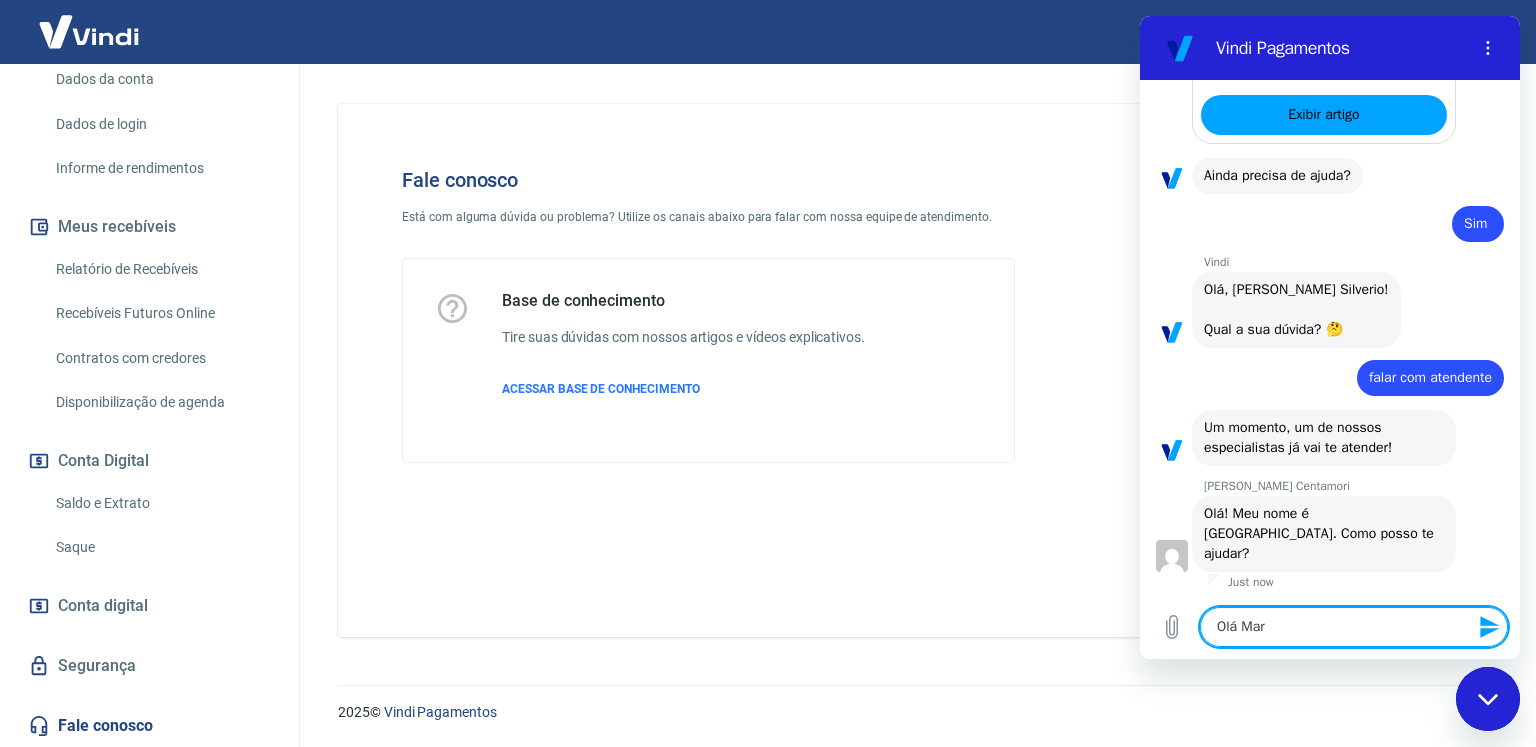 type on "[PERSON_NAME]" 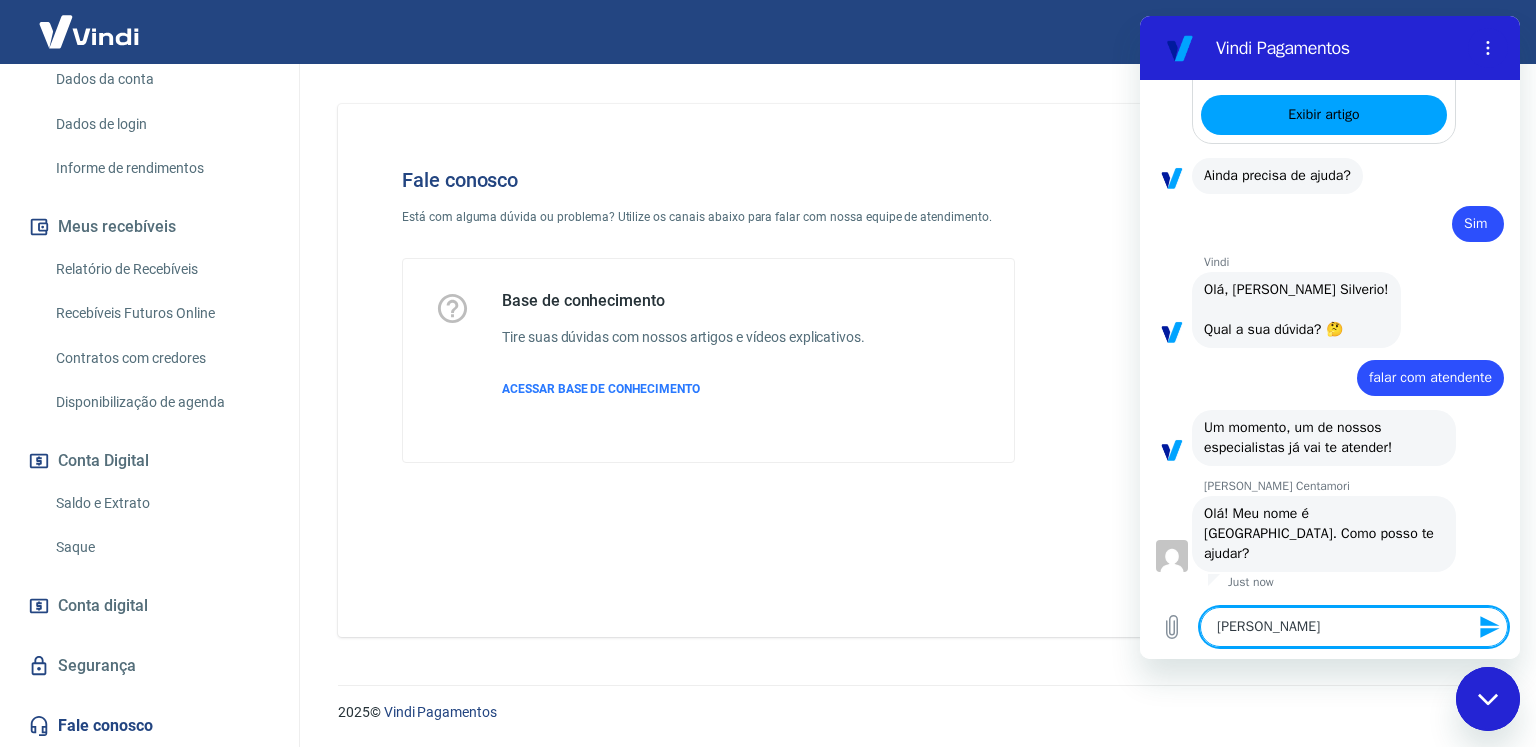 type on "[PERSON_NAME]" 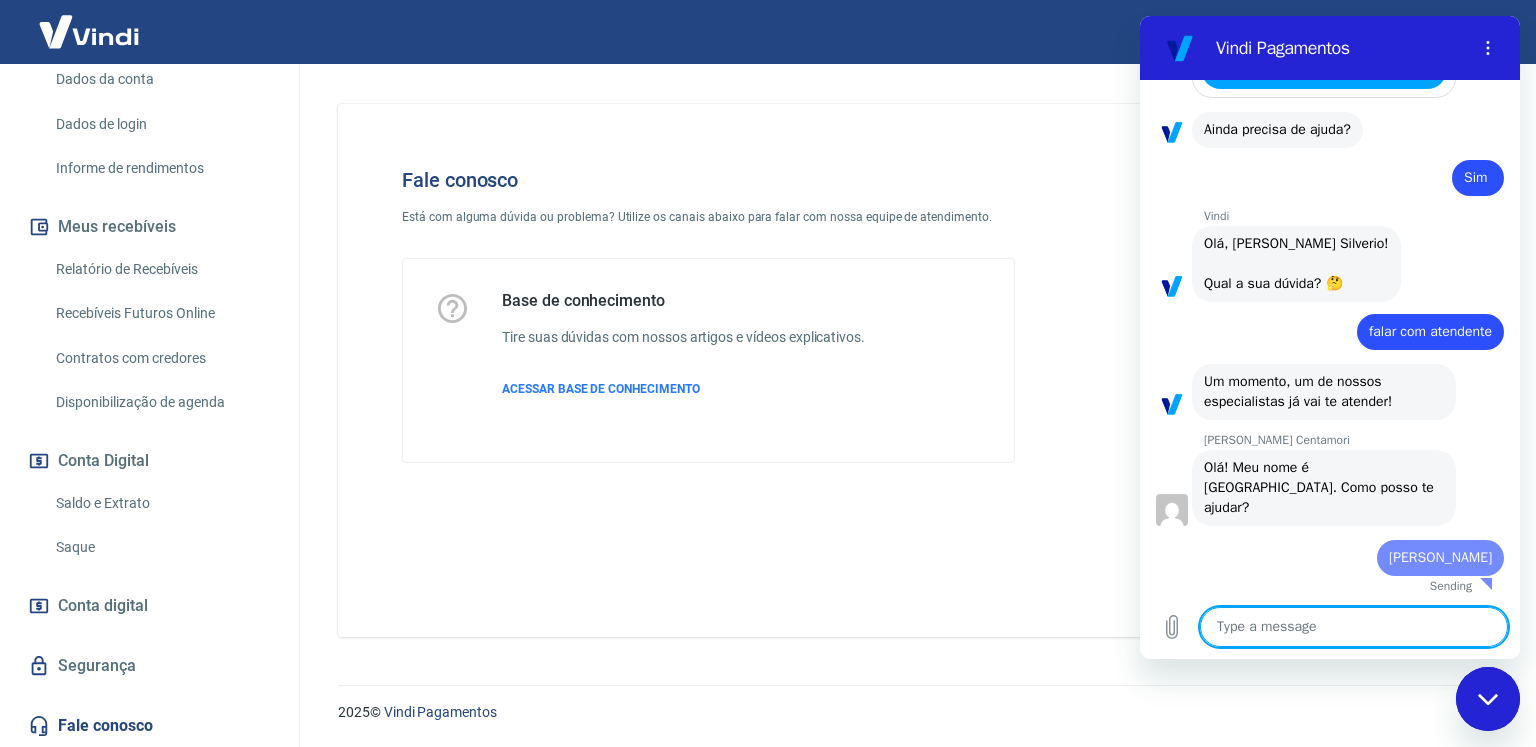 type on "e" 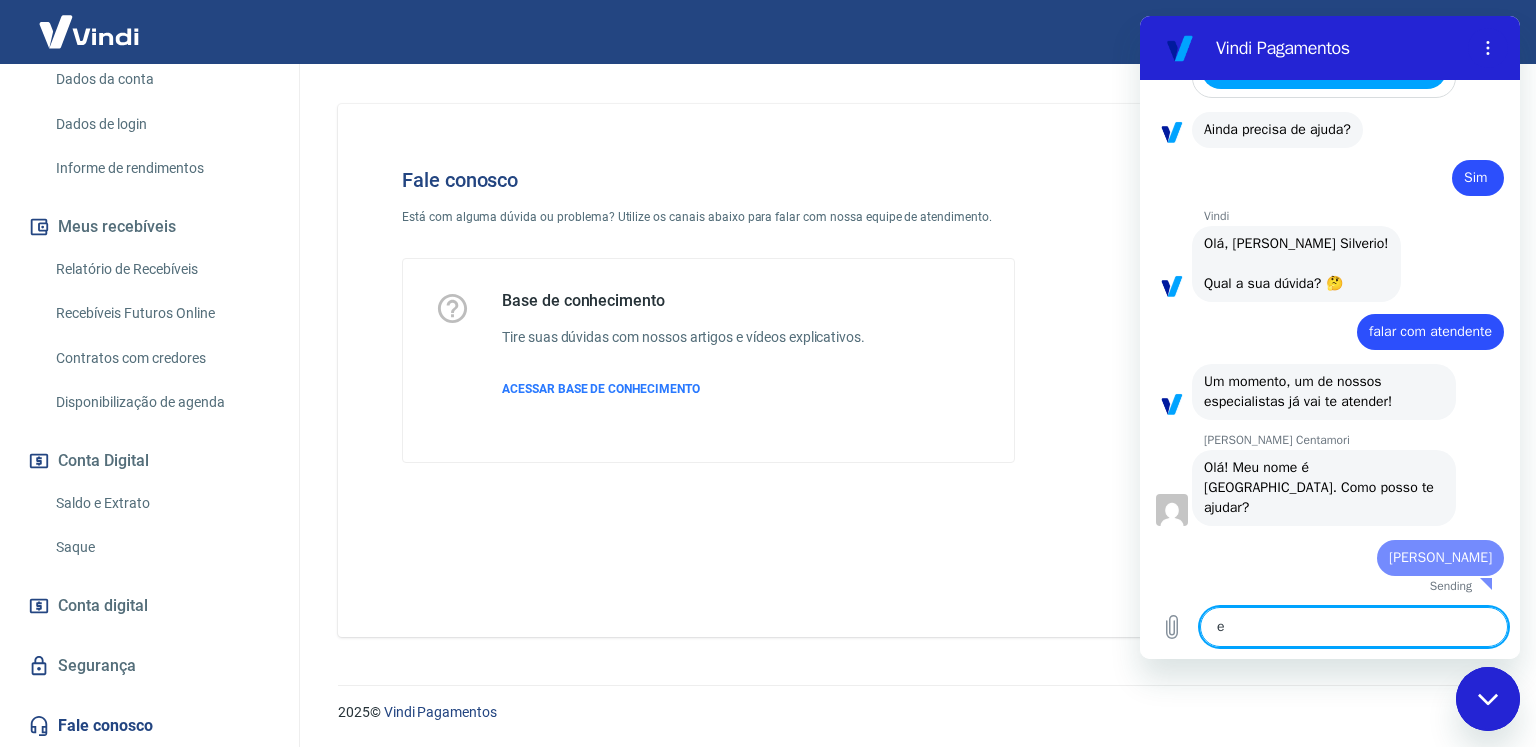 type on "x" 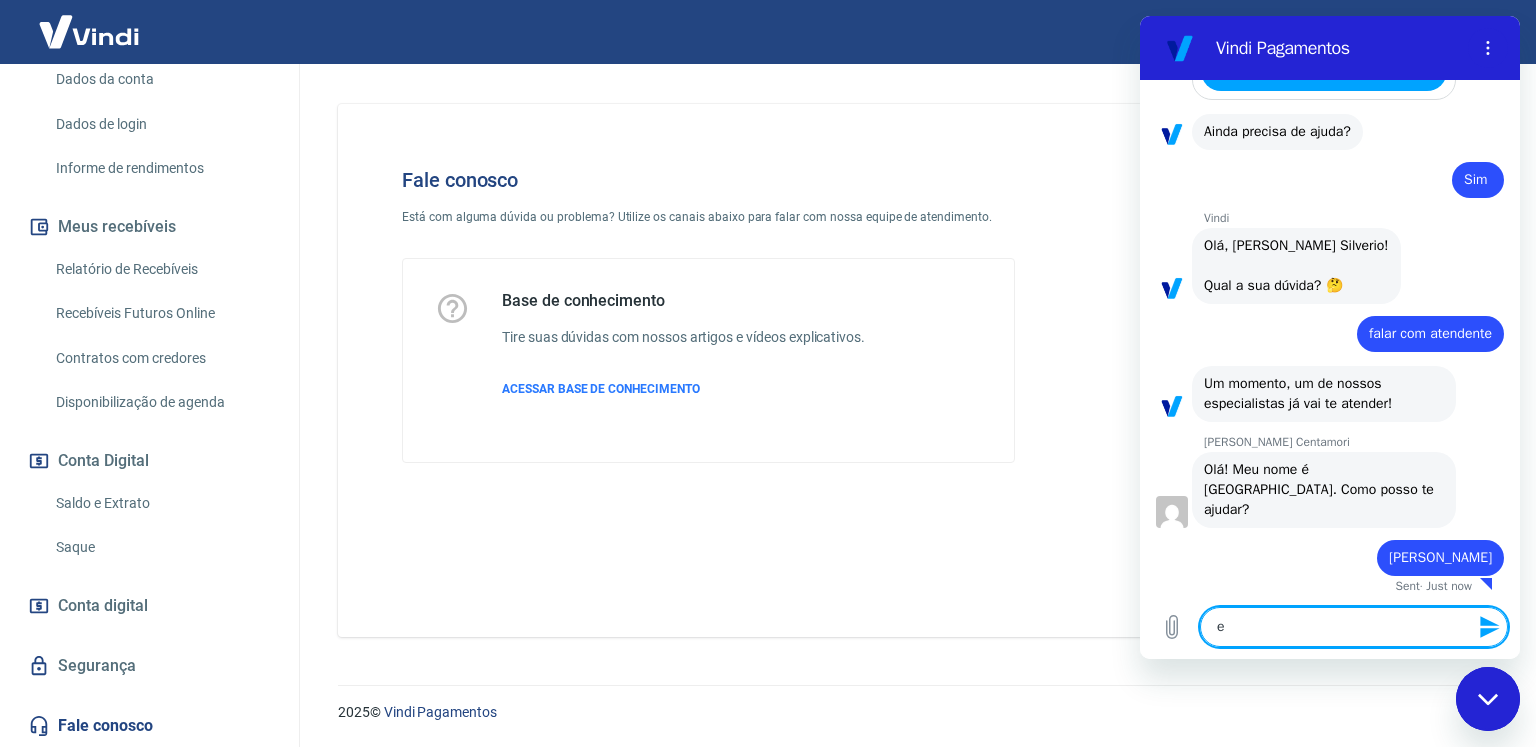 type on "es" 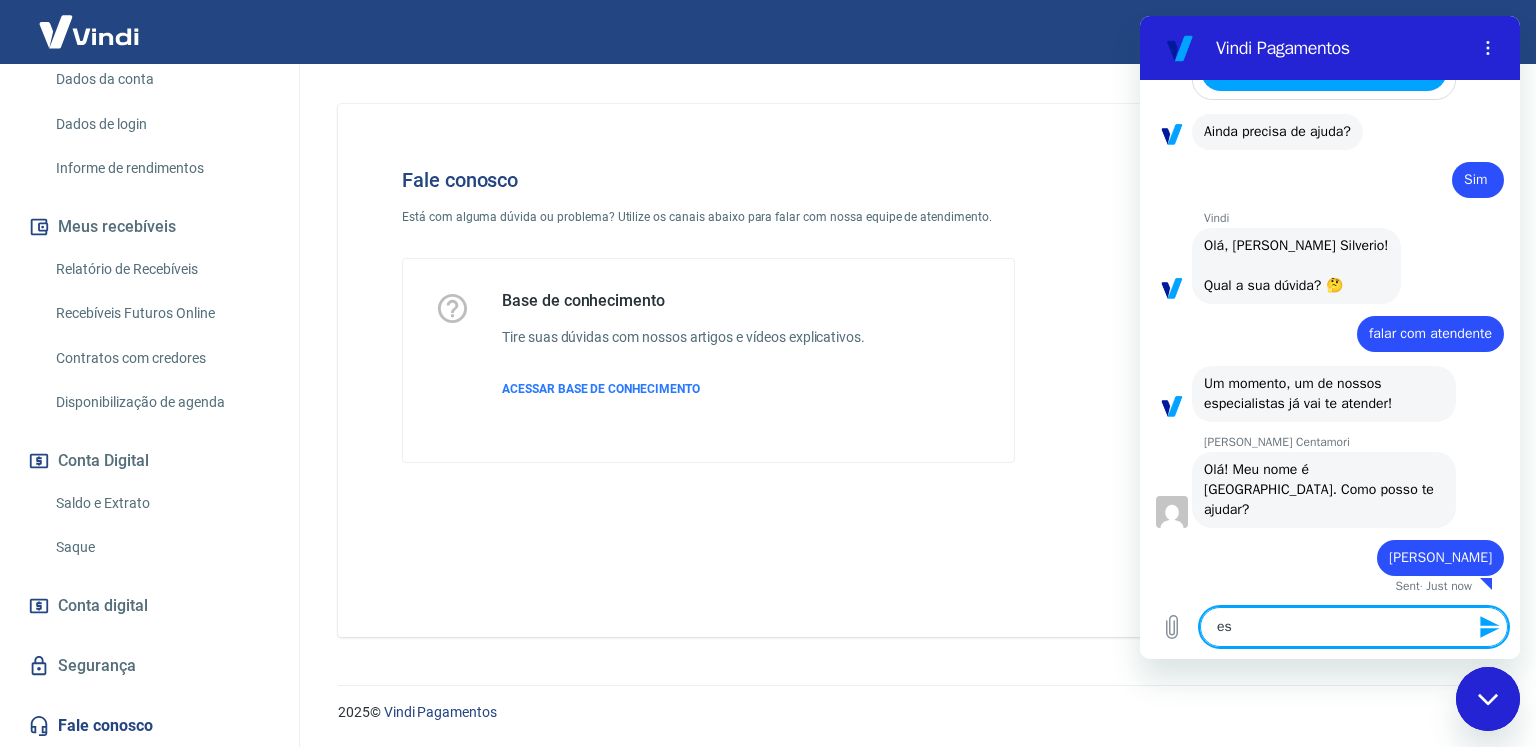 type on "est" 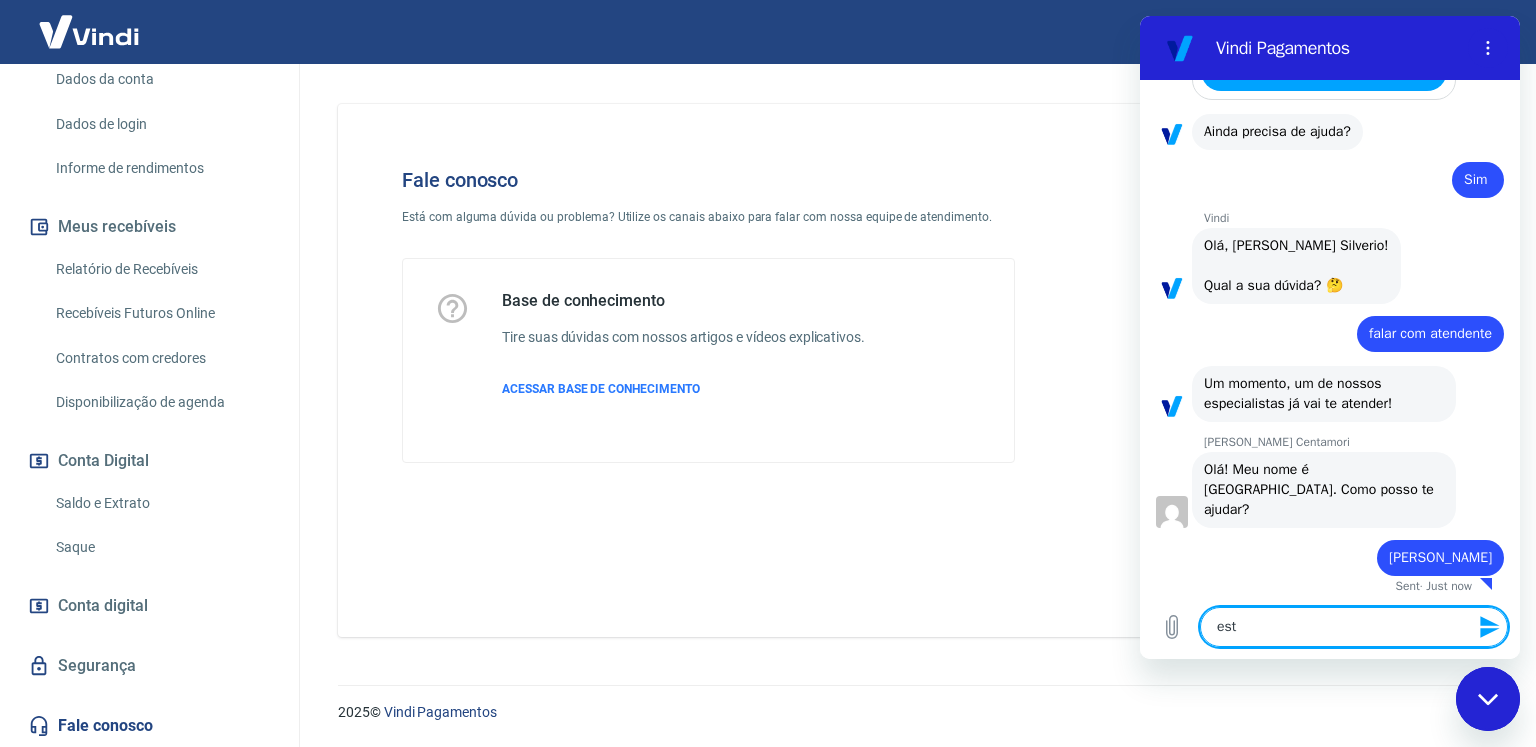 type on "esto" 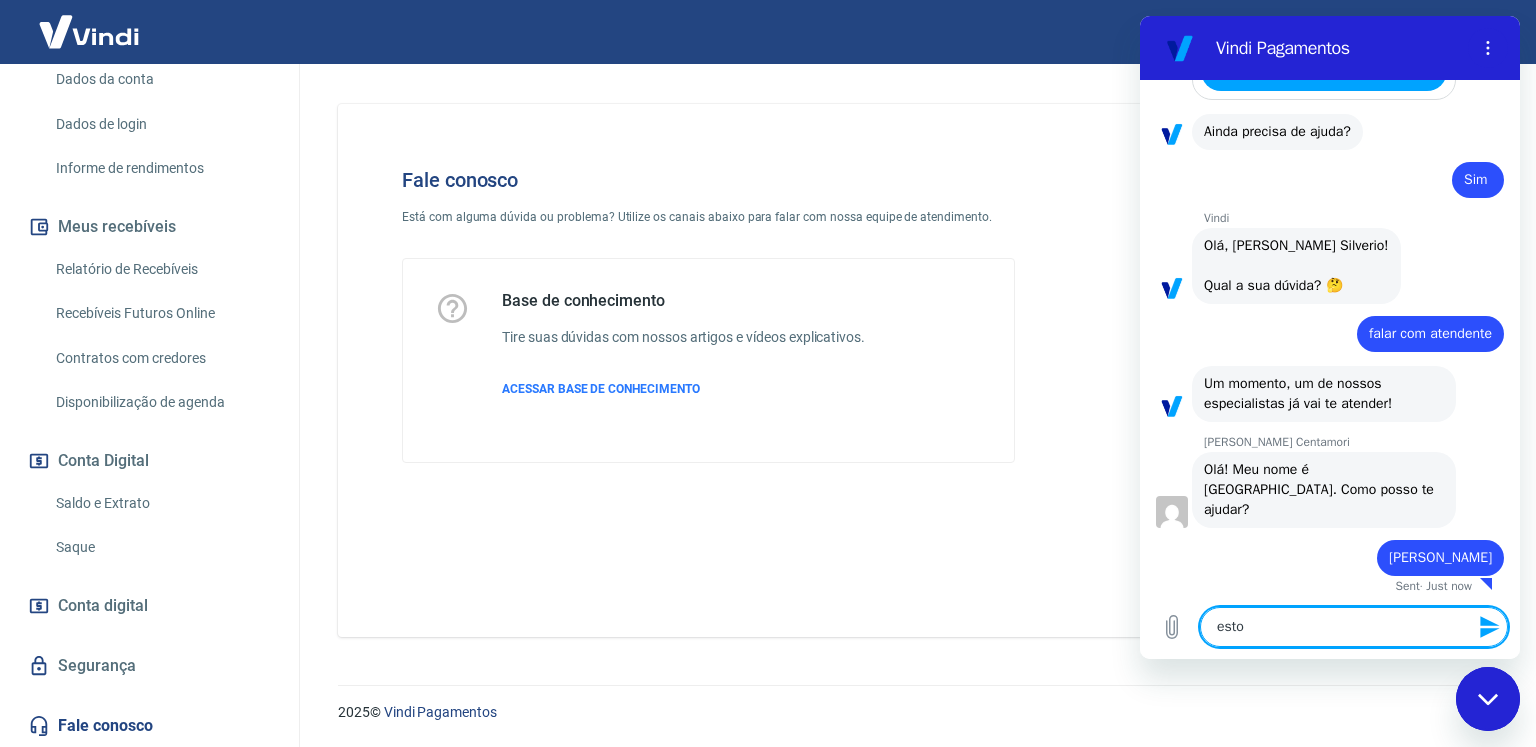 type on "estou" 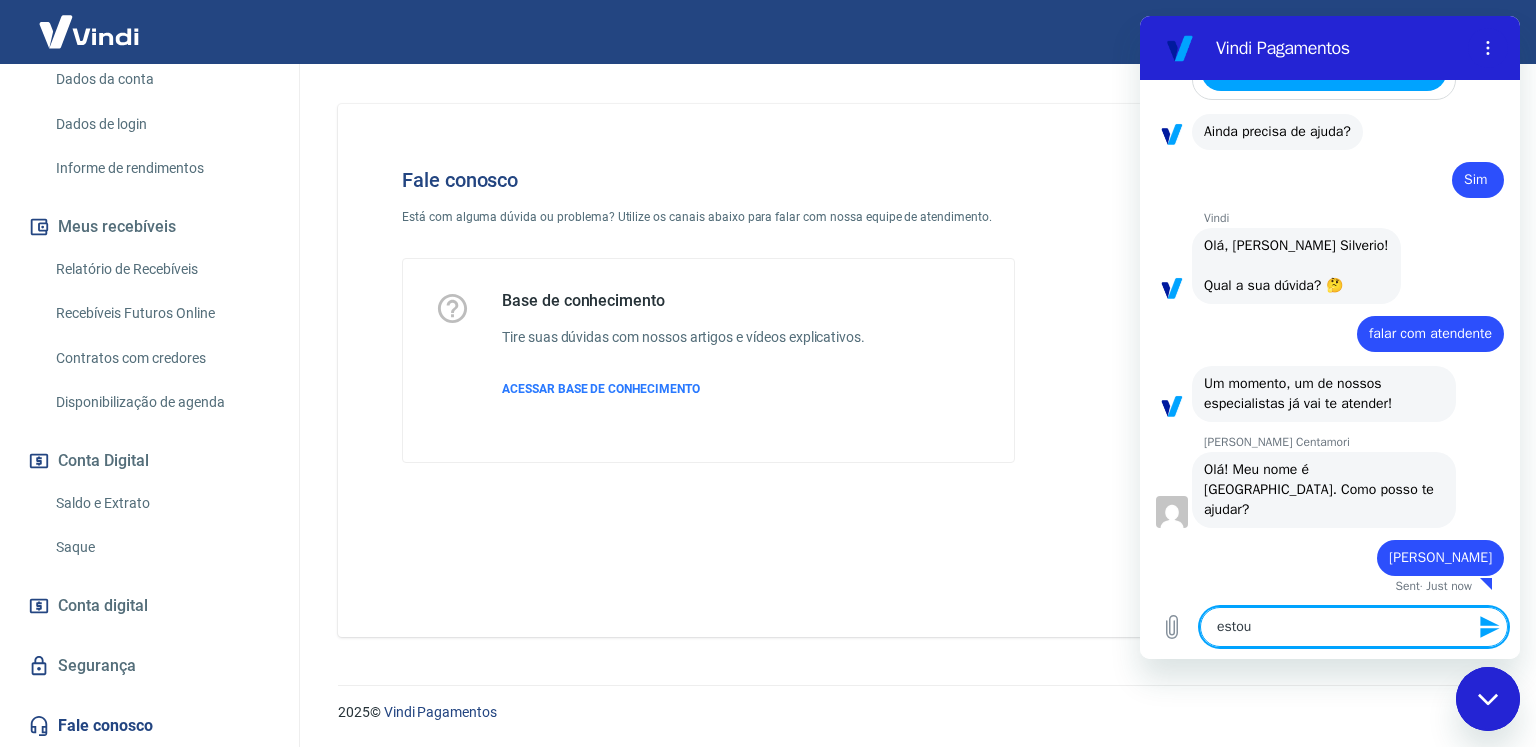 type on "estou" 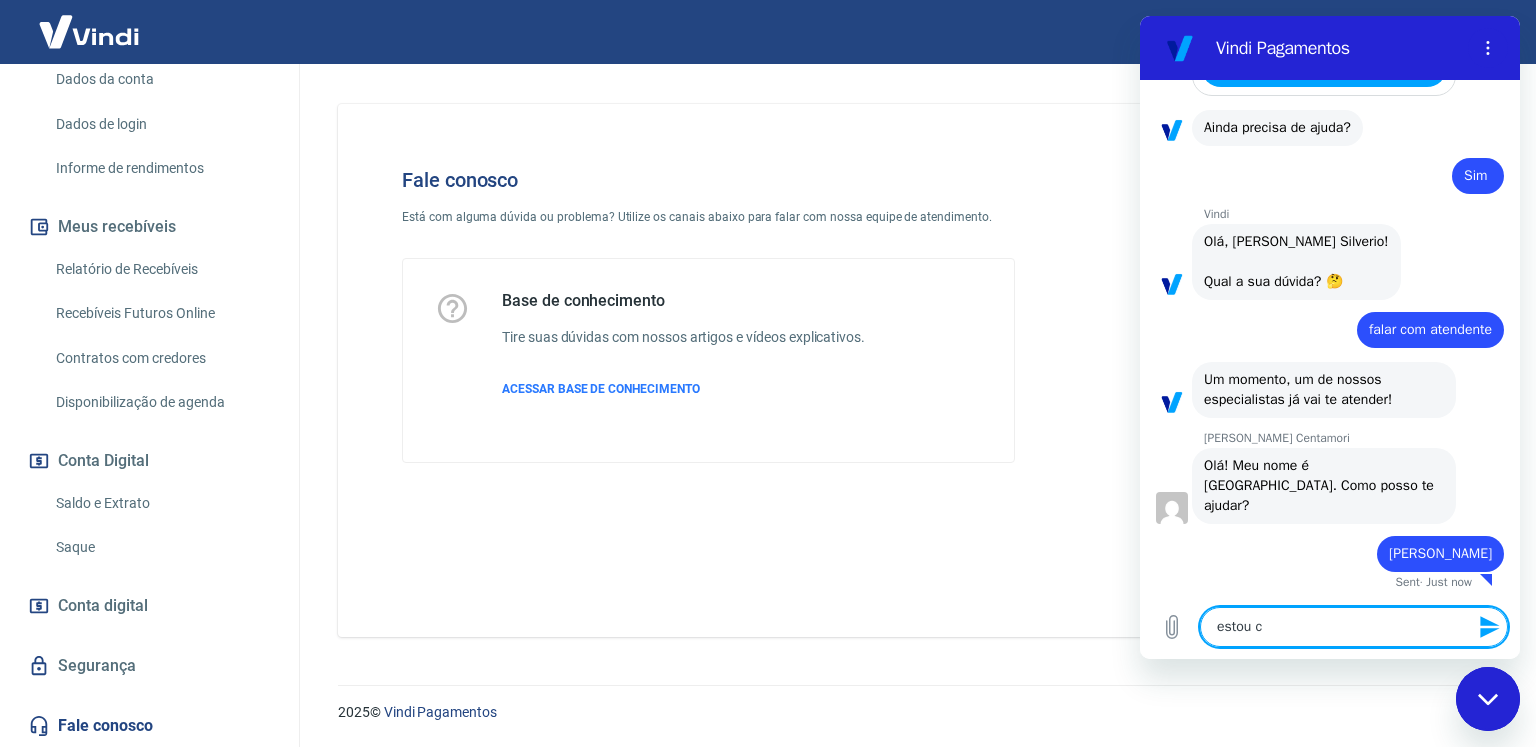 type on "estou co" 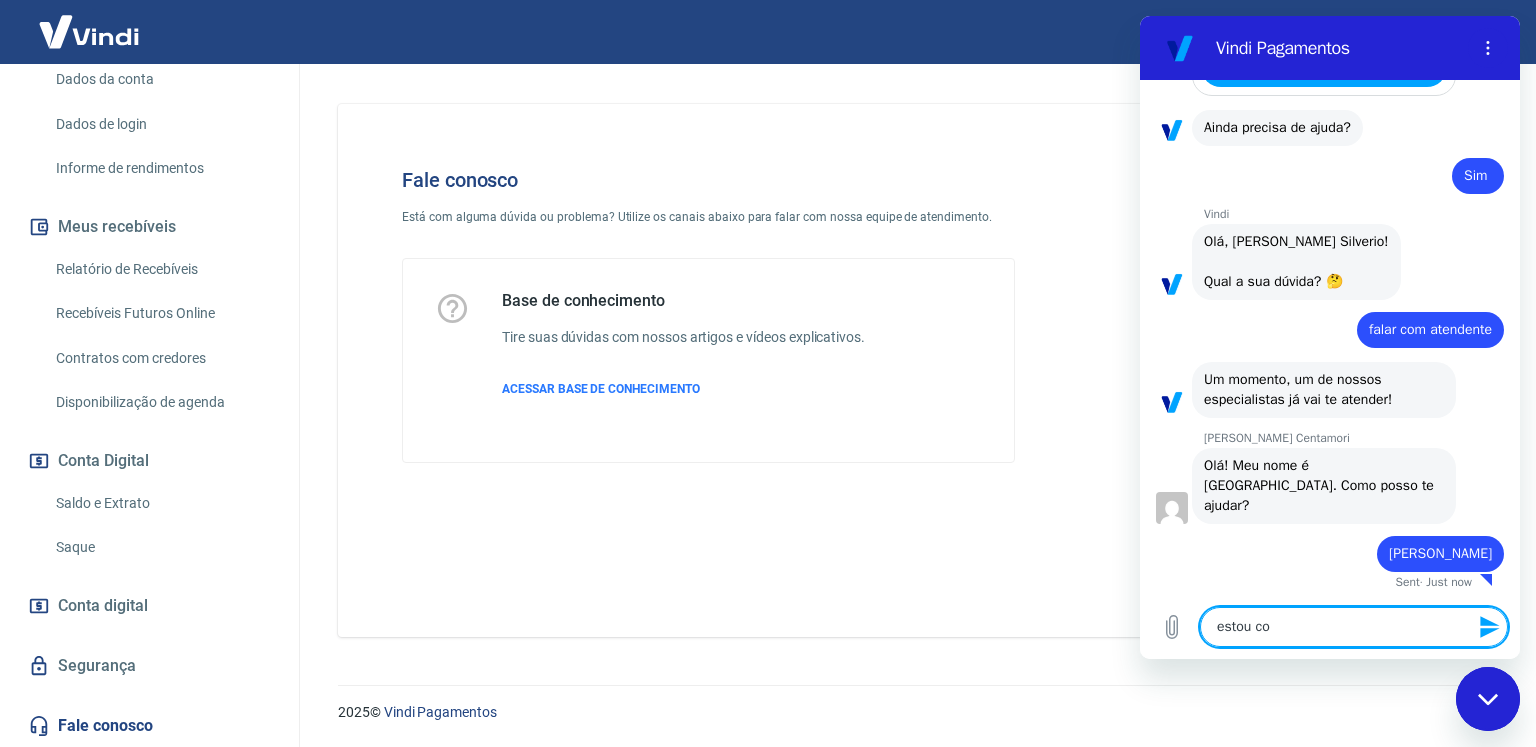 type on "estou com" 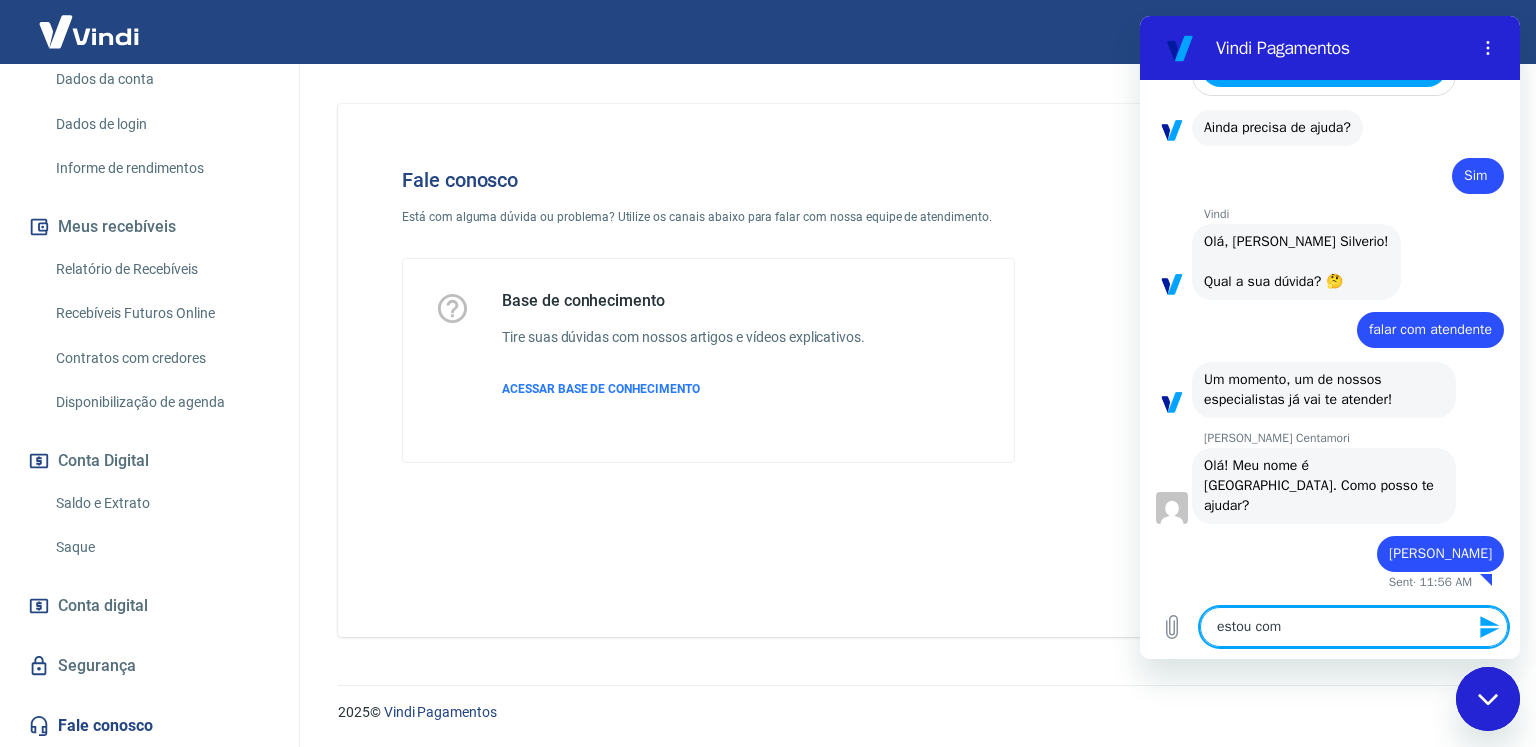 type on "estou com" 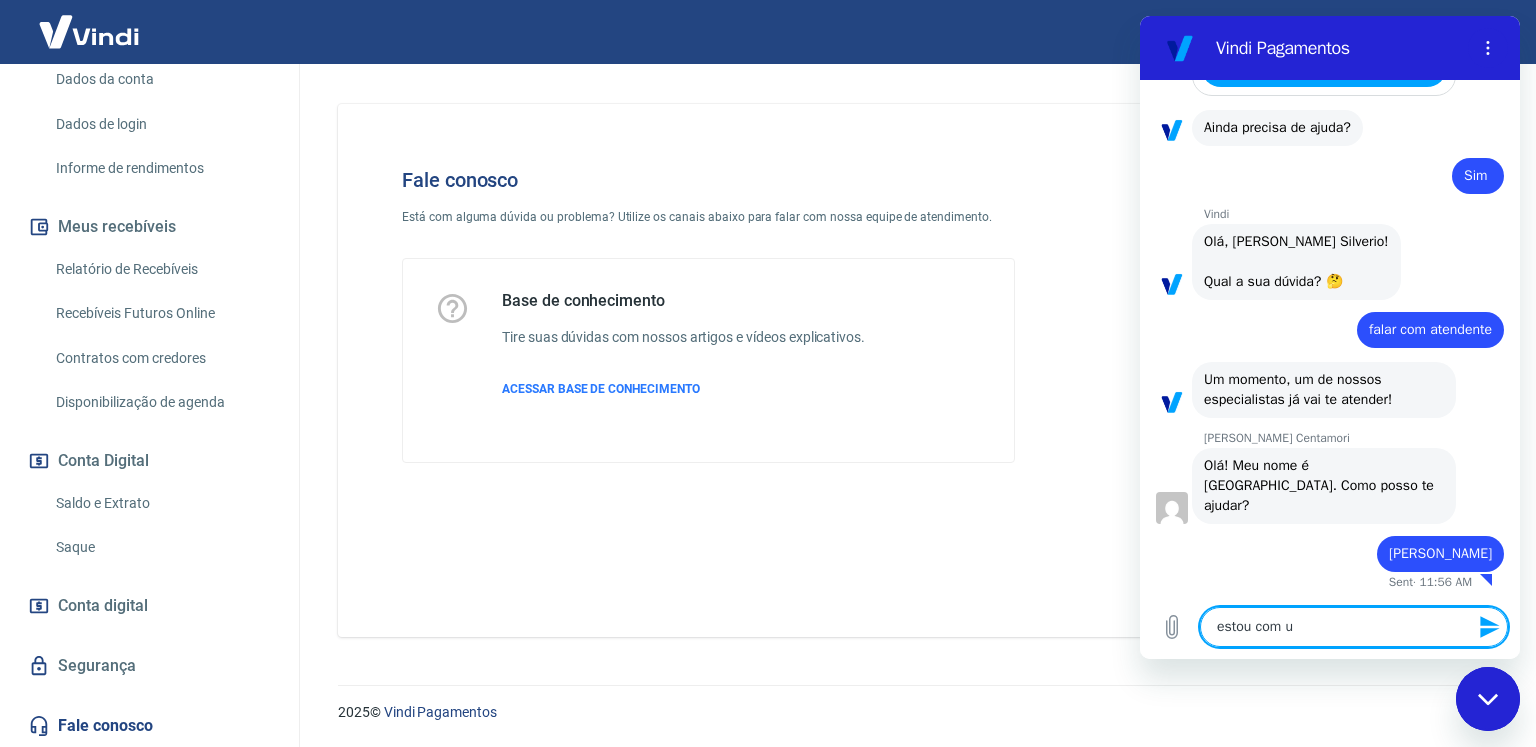 type on "estou com um" 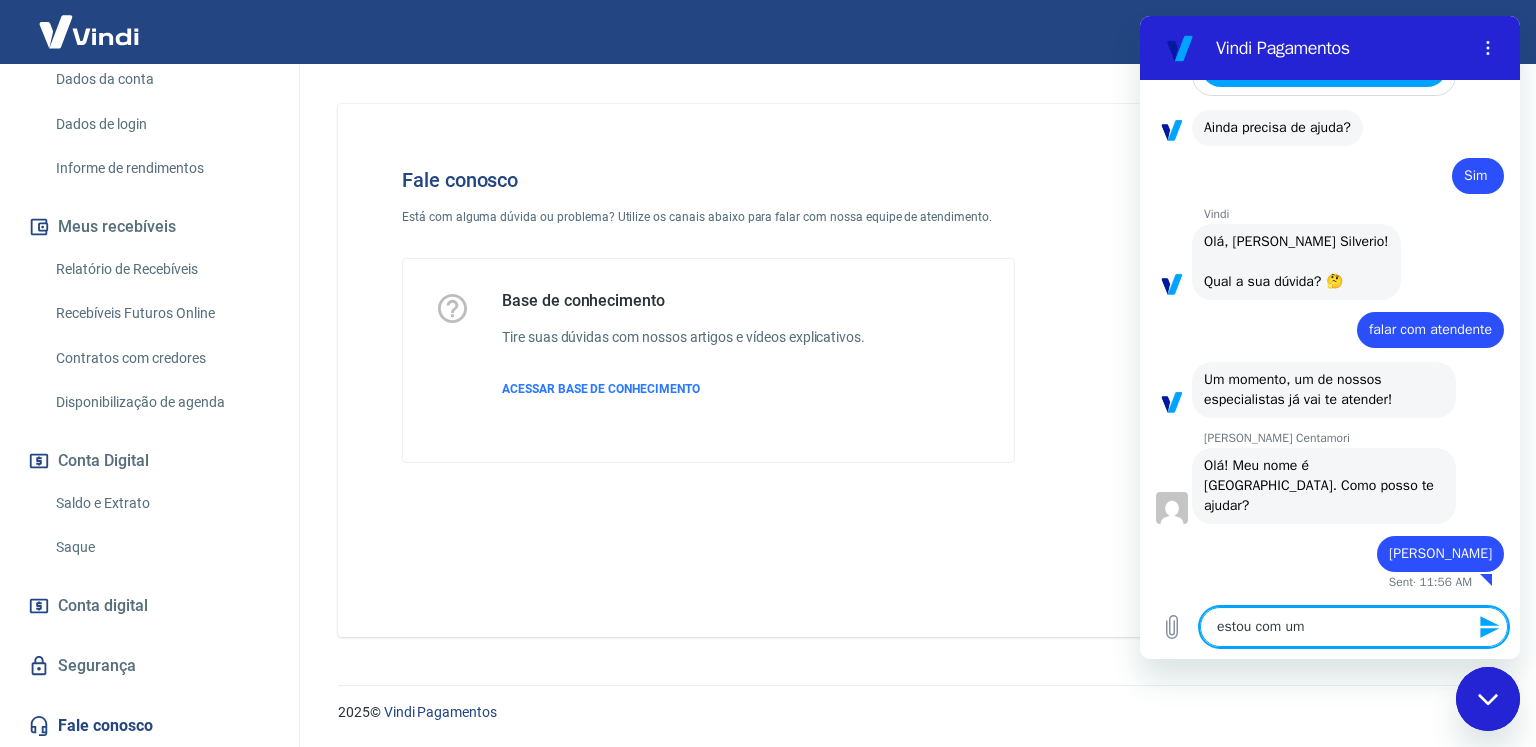 type on "estou com uma" 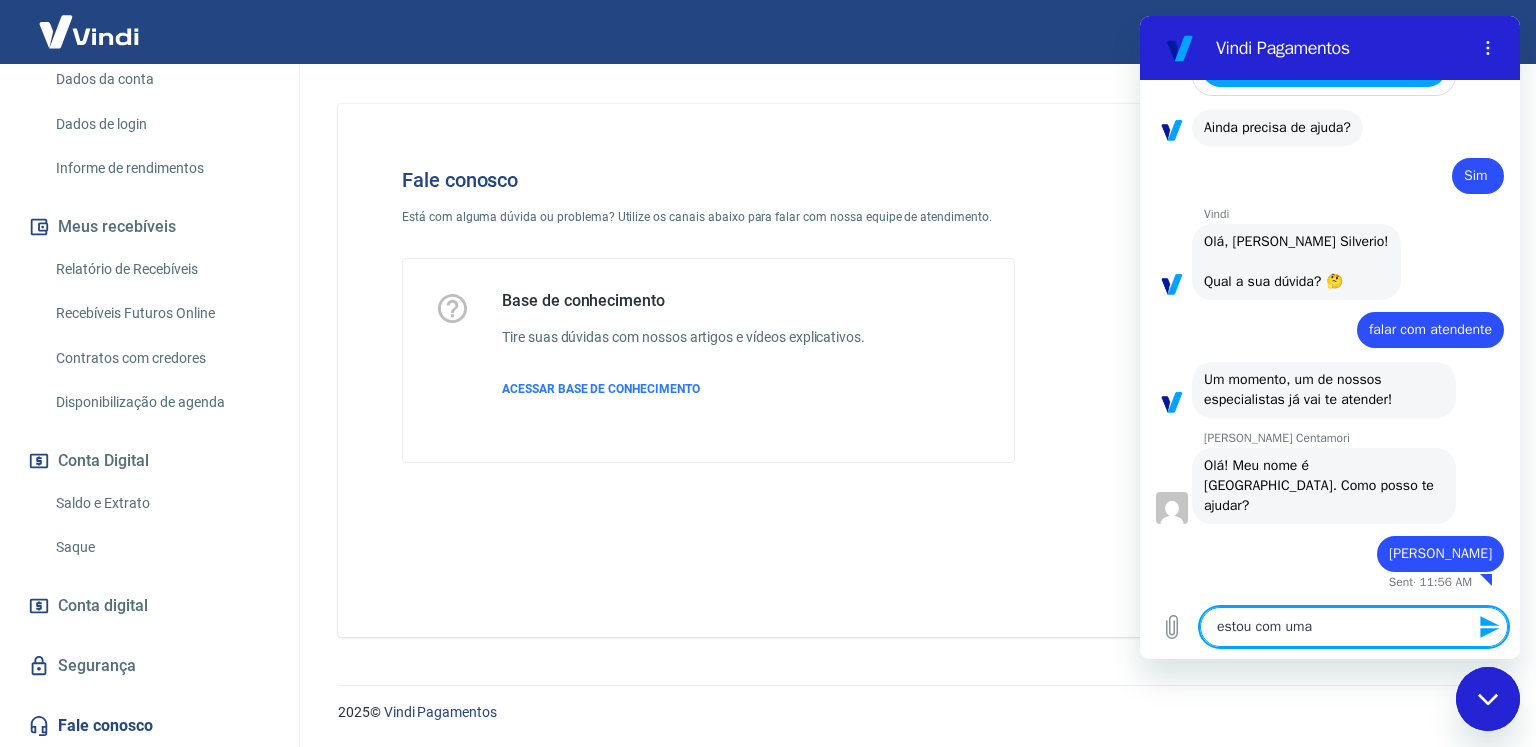type on "estou com uma" 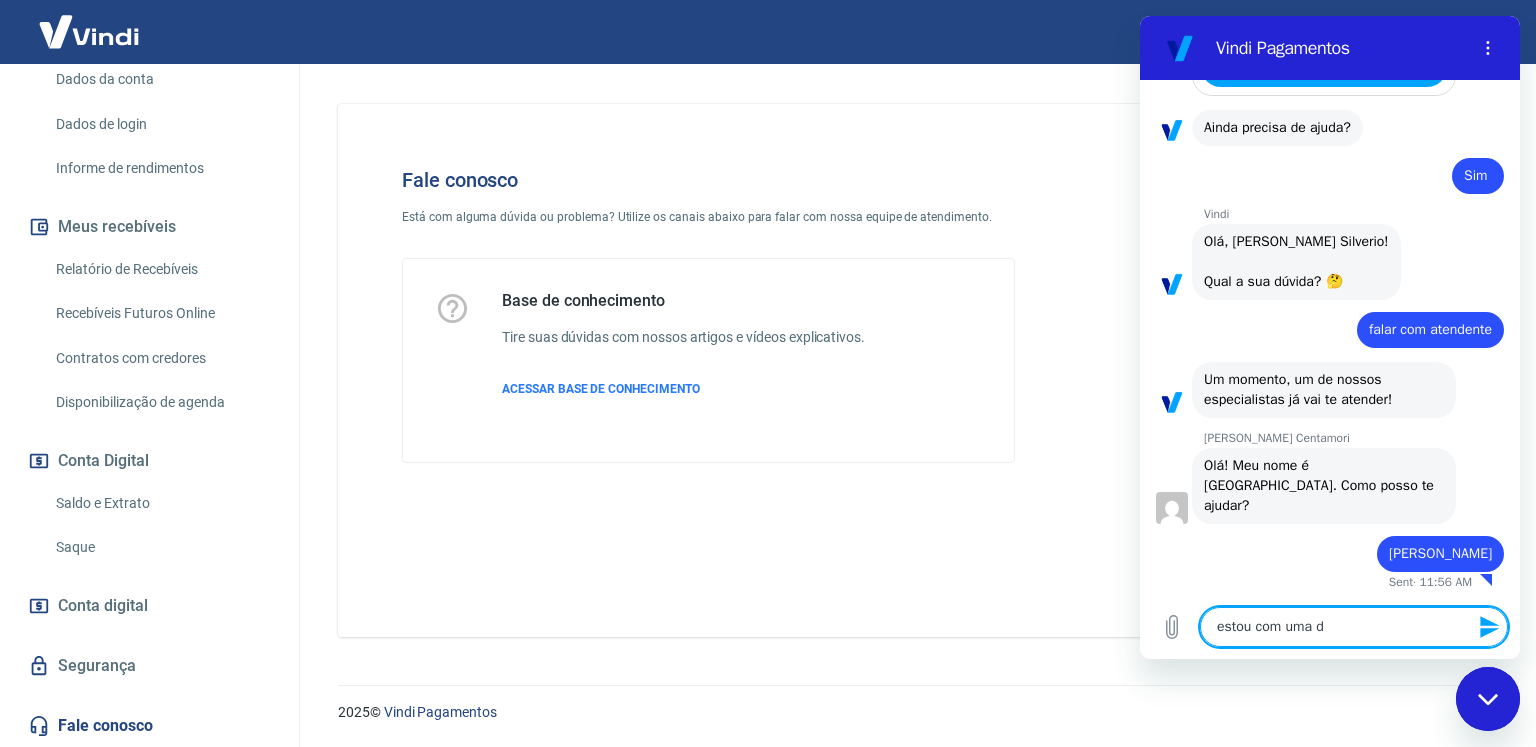 type on "estou com uma dú" 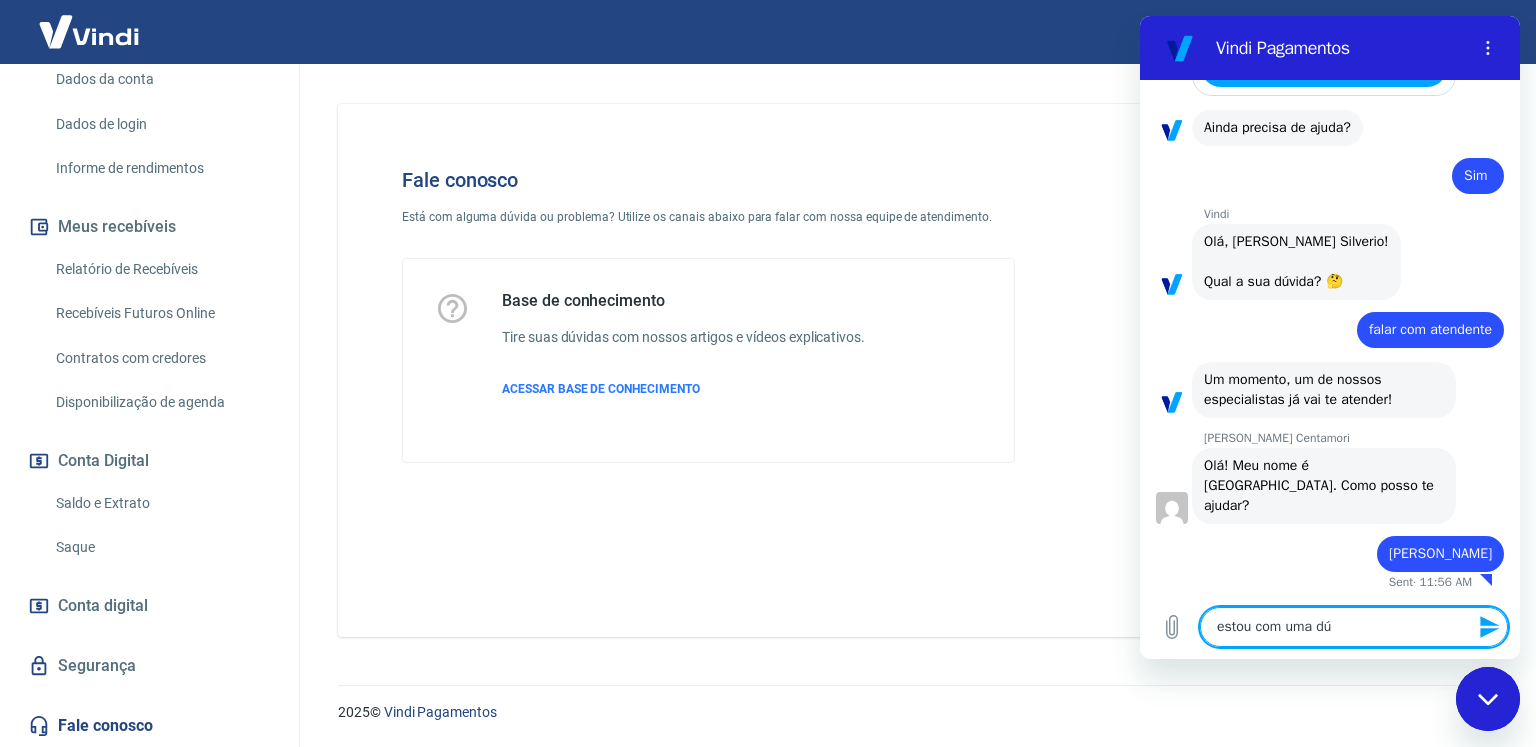 type on "estou com uma dúv" 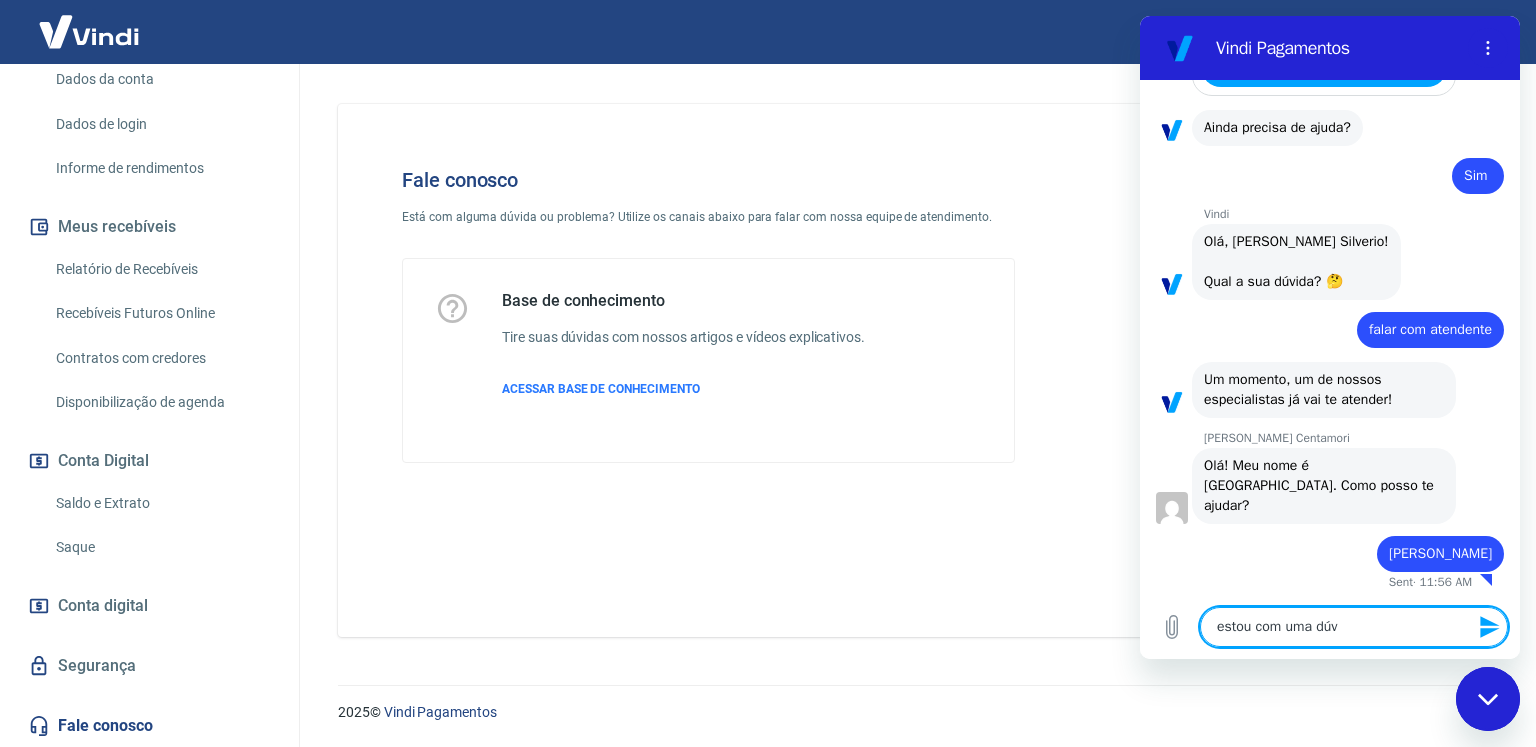 type on "x" 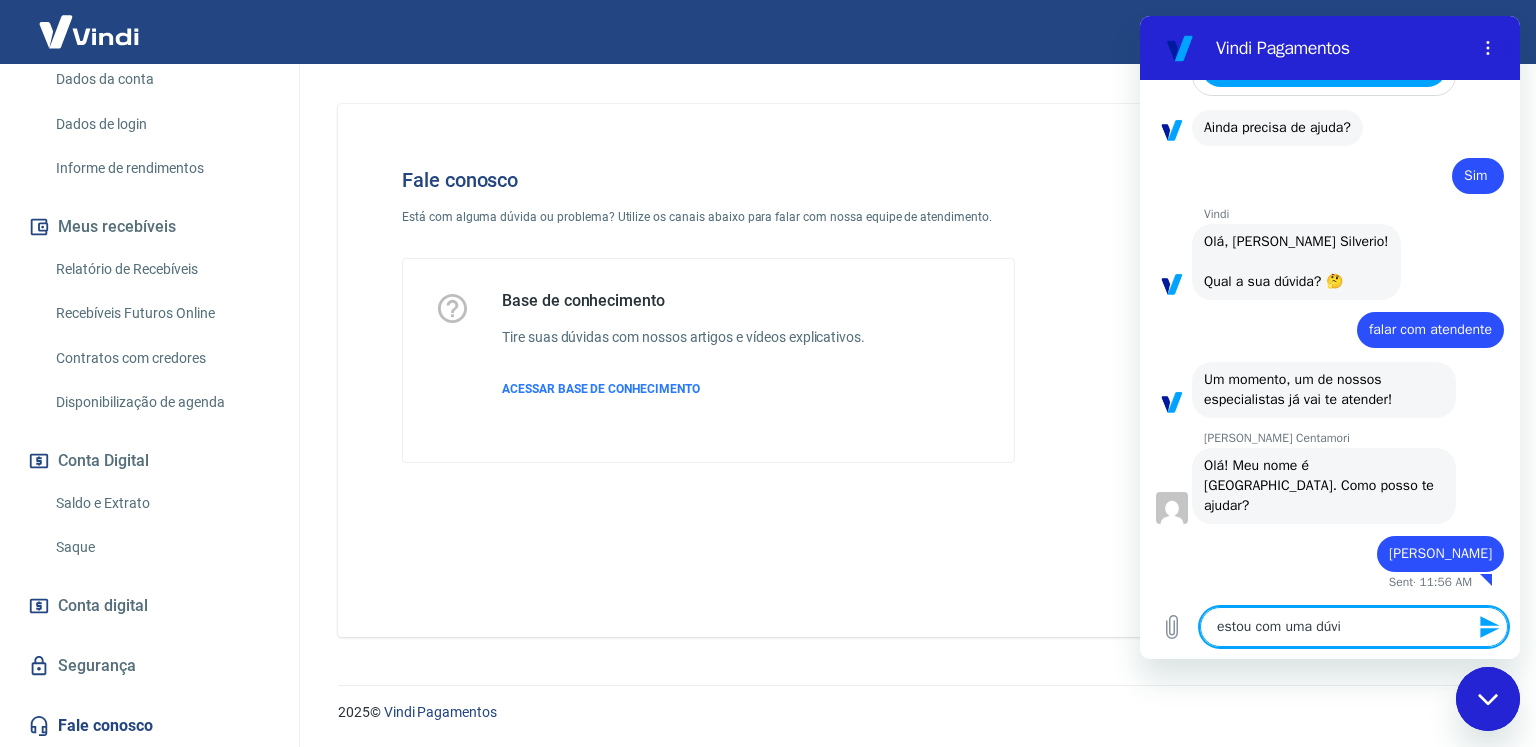 type on "estou com uma dúvid" 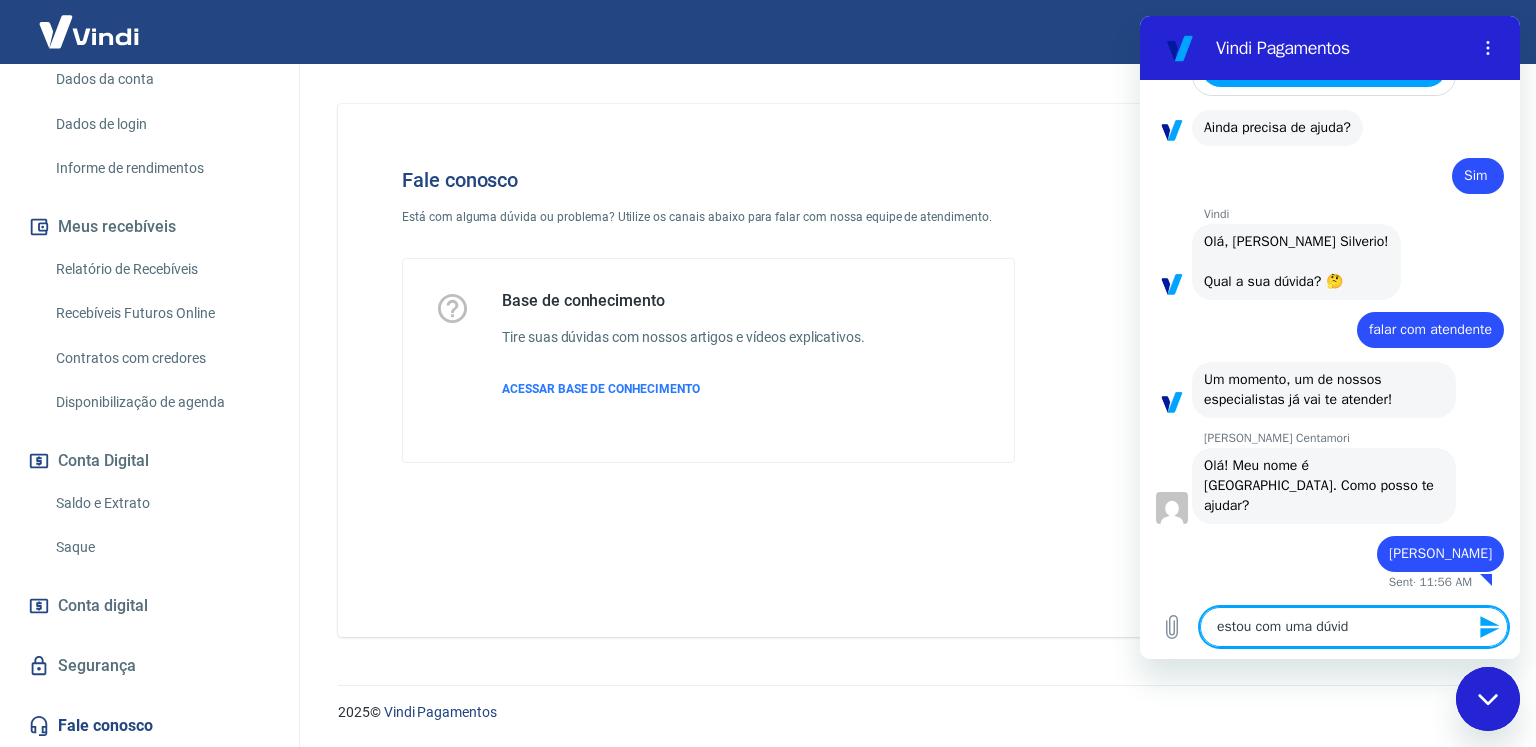 type on "estou com uma dúvida" 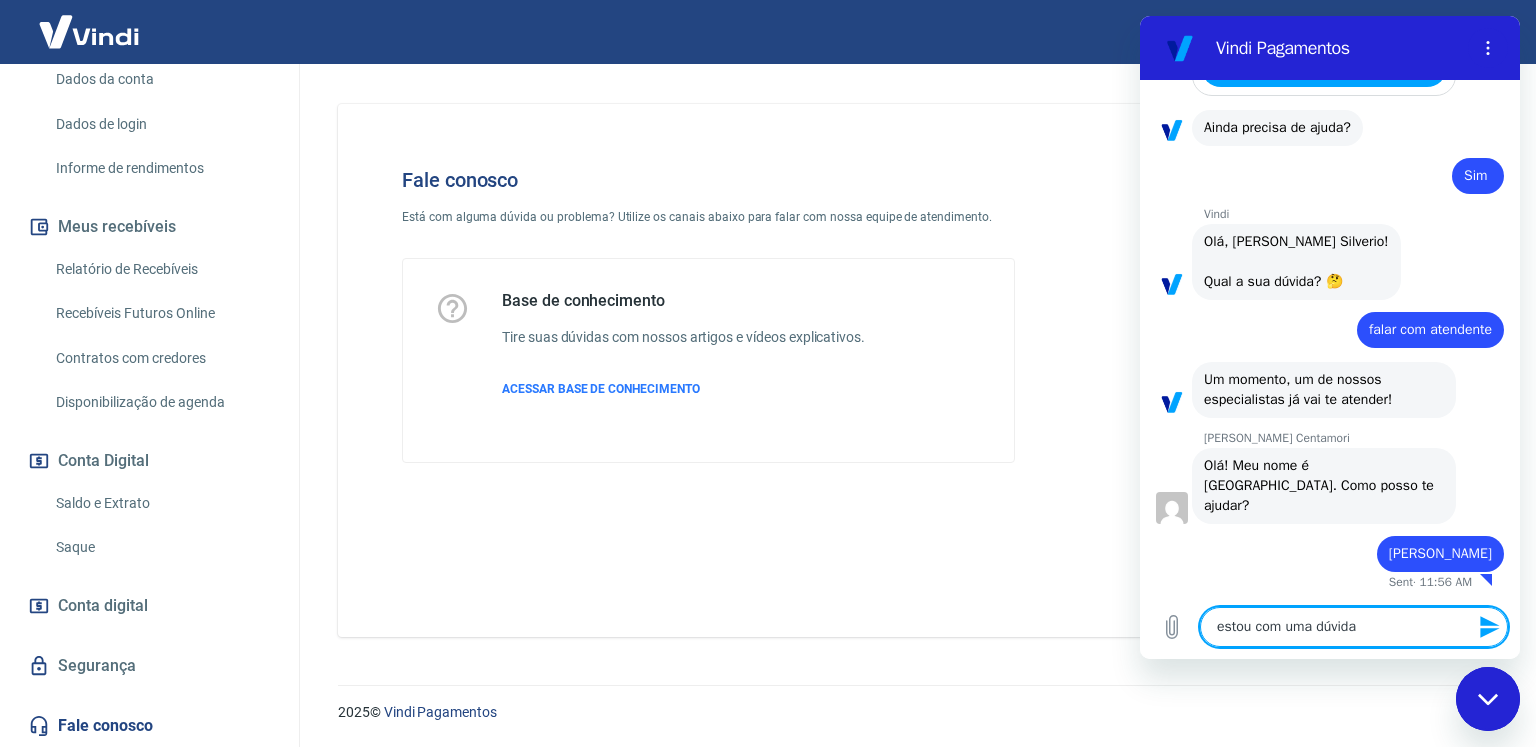 type 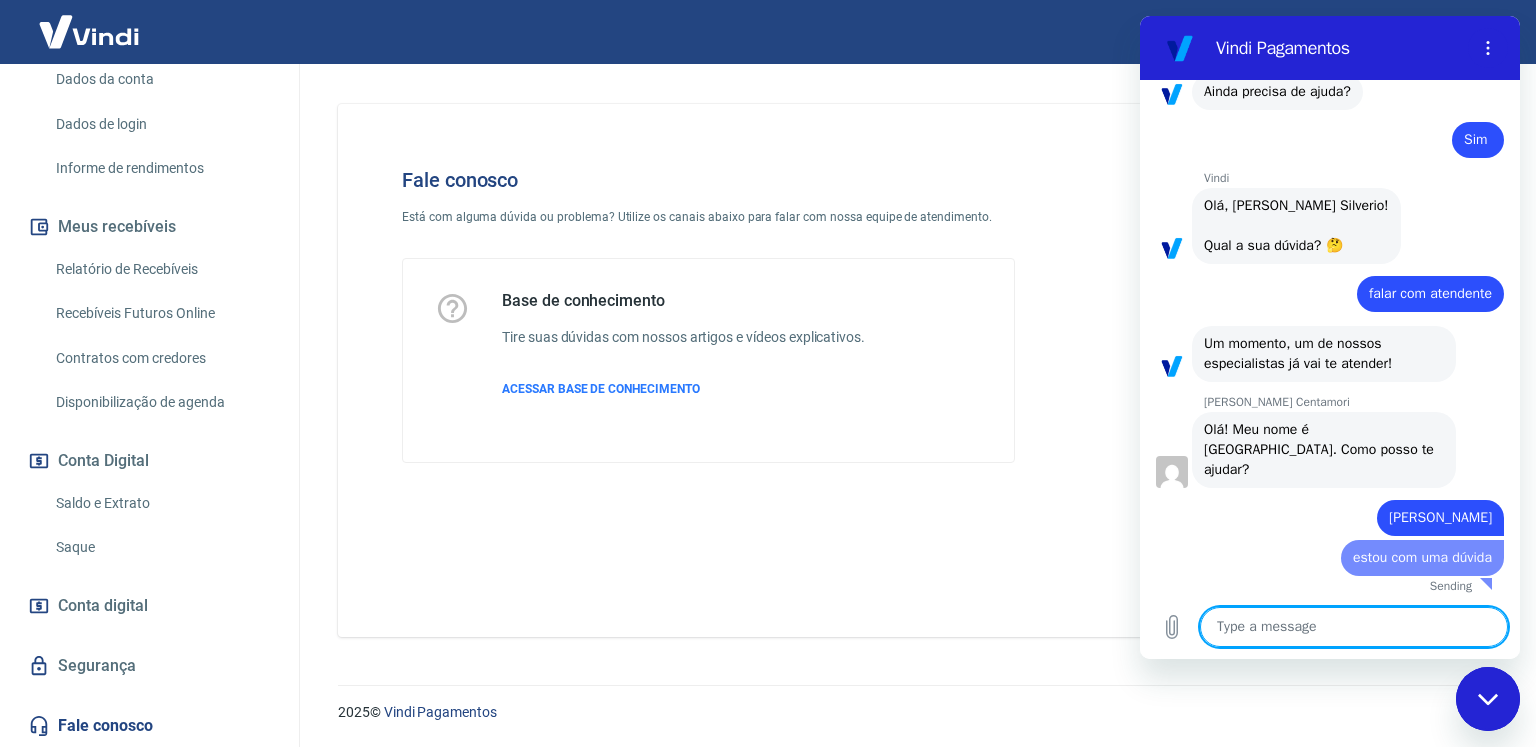 type on "o" 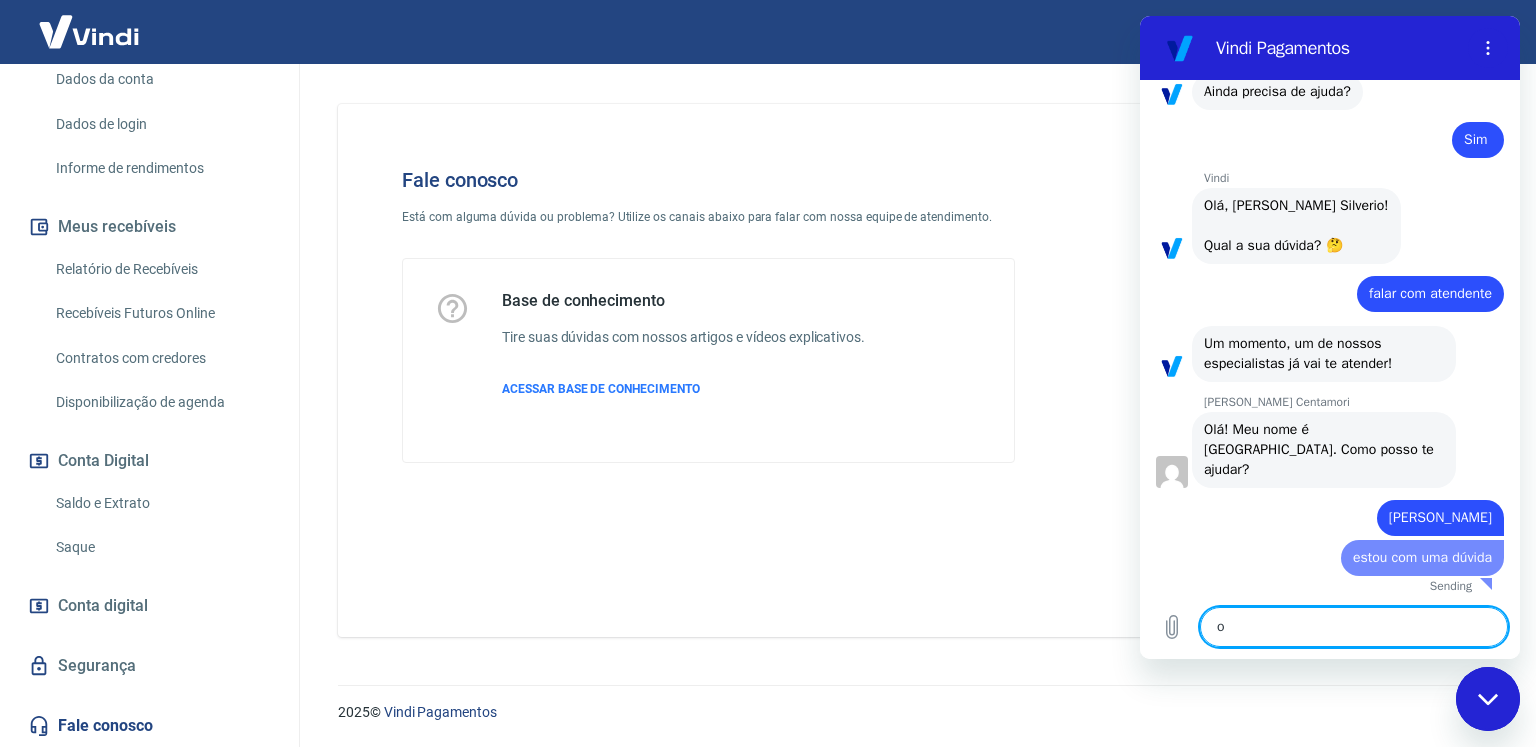 type on "x" 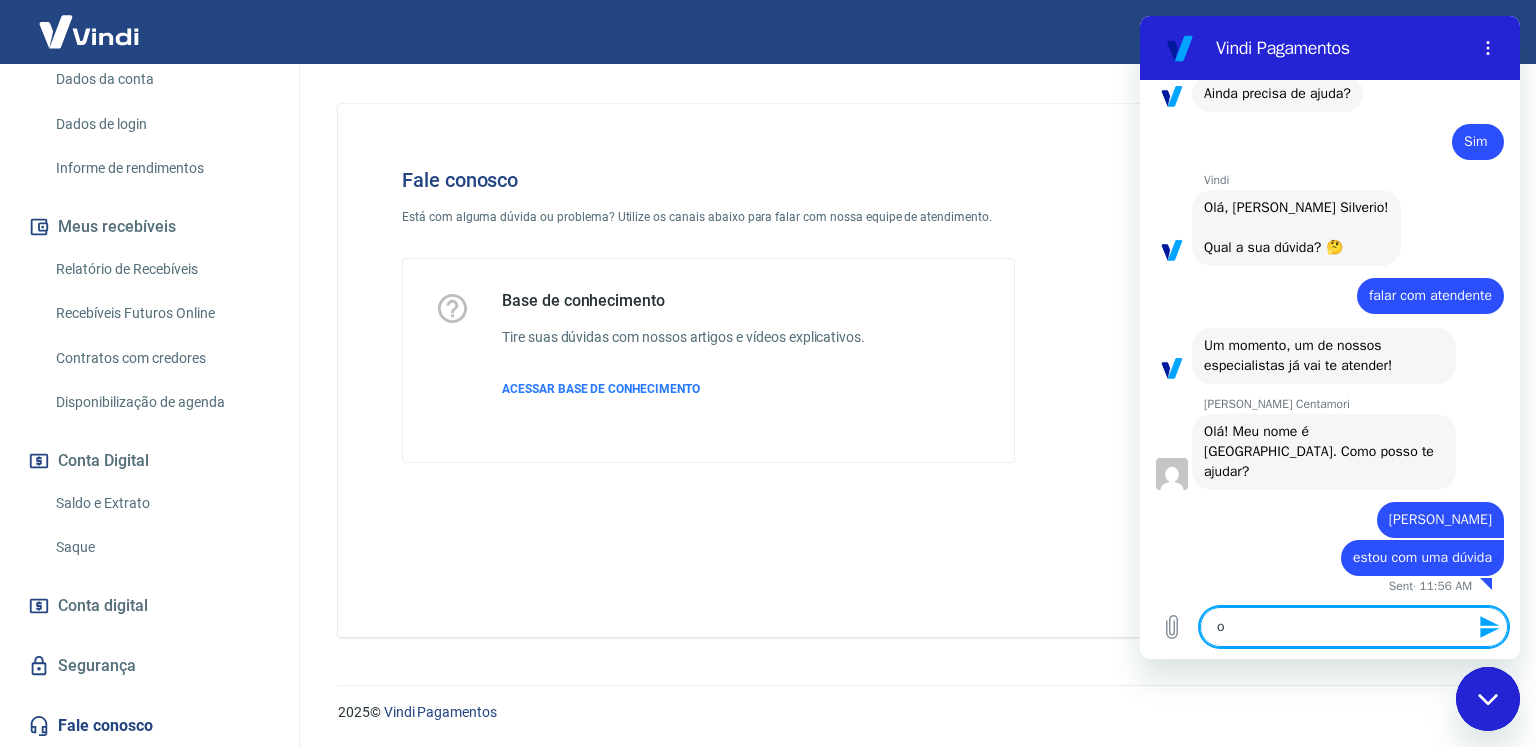 type on "o s" 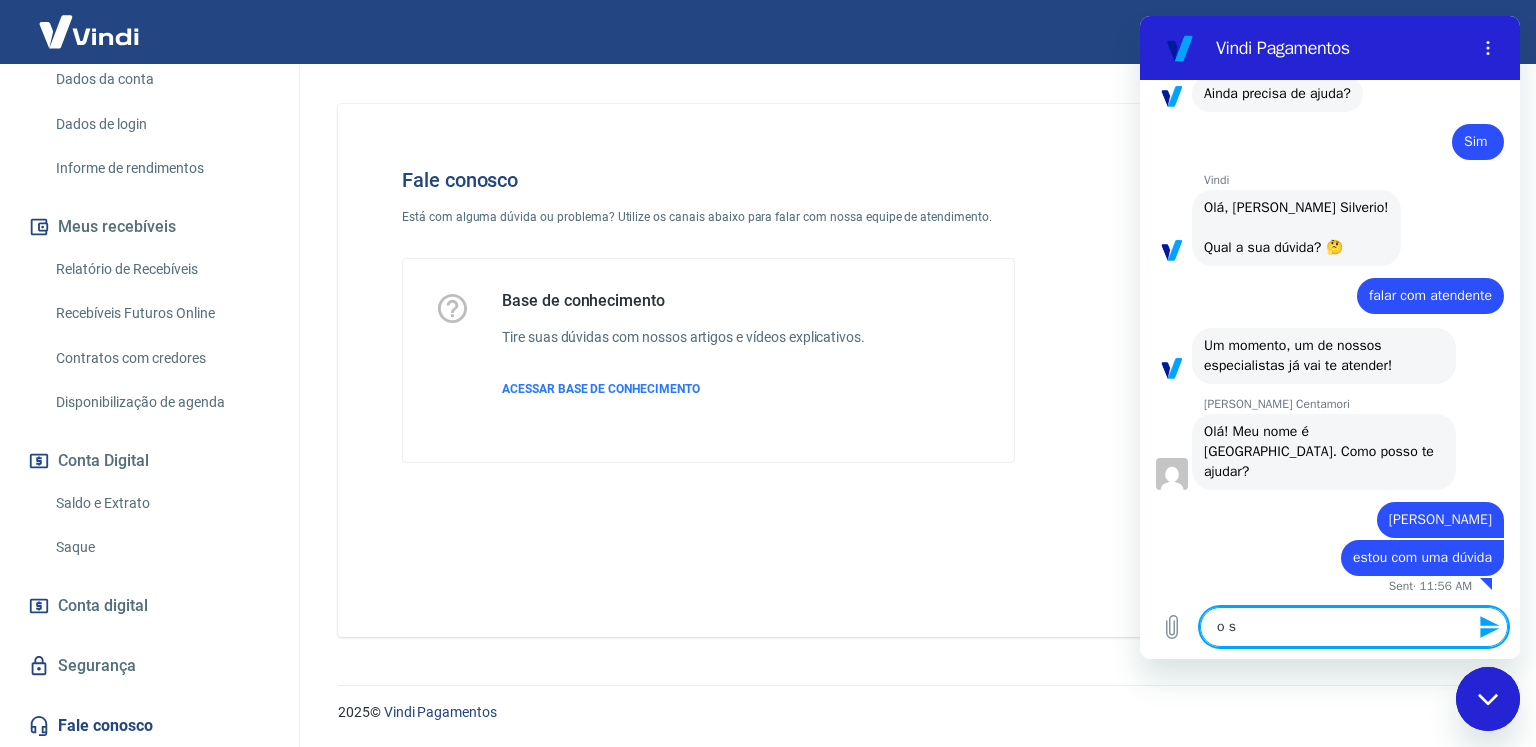 type on "o sa" 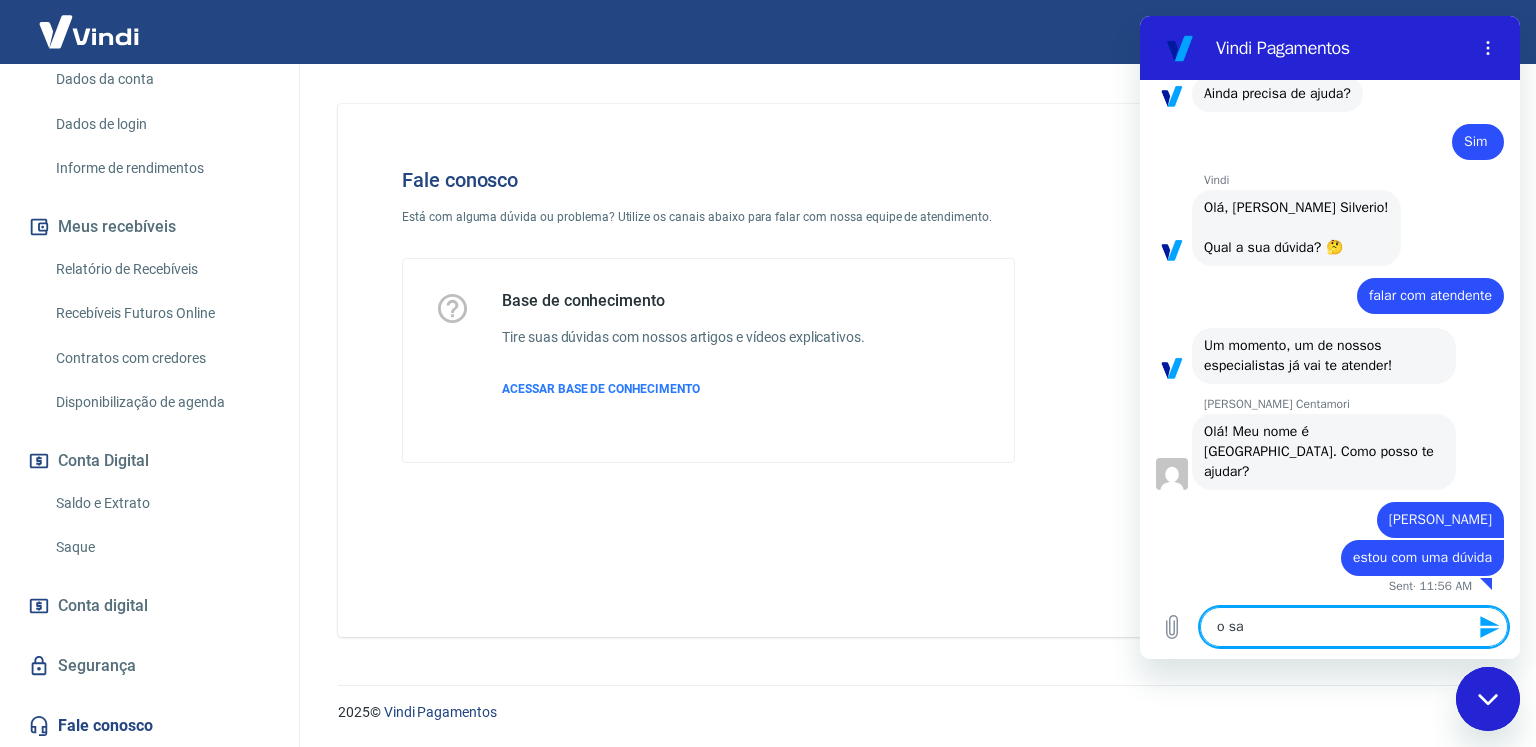 type on "o sal" 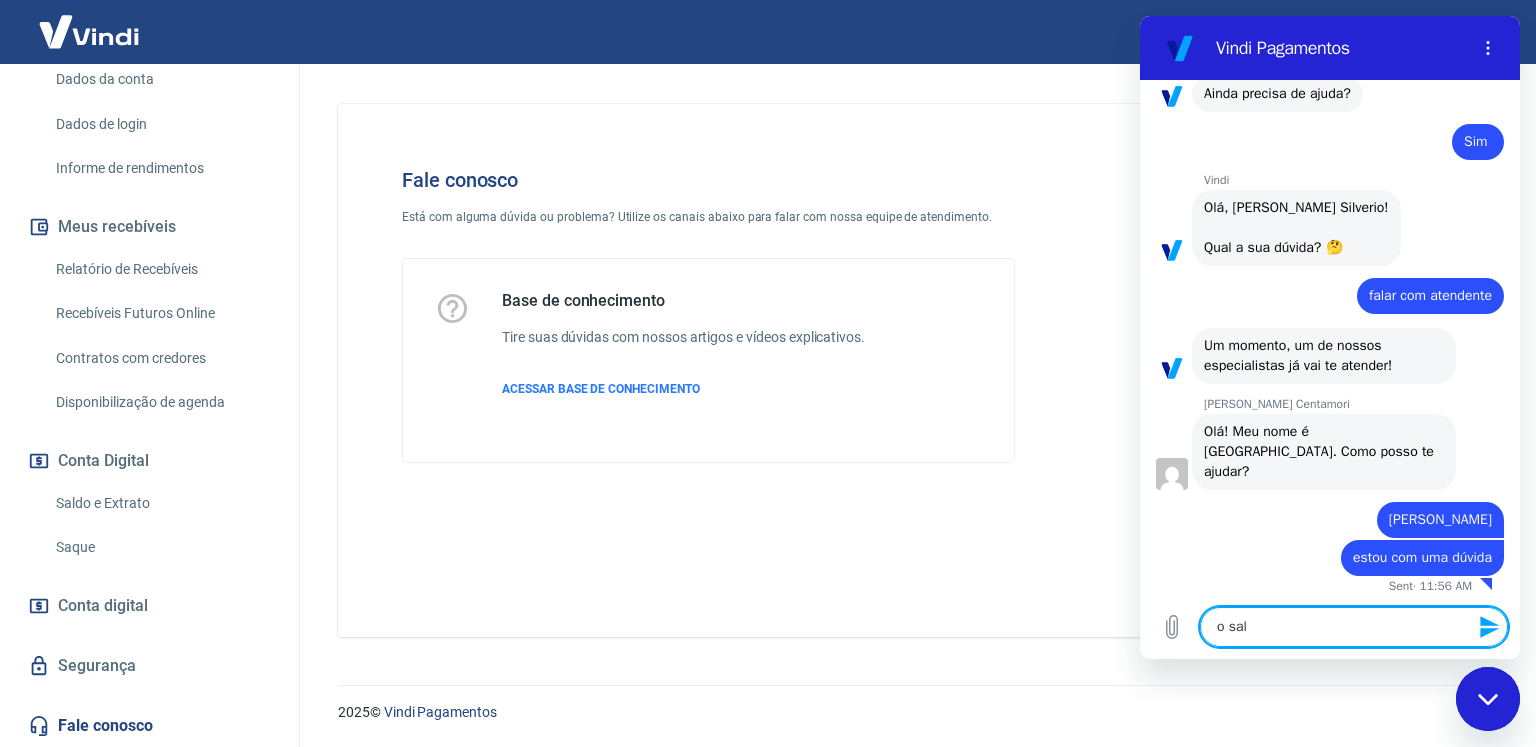 scroll, scrollTop: 1379, scrollLeft: 0, axis: vertical 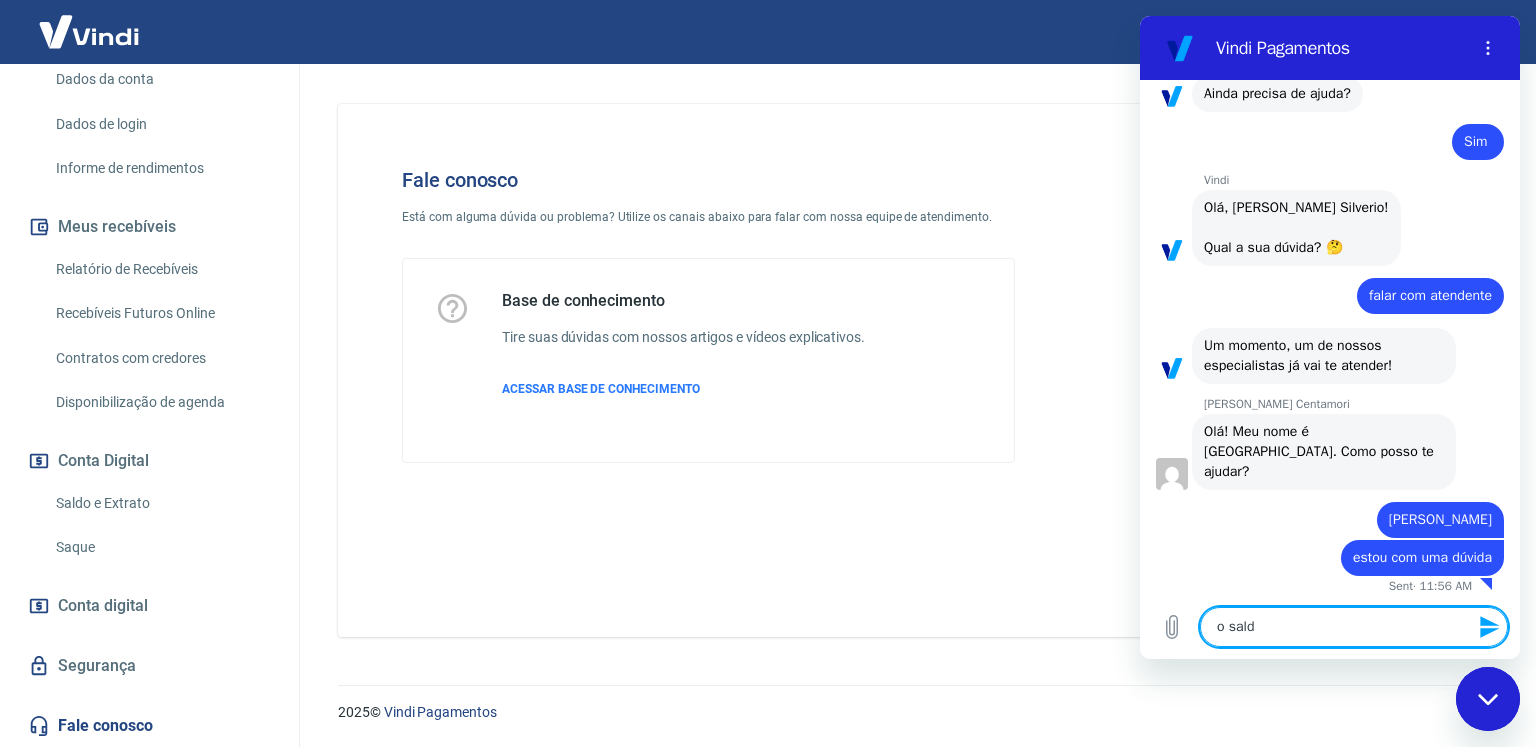 type on "o saldo" 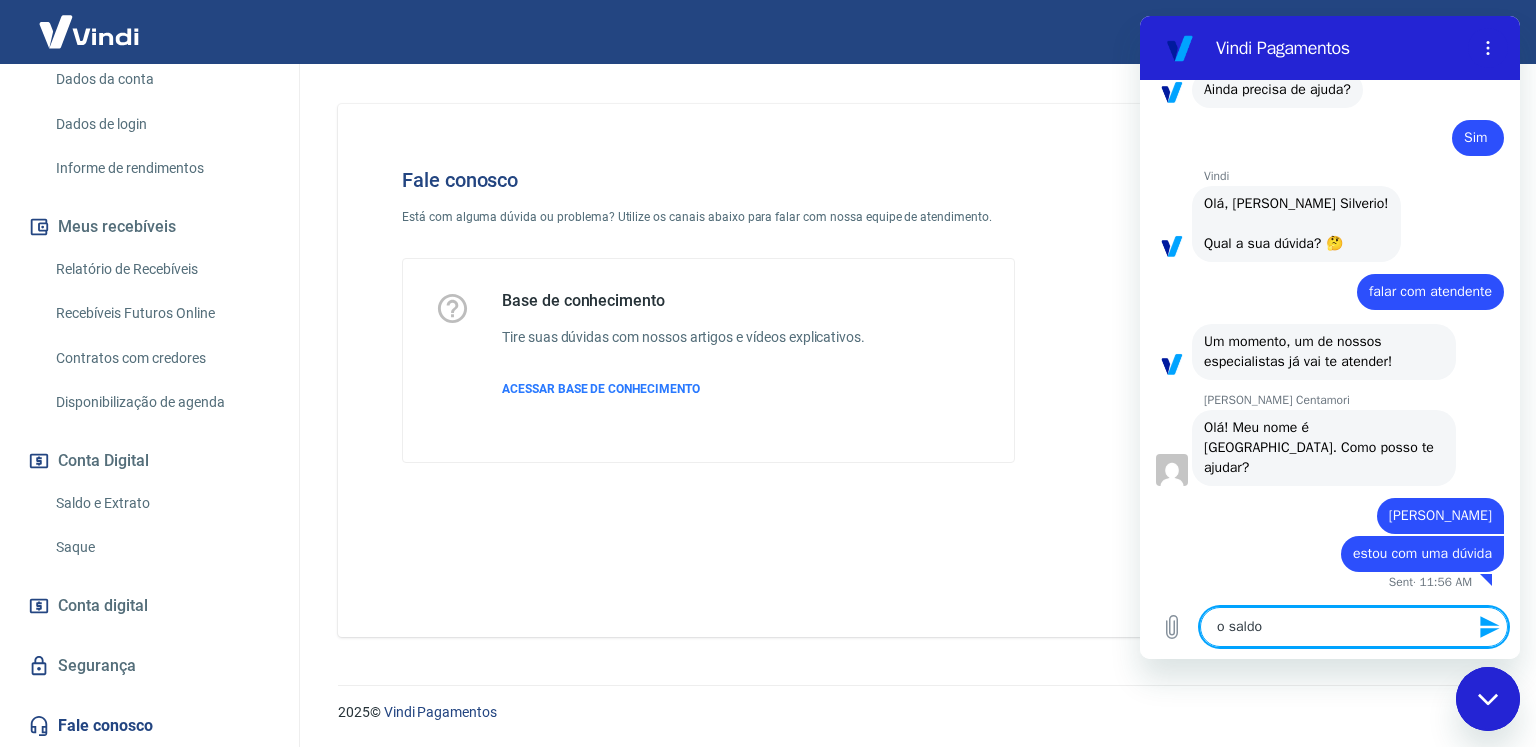 type on "o saldo" 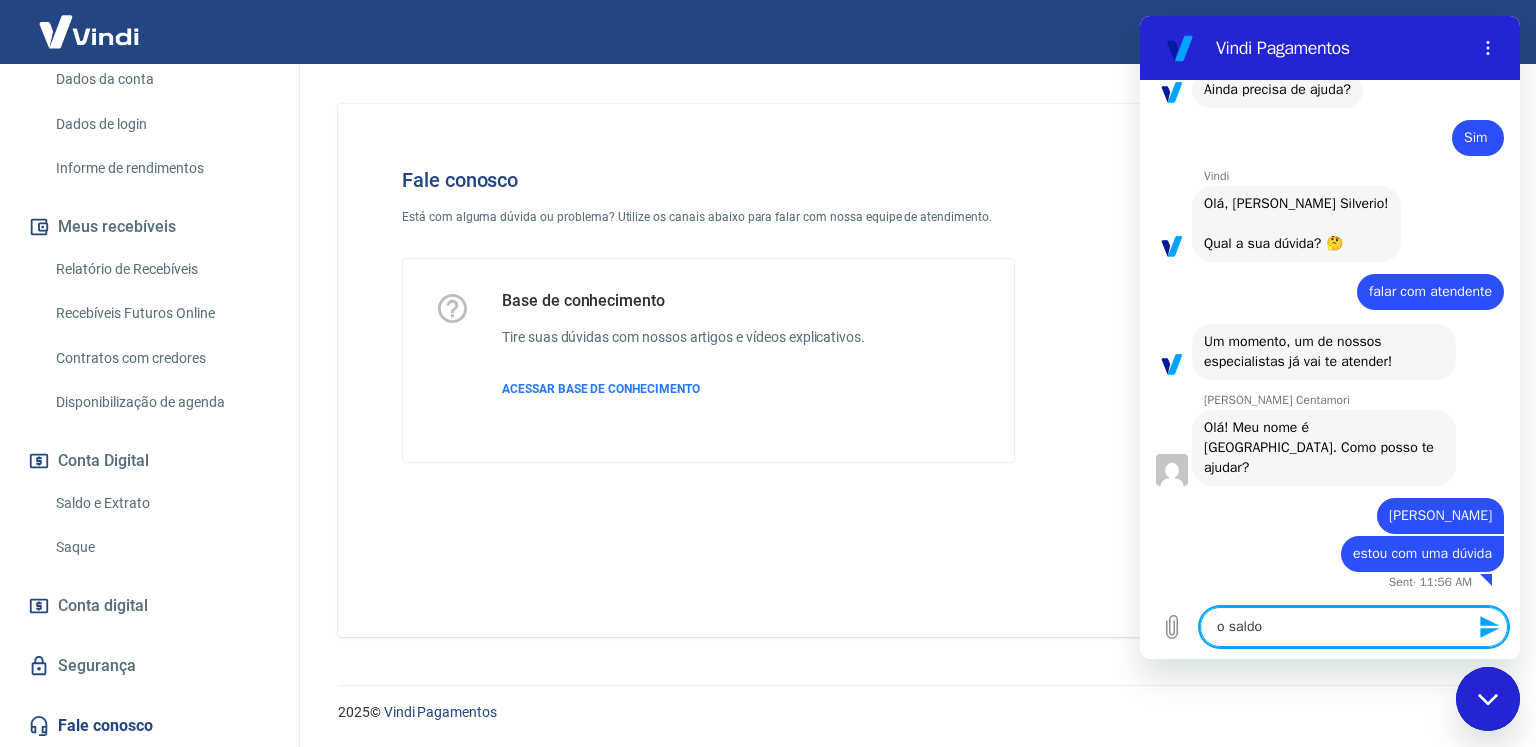 type on "x" 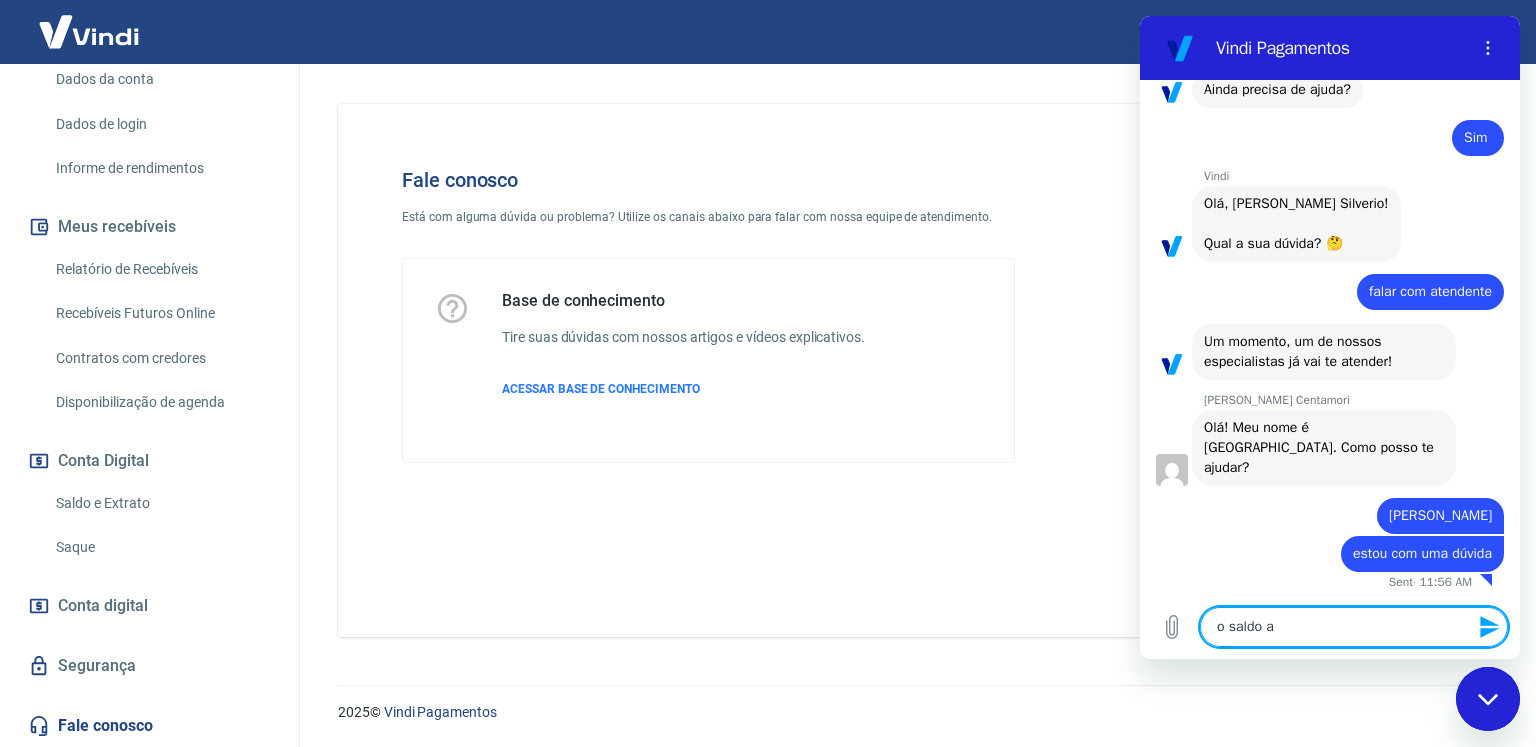 type on "o saldo a" 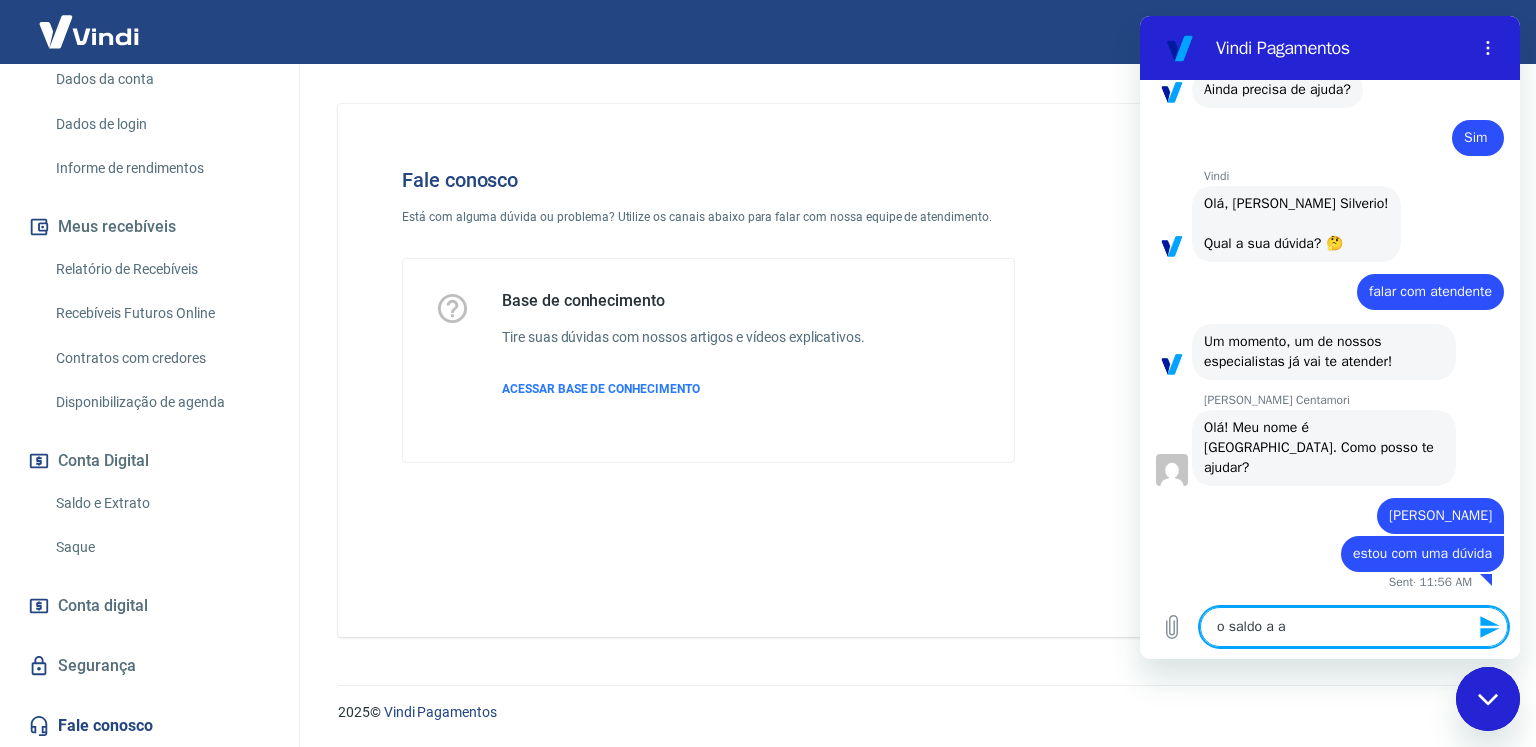 type on "o saldo a an" 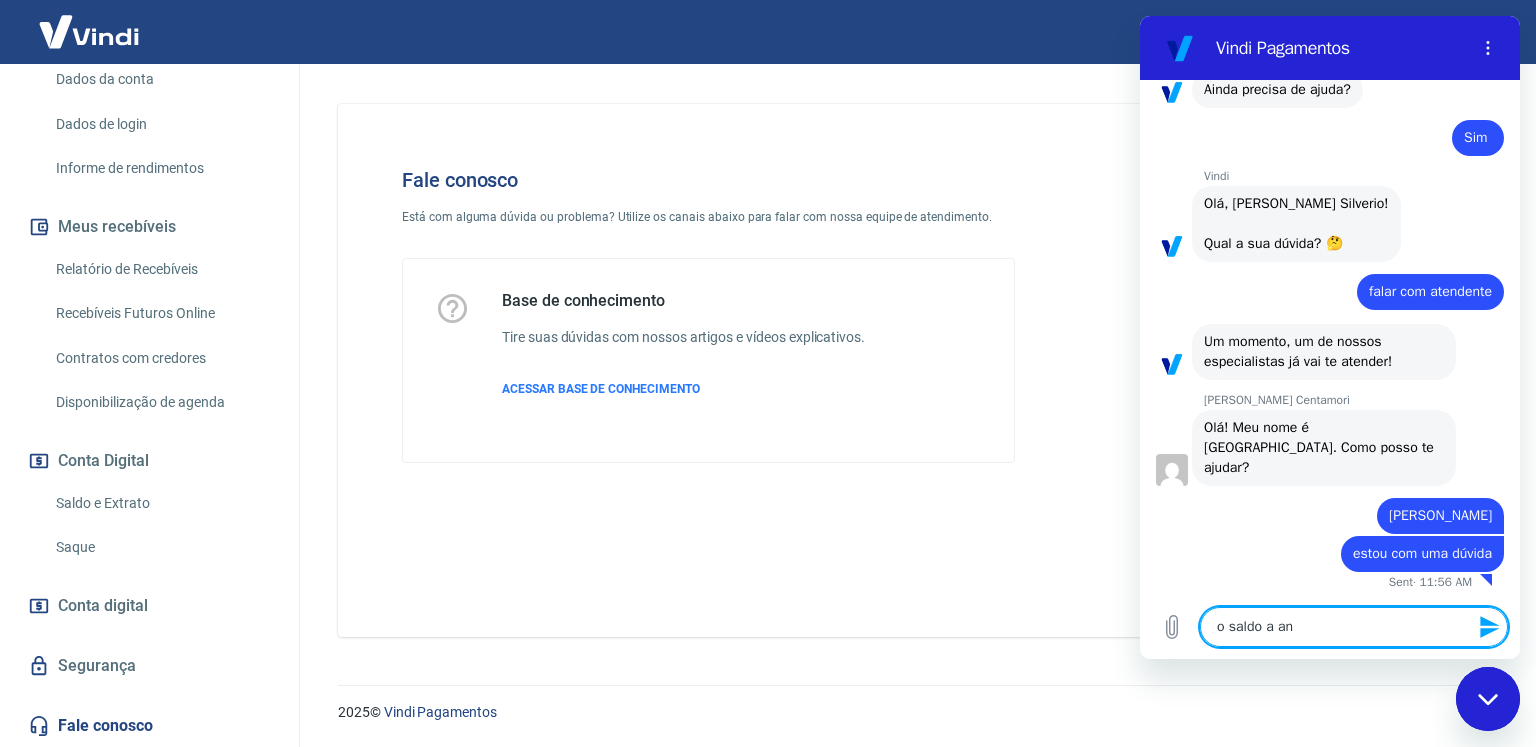type on "o saldo a ant" 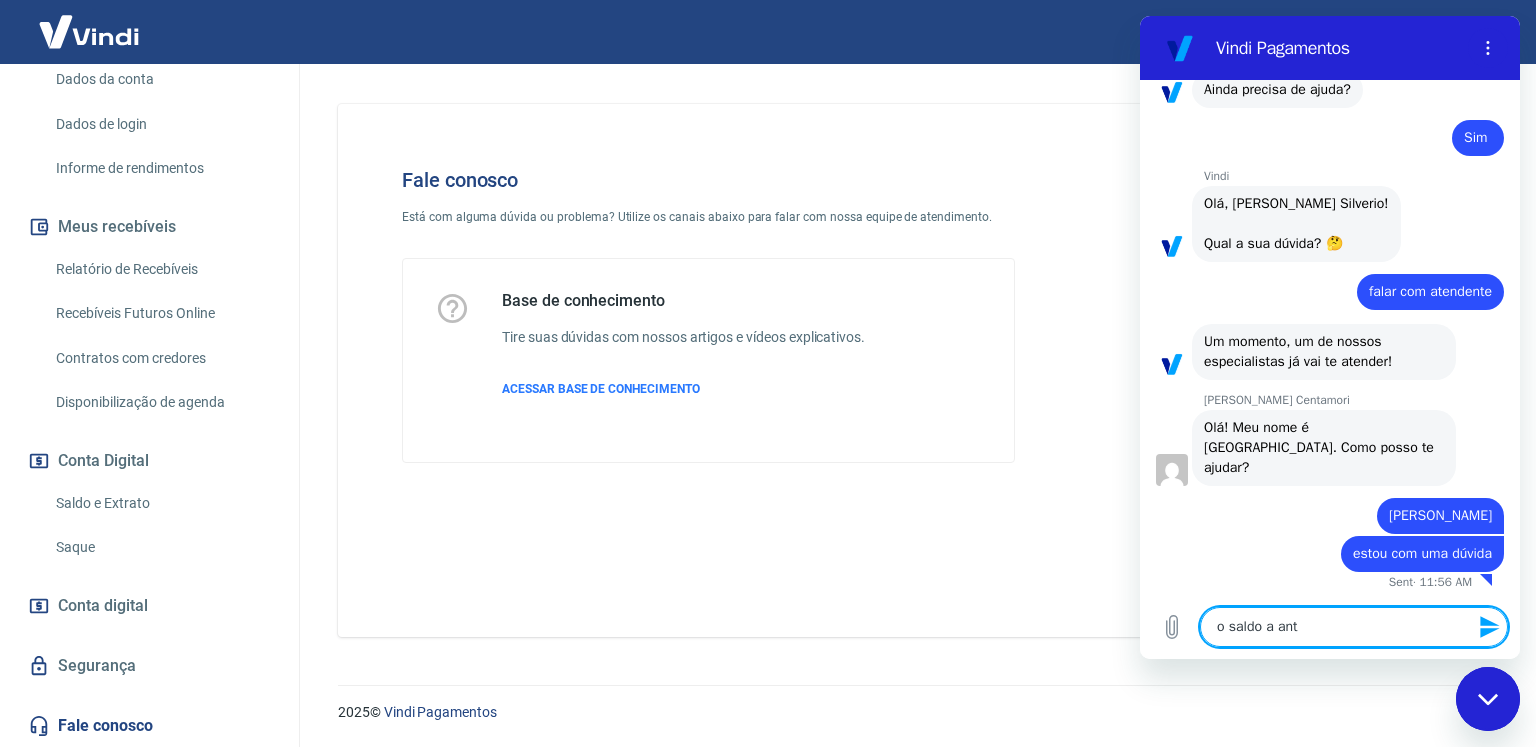 type on "o saldo a ante" 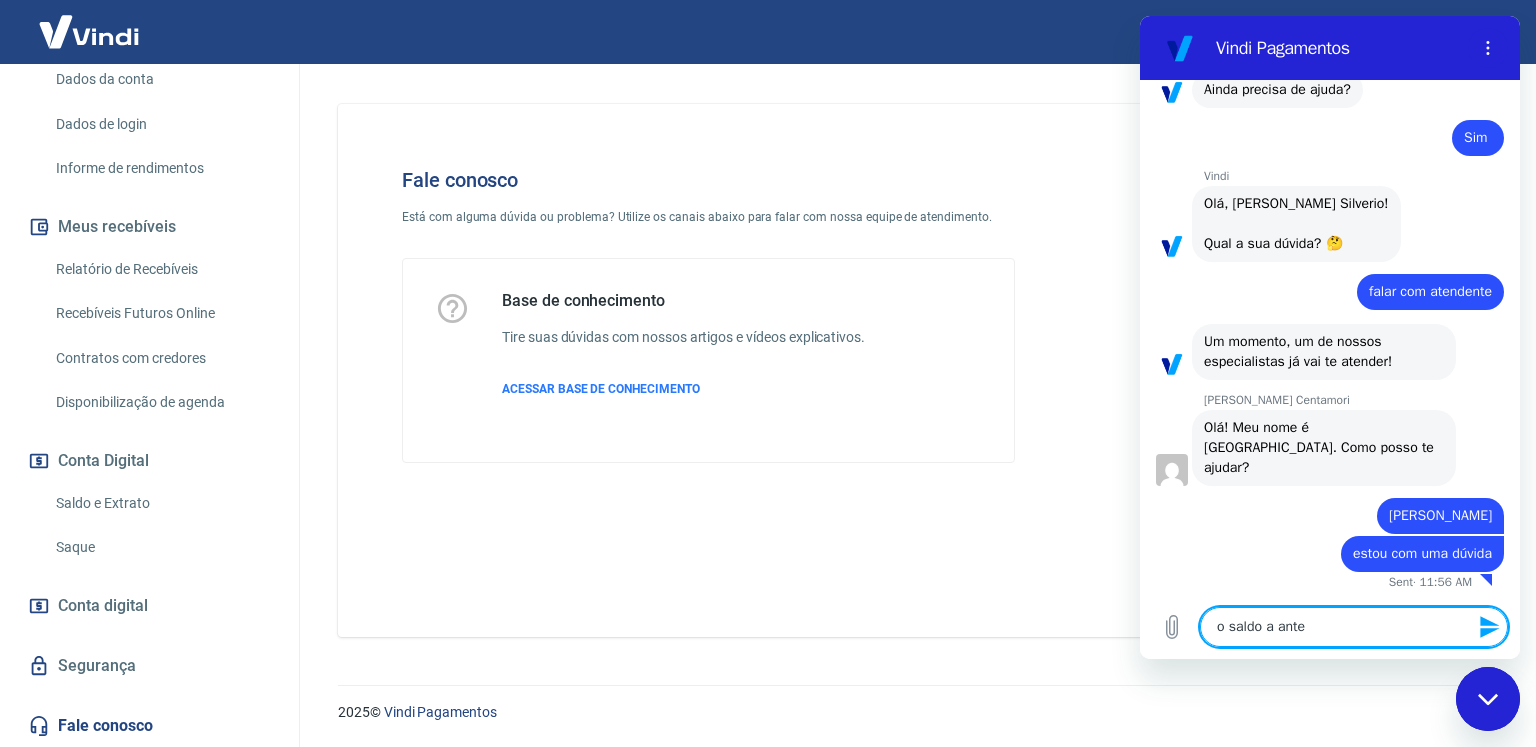 type on "o saldo a antec" 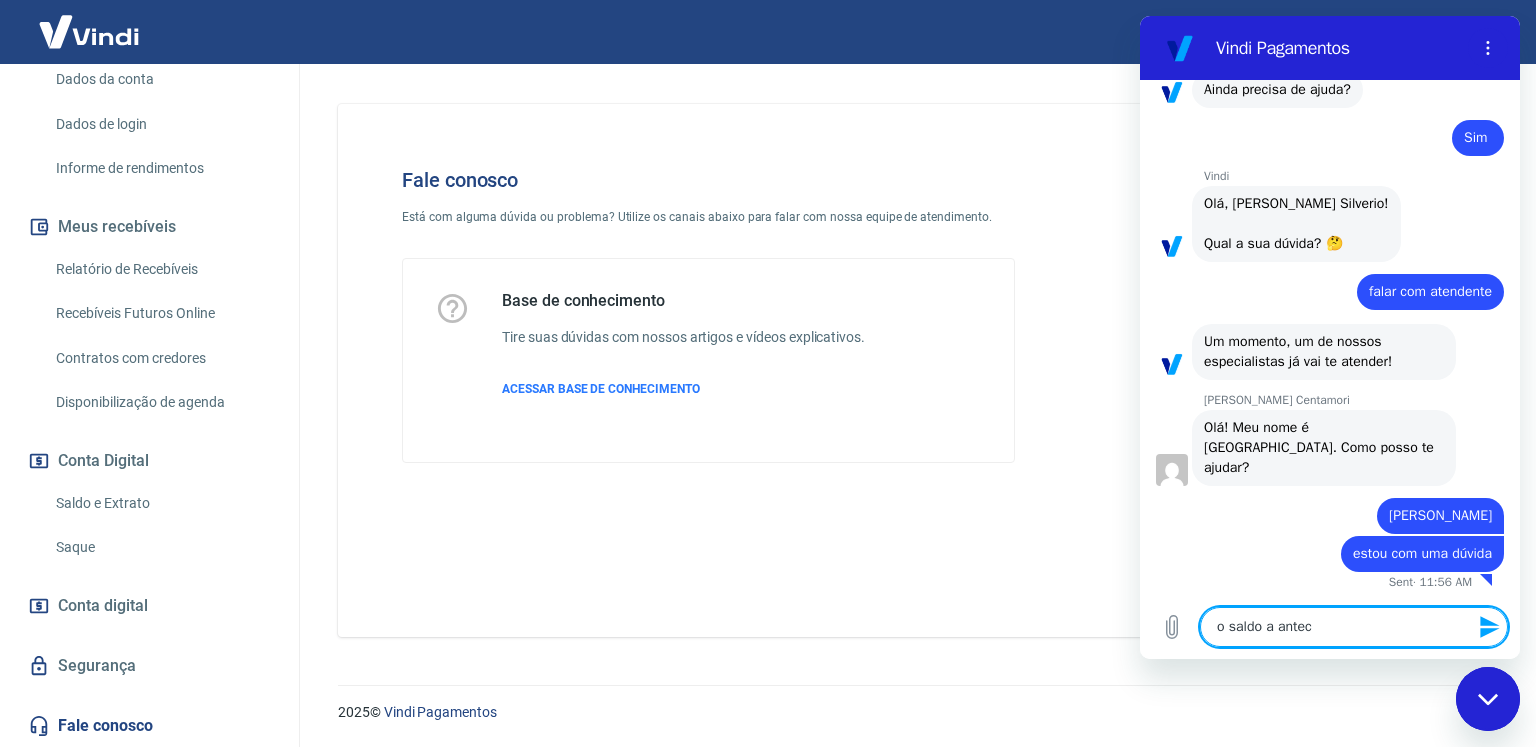 type on "o saldo a anteci" 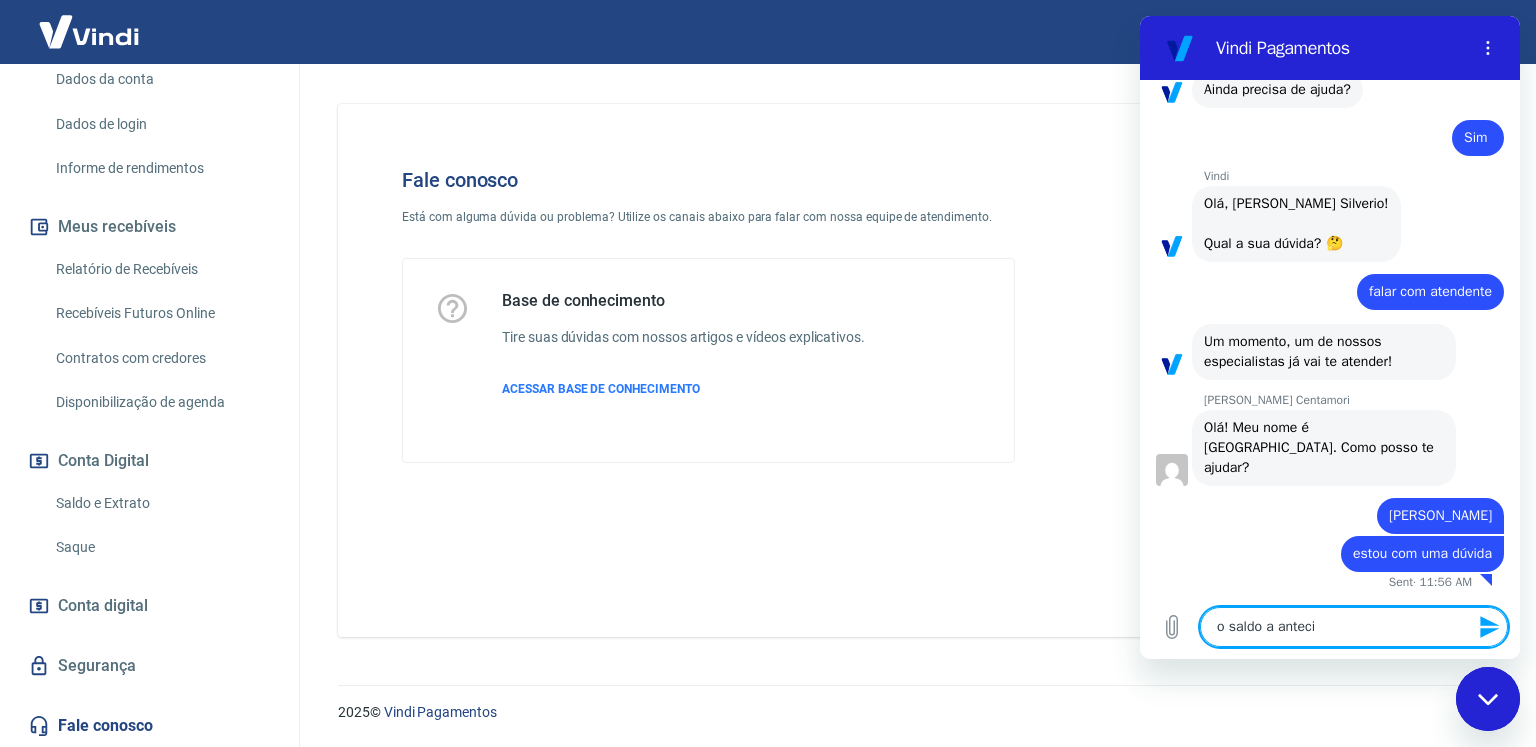 type on "o saldo a antecip" 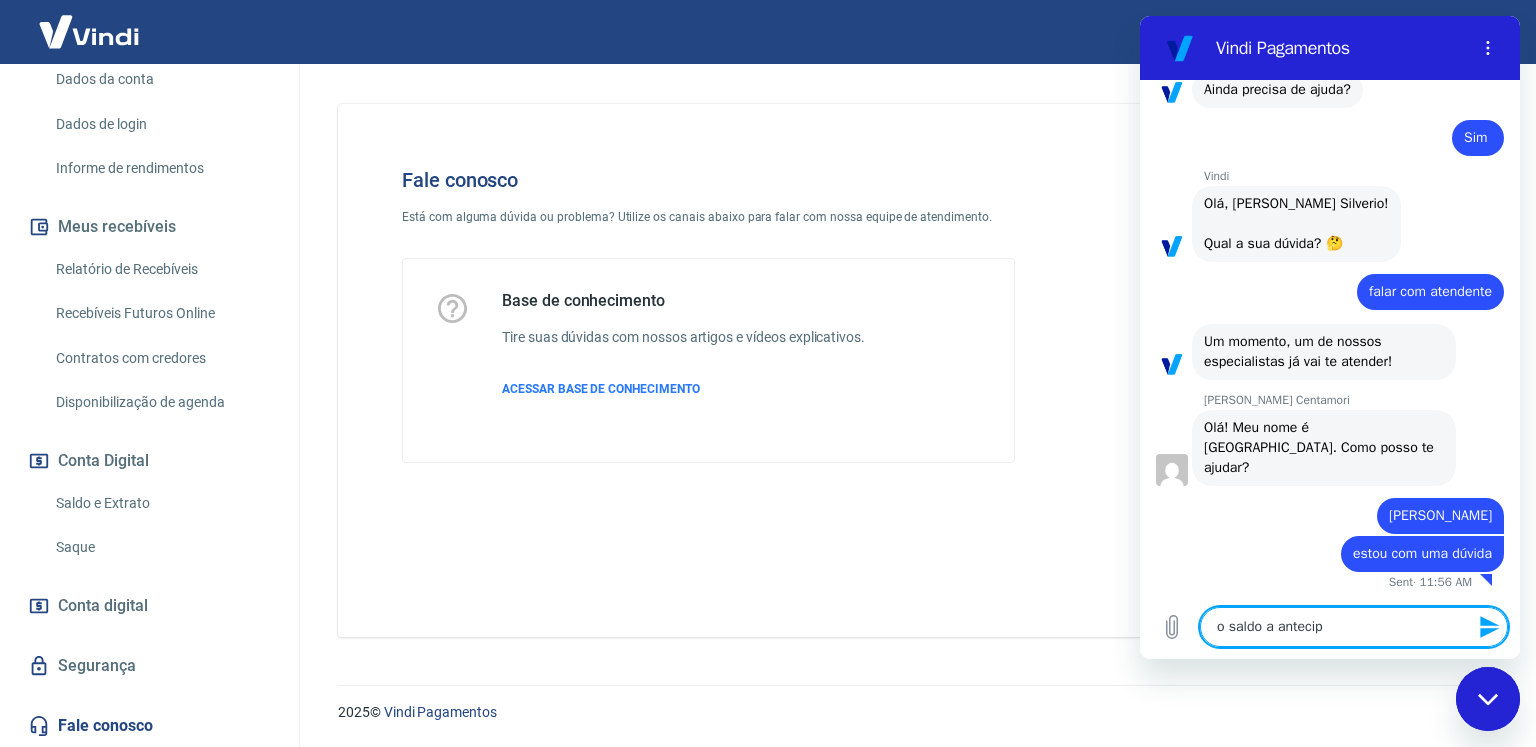 type on "o saldo a antecipa" 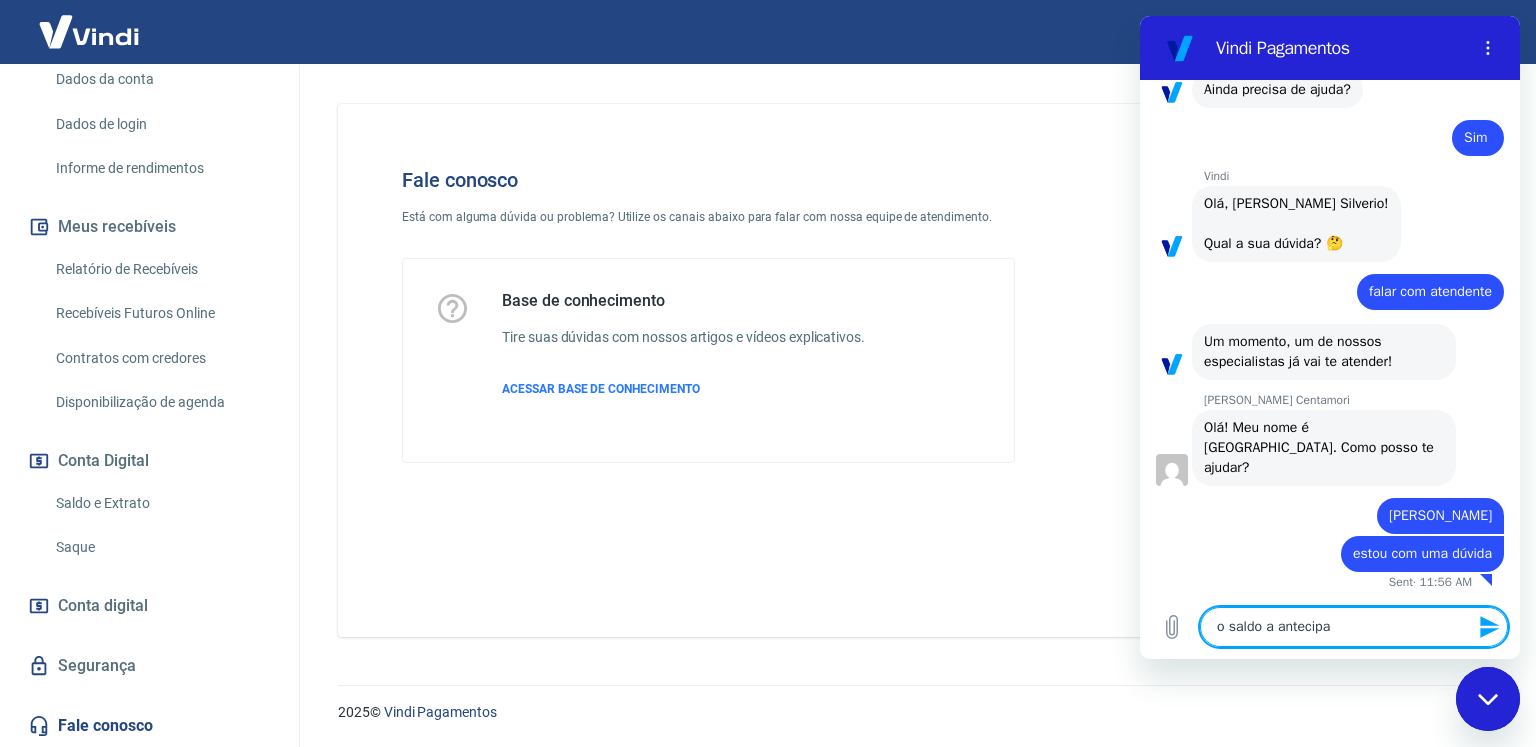 type on "o saldo a antecipar" 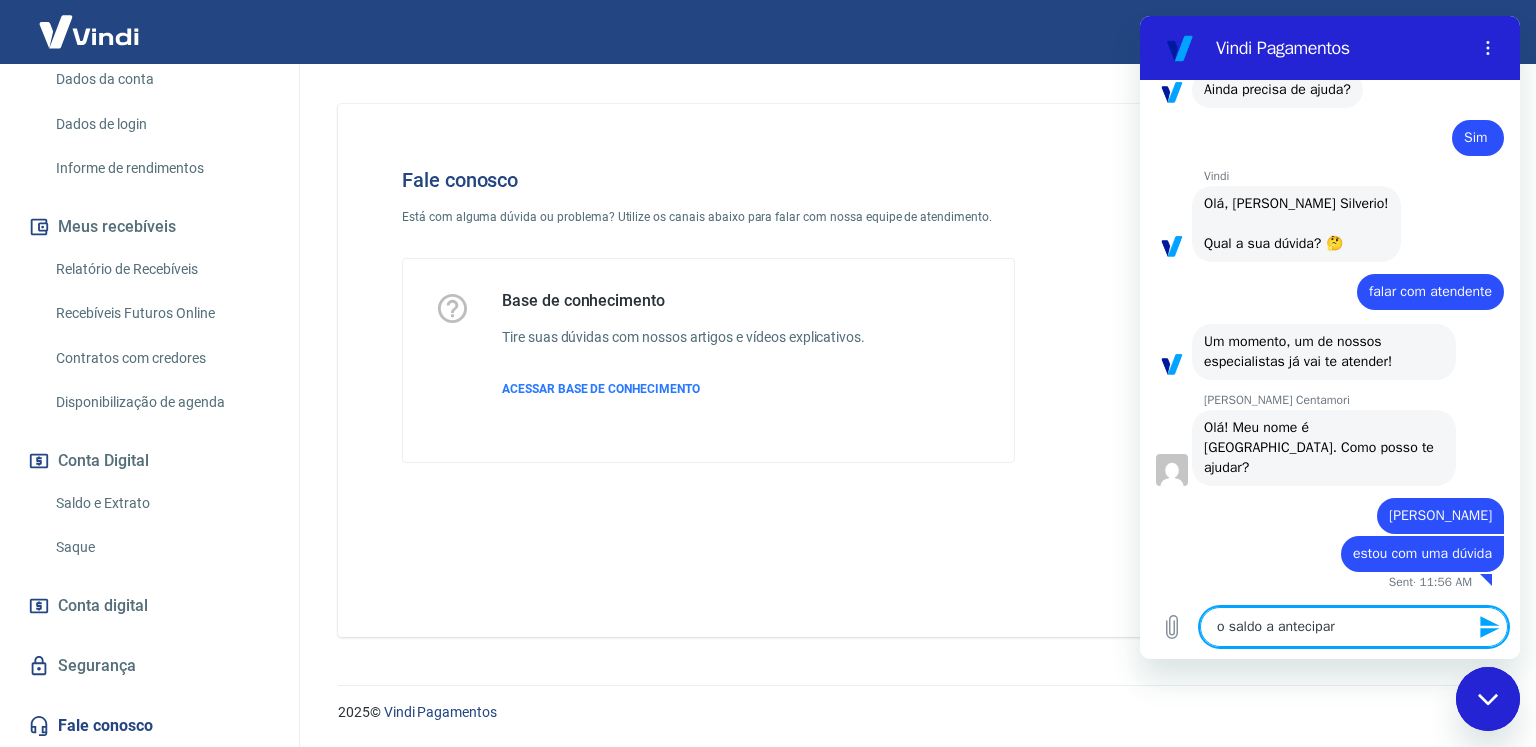 type on "o saldo a antecipar" 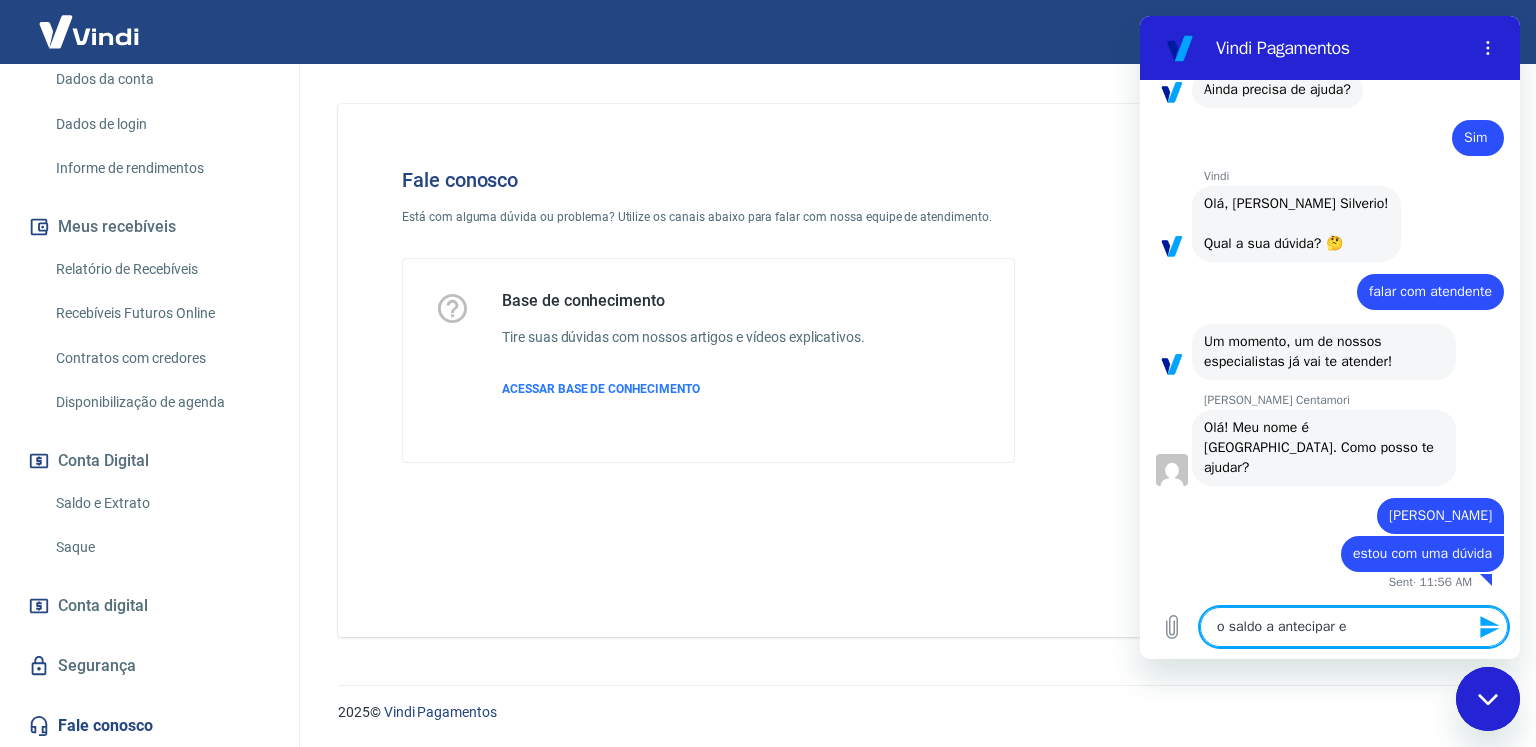 type on "o saldo a antecipar es" 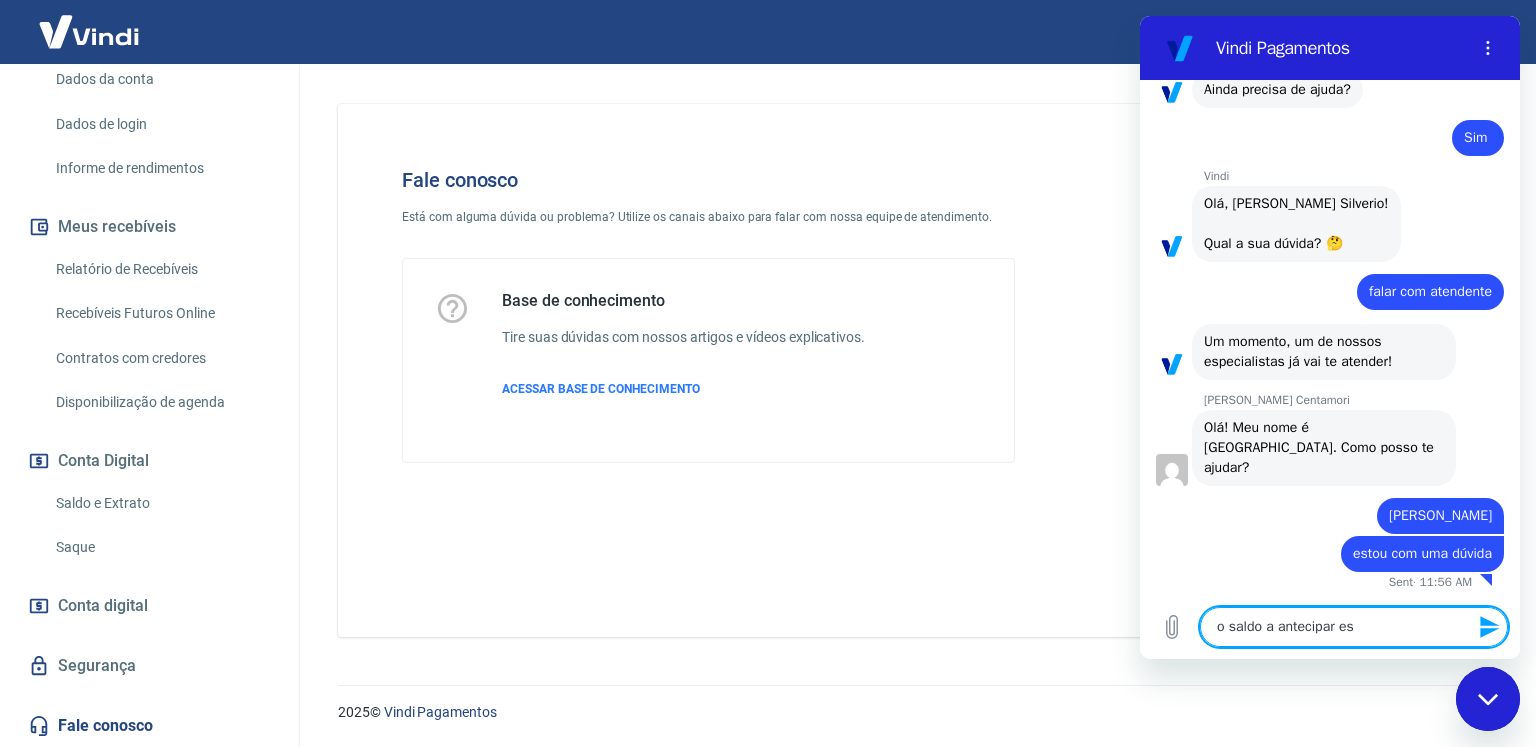 type on "o saldo a antecipar est" 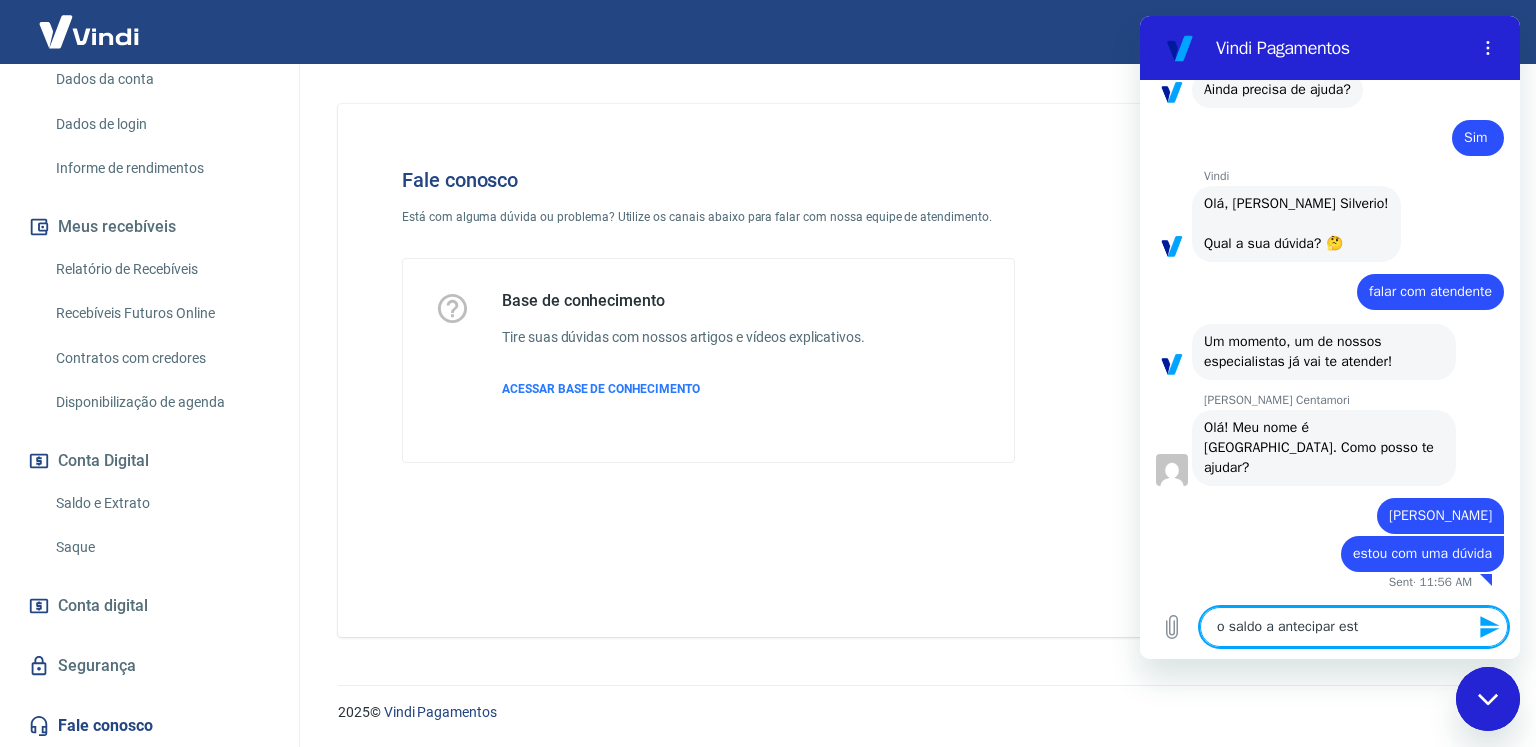 type on "o saldo a antecipar esta" 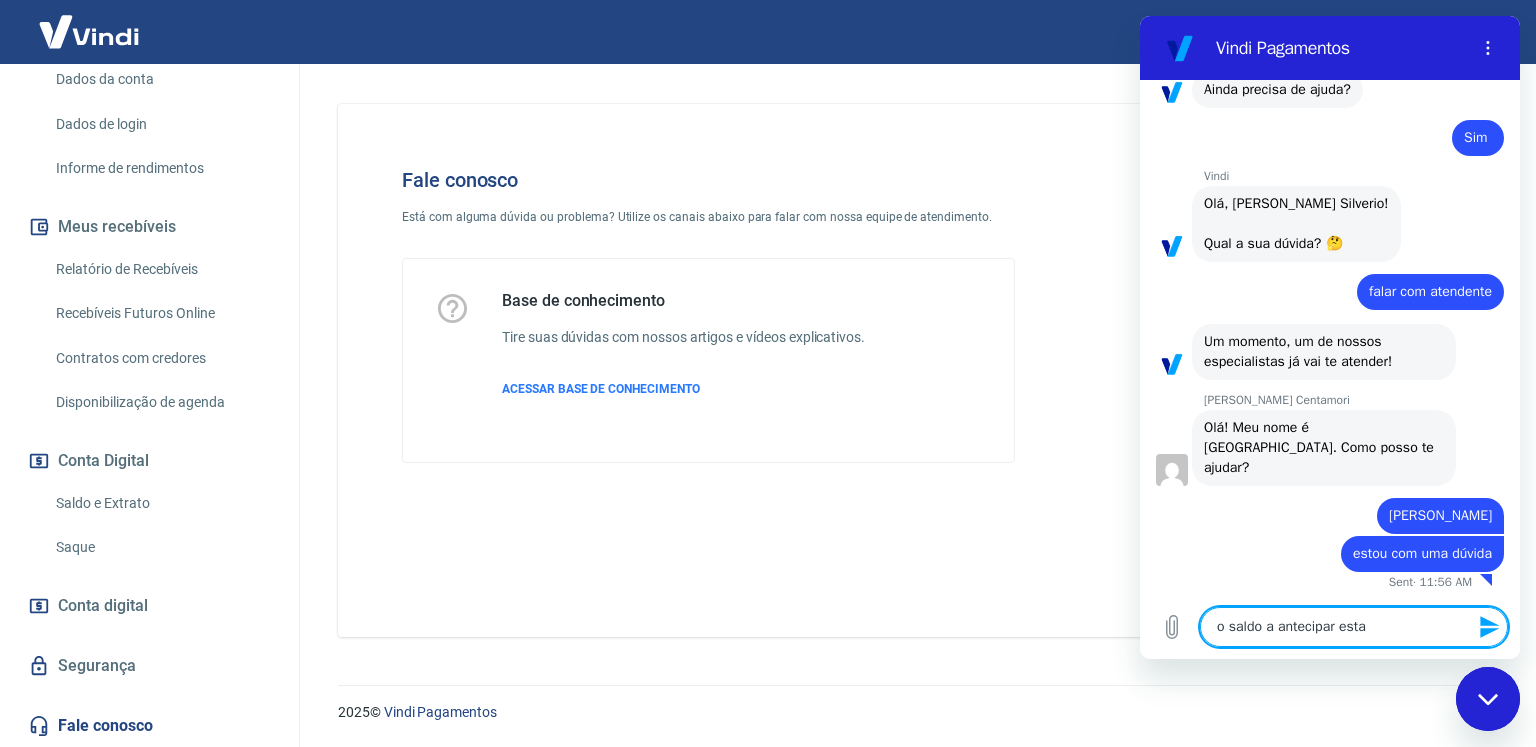 type on "o saldo a antecipar est" 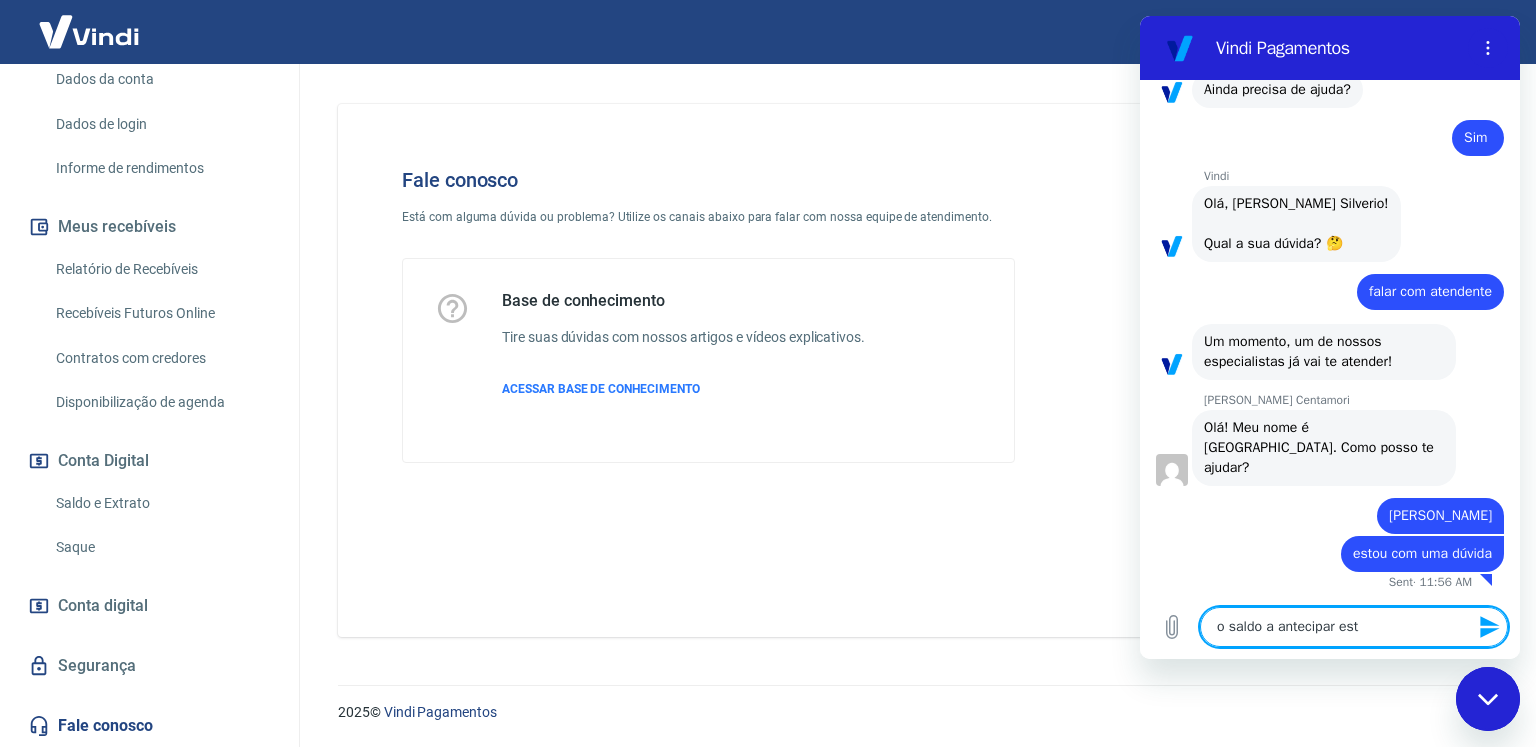 type on "o saldo a antecipar está" 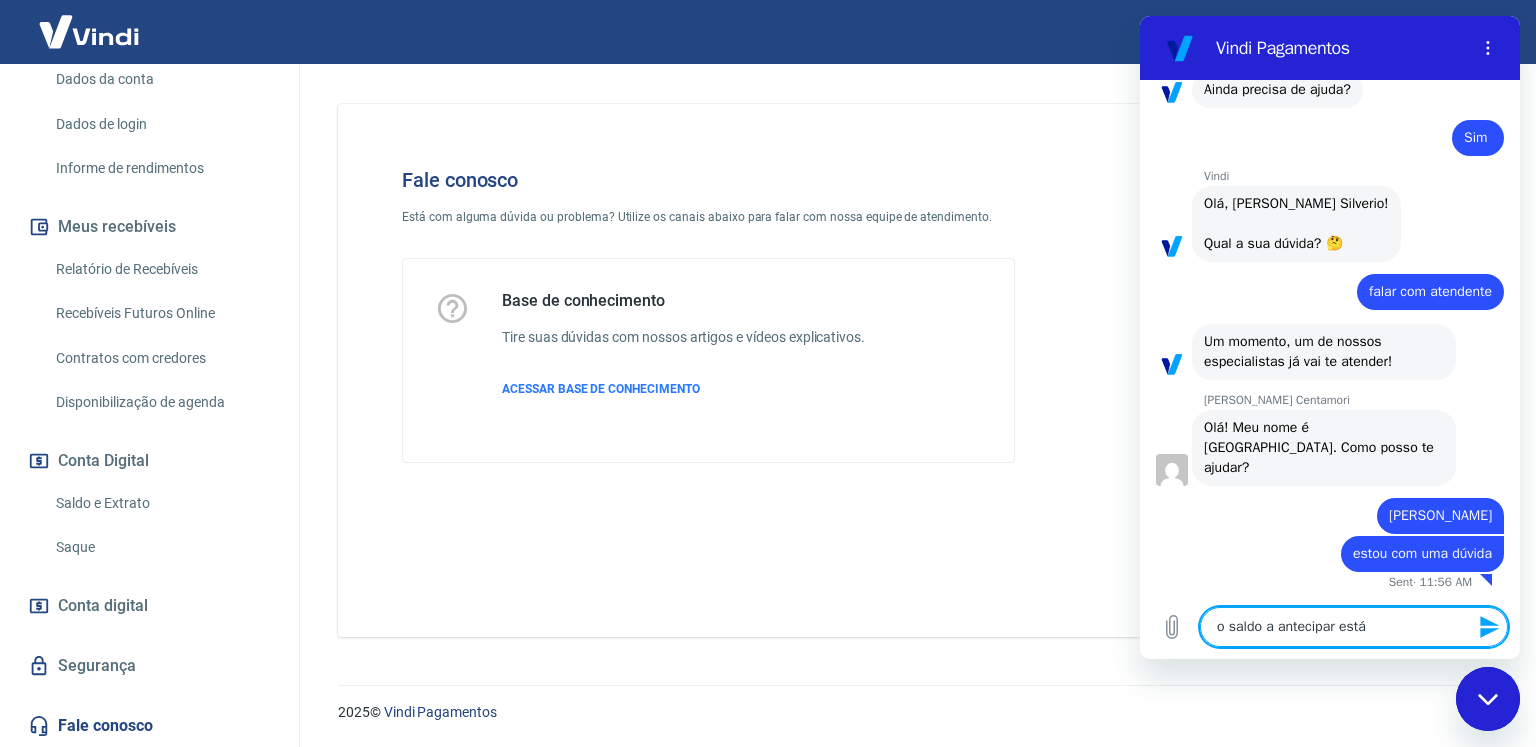 type on "o saldo a antecipar está" 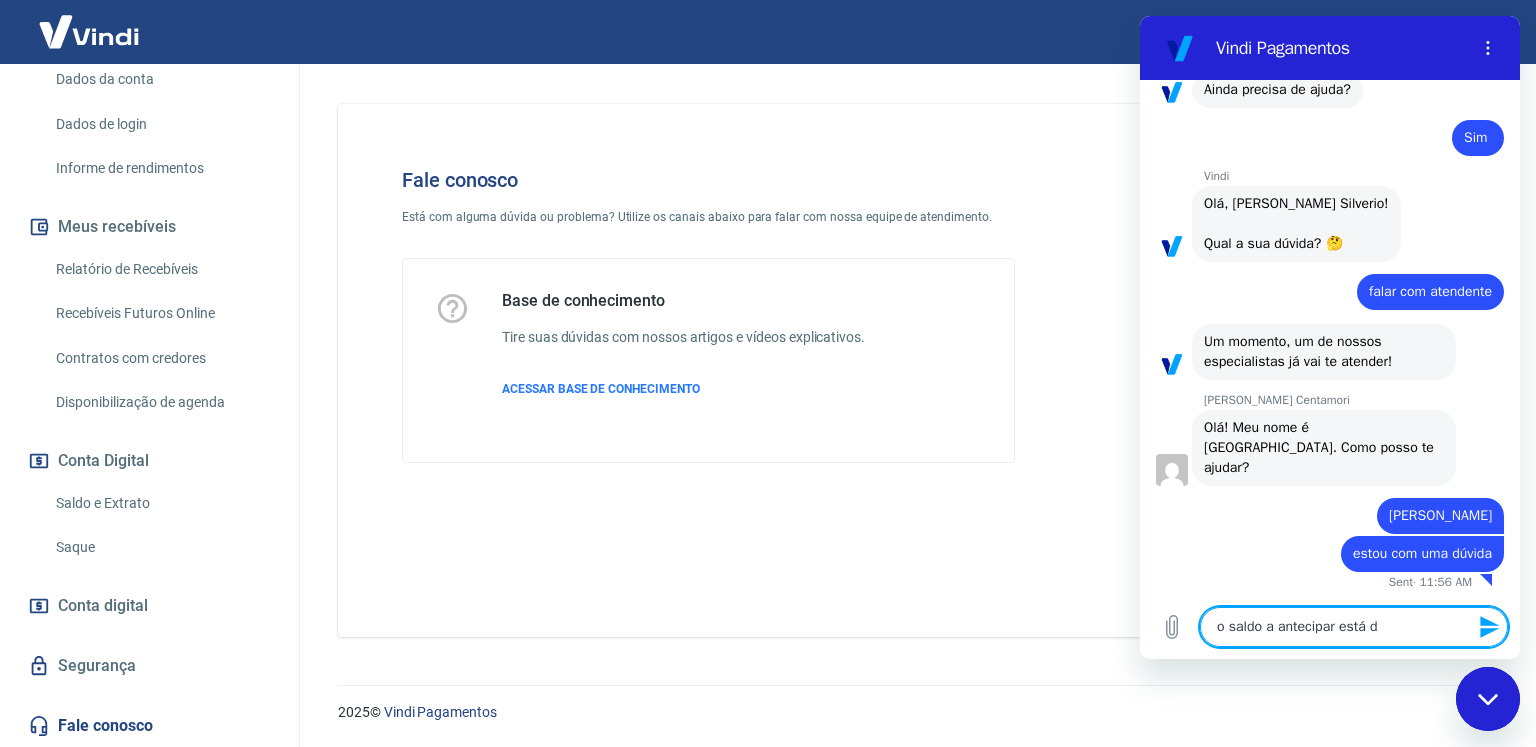 type on "o saldo a antecipar está de" 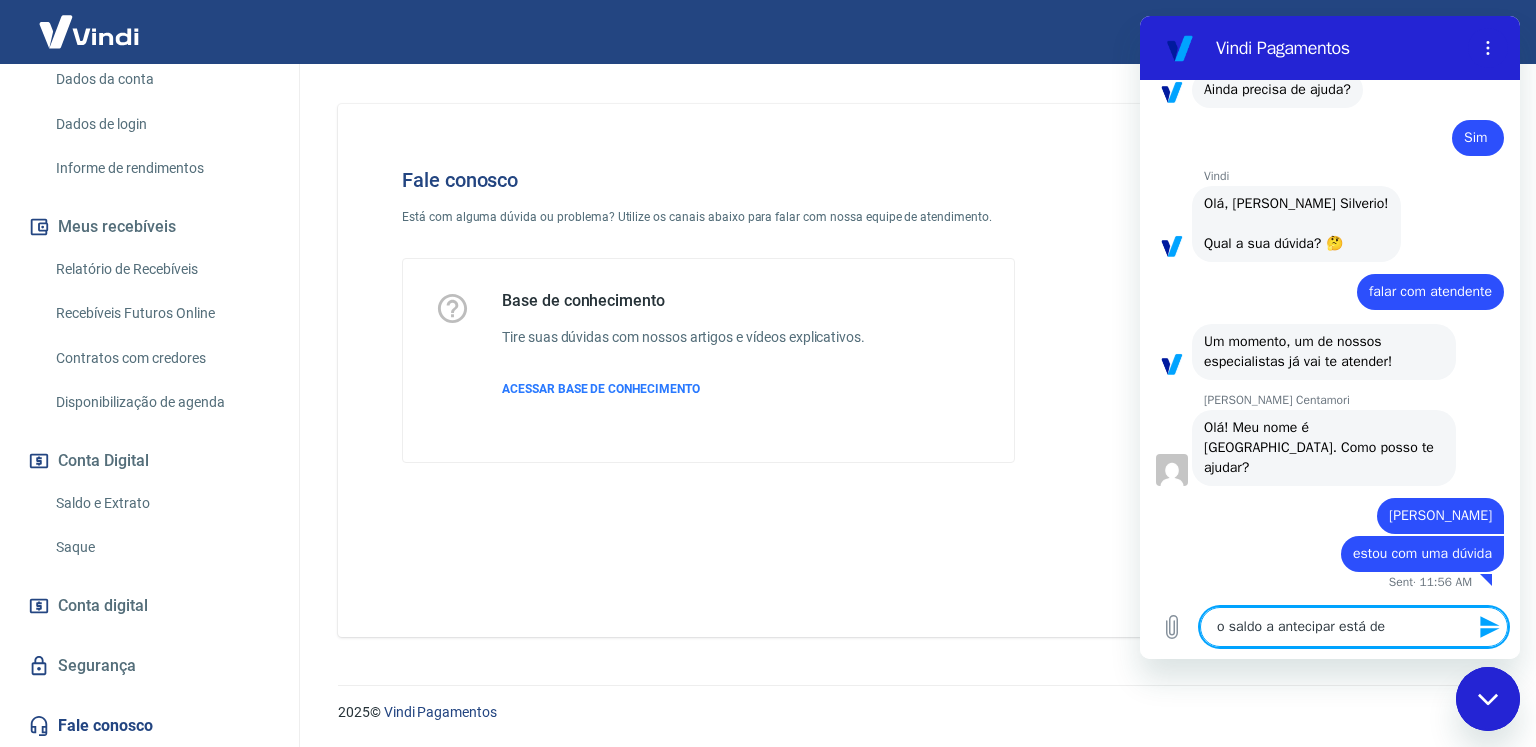 type on "o saldo a antecipar está den" 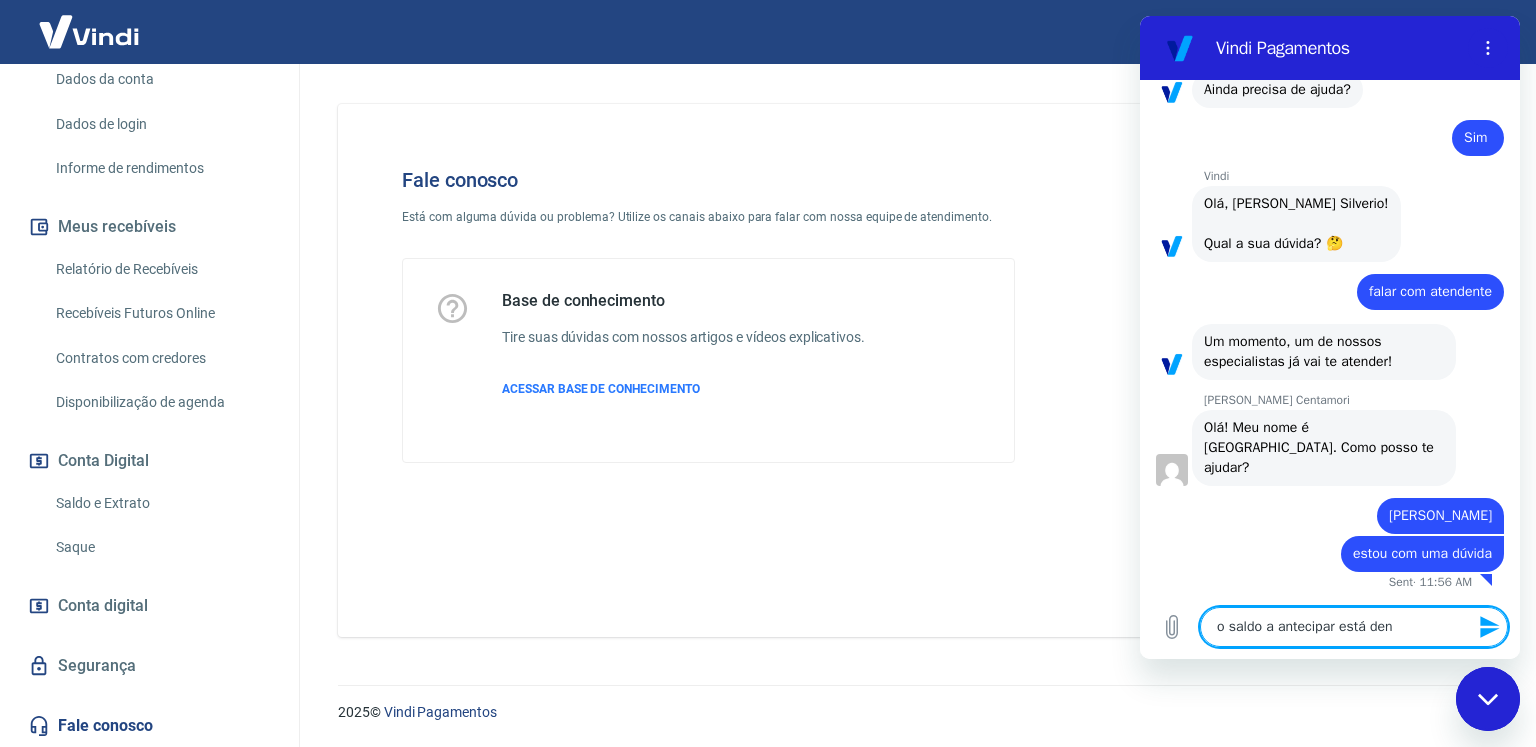 type on "x" 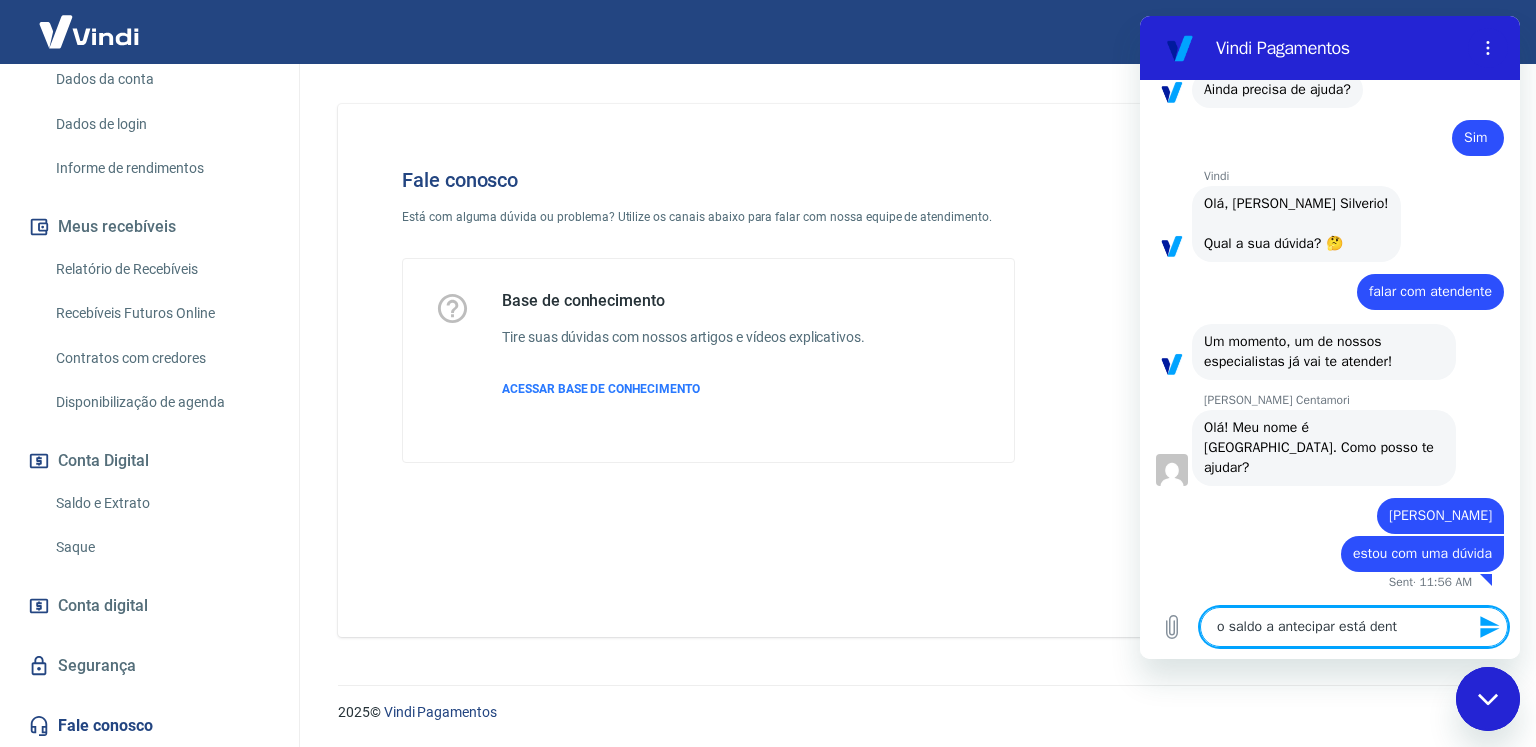 type on "o saldo a antecipar está dentr" 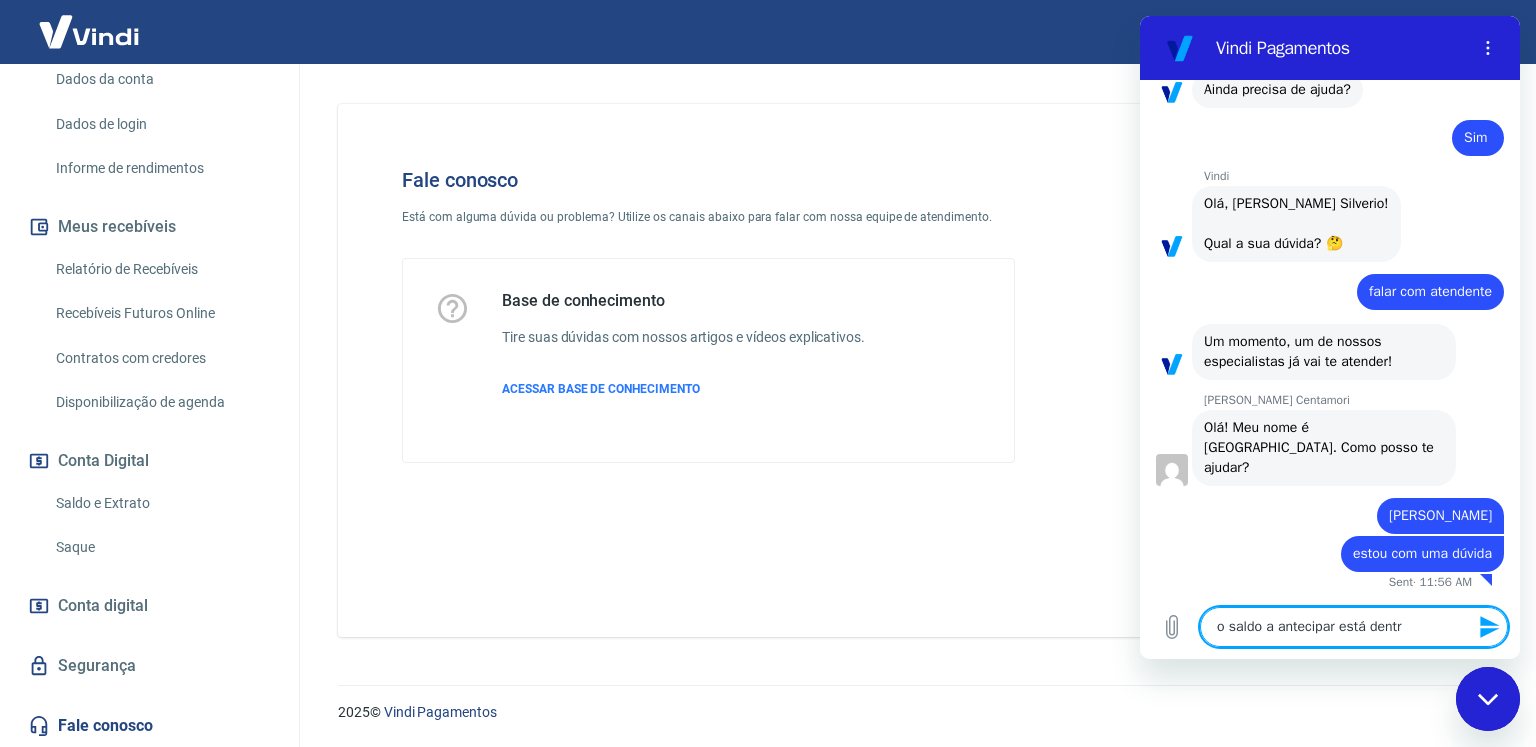 type on "o saldo a antecipar está dentro" 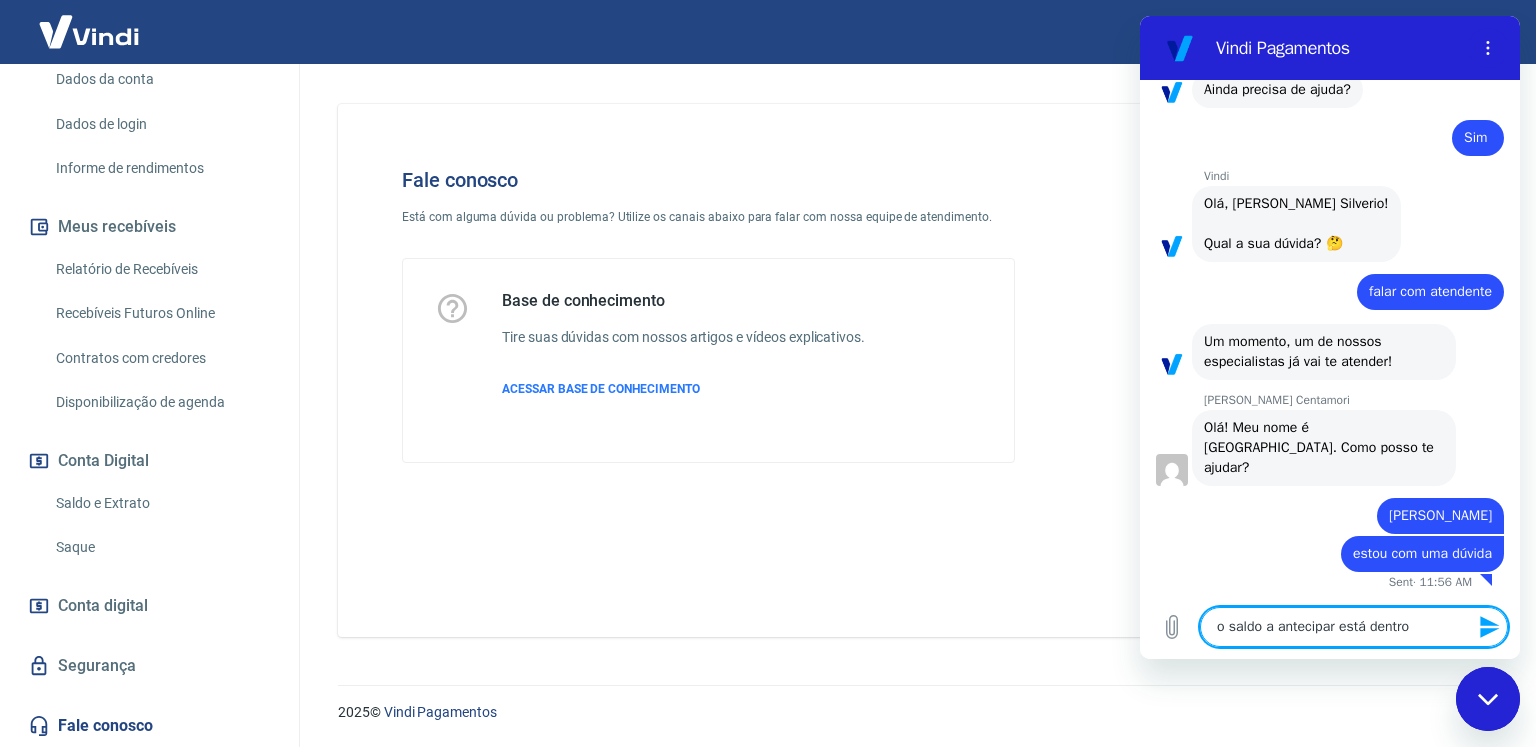 type on "o saldo a antecipar está dentro" 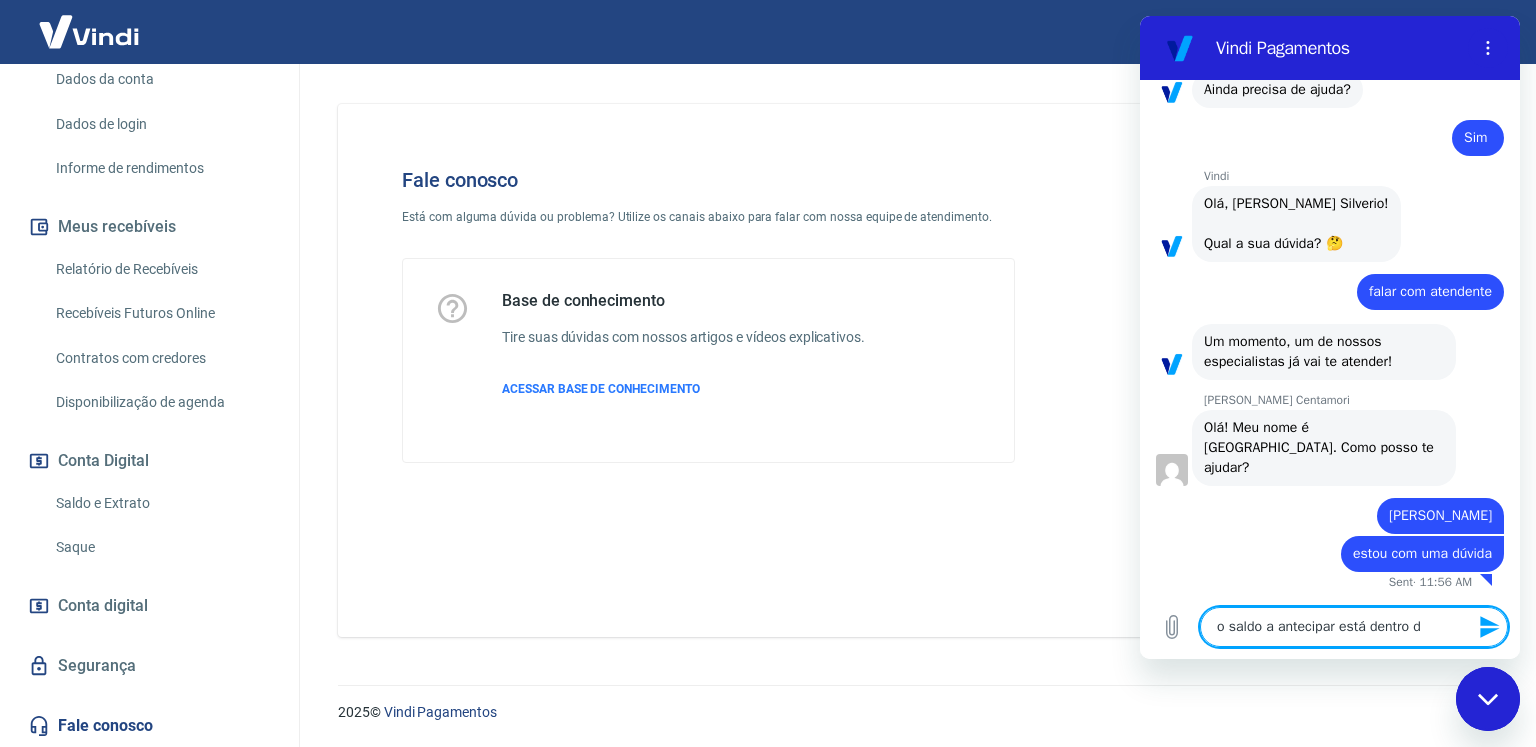 type on "o saldo a antecipar está dentro do" 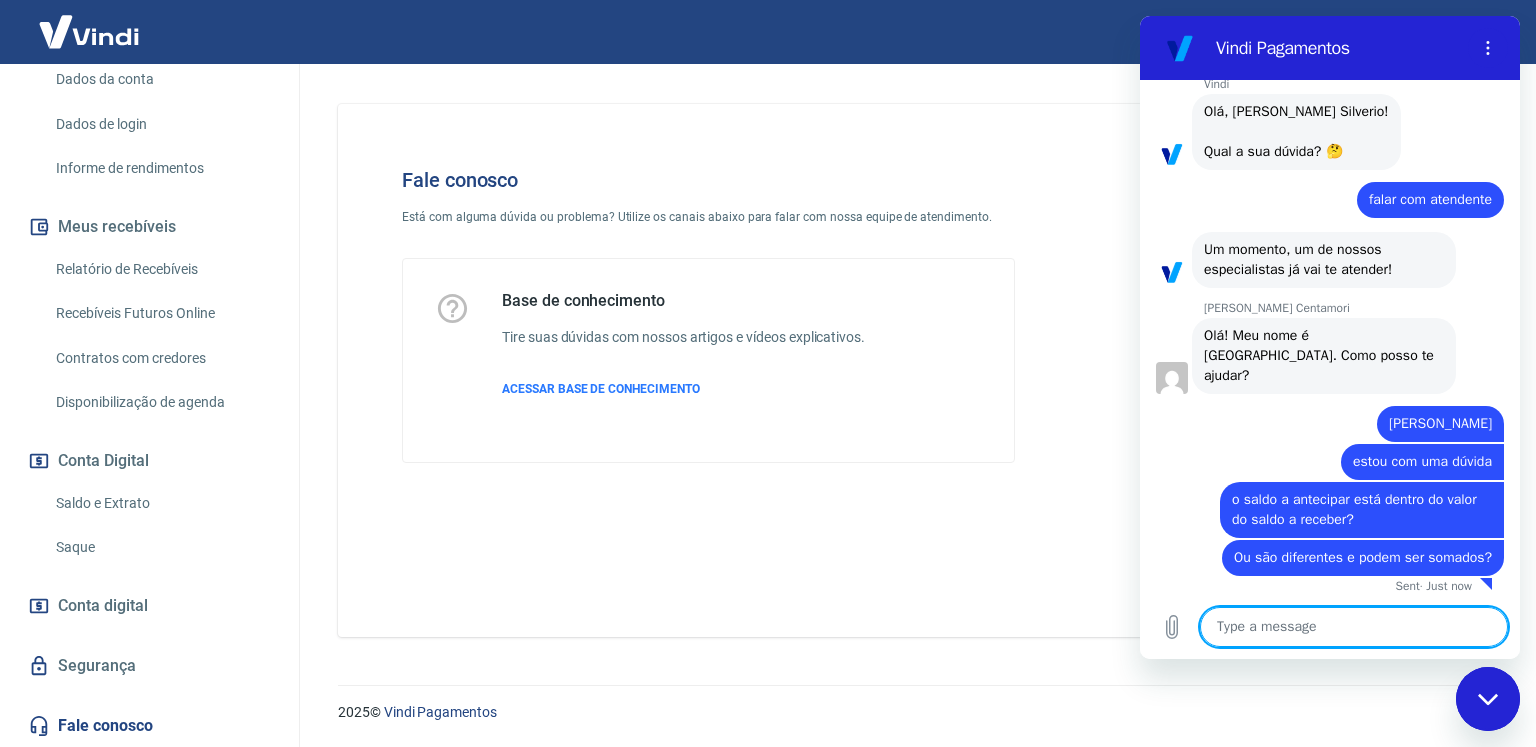 scroll, scrollTop: 1495, scrollLeft: 0, axis: vertical 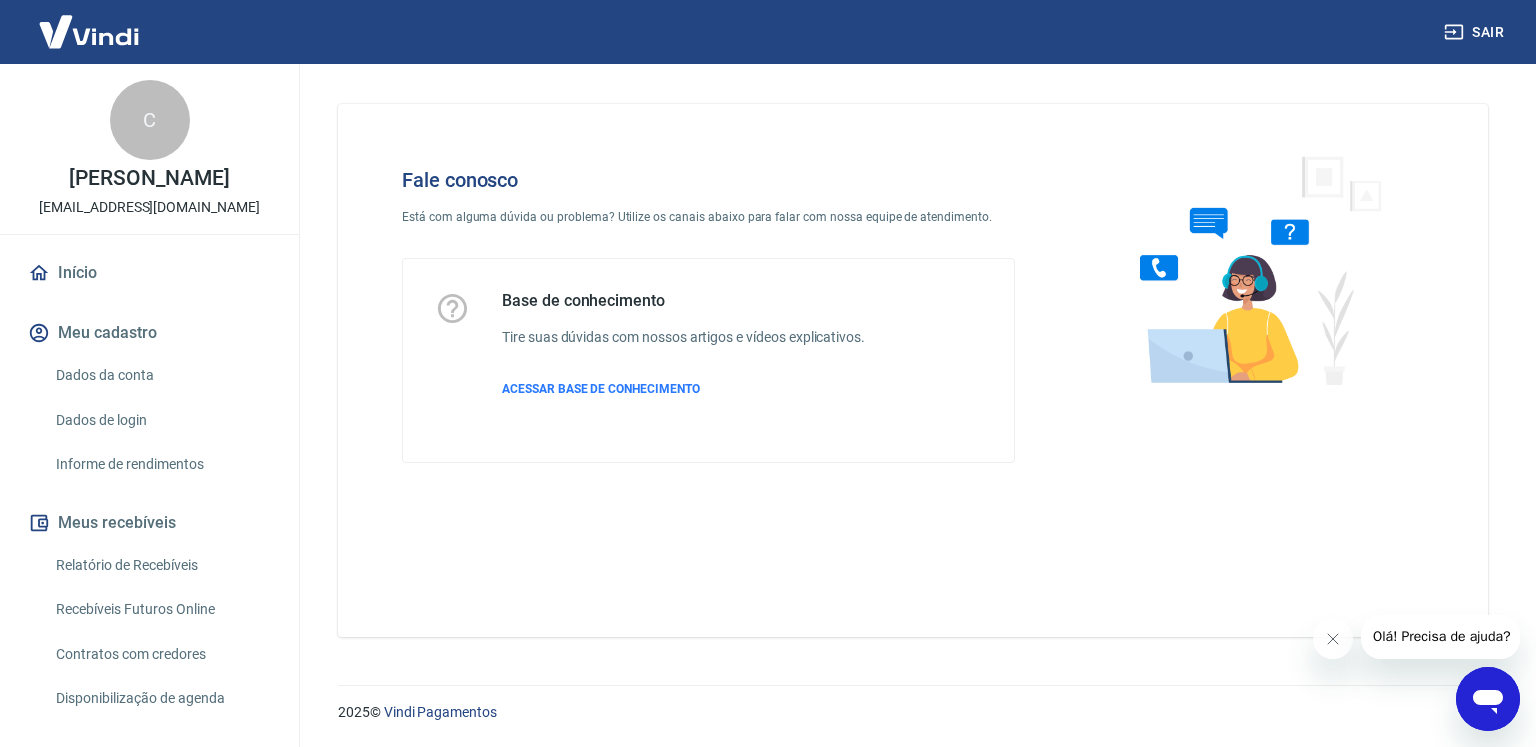 click 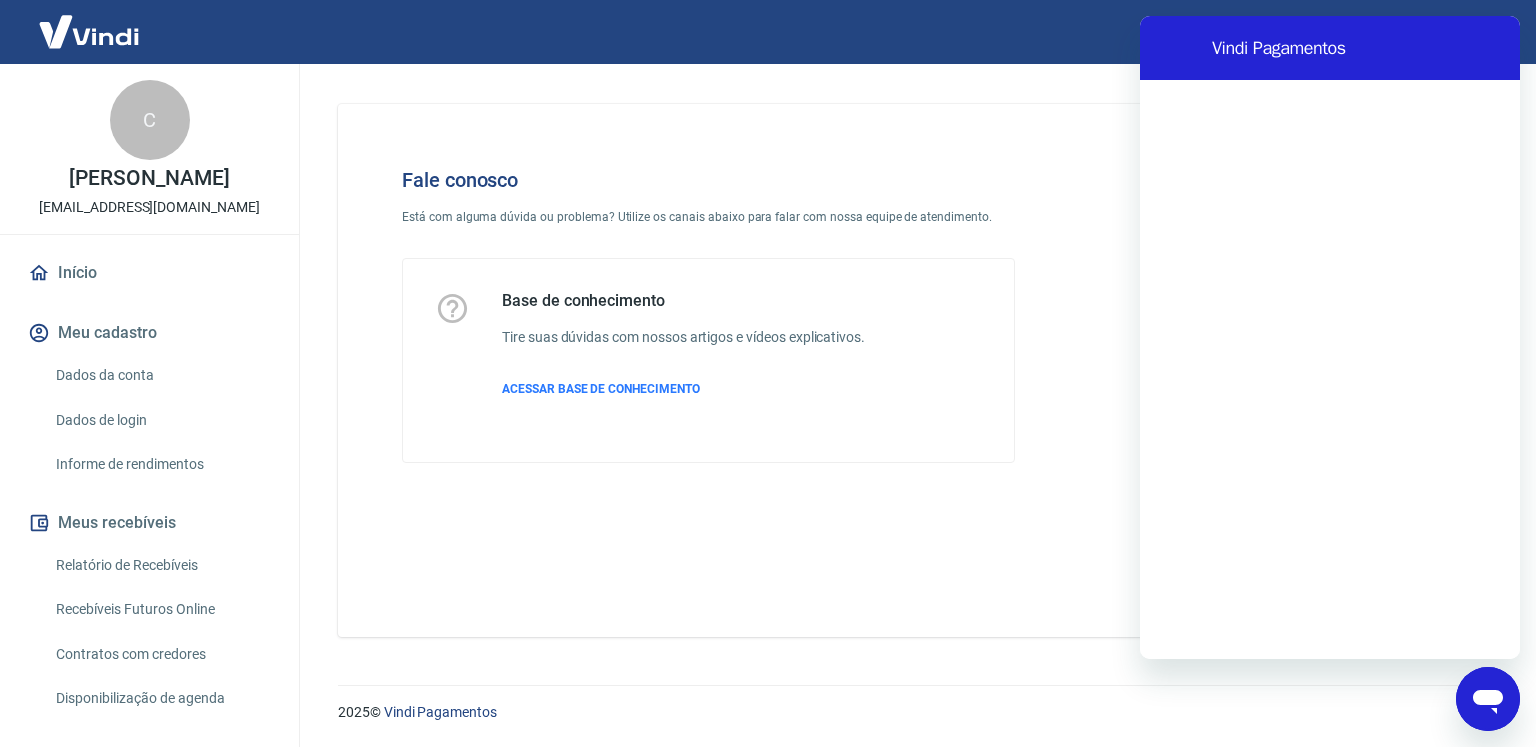 scroll, scrollTop: 0, scrollLeft: 0, axis: both 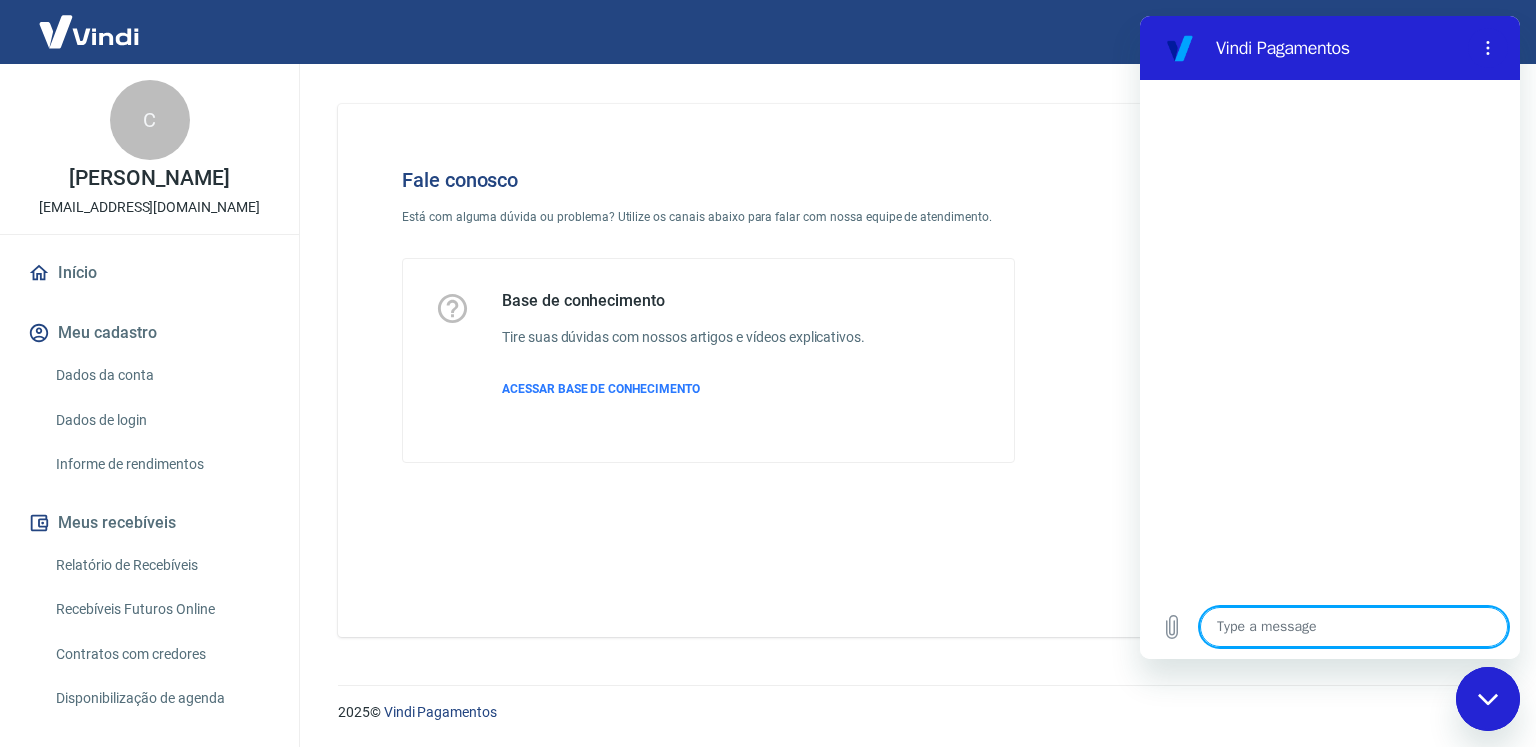 type on "x" 